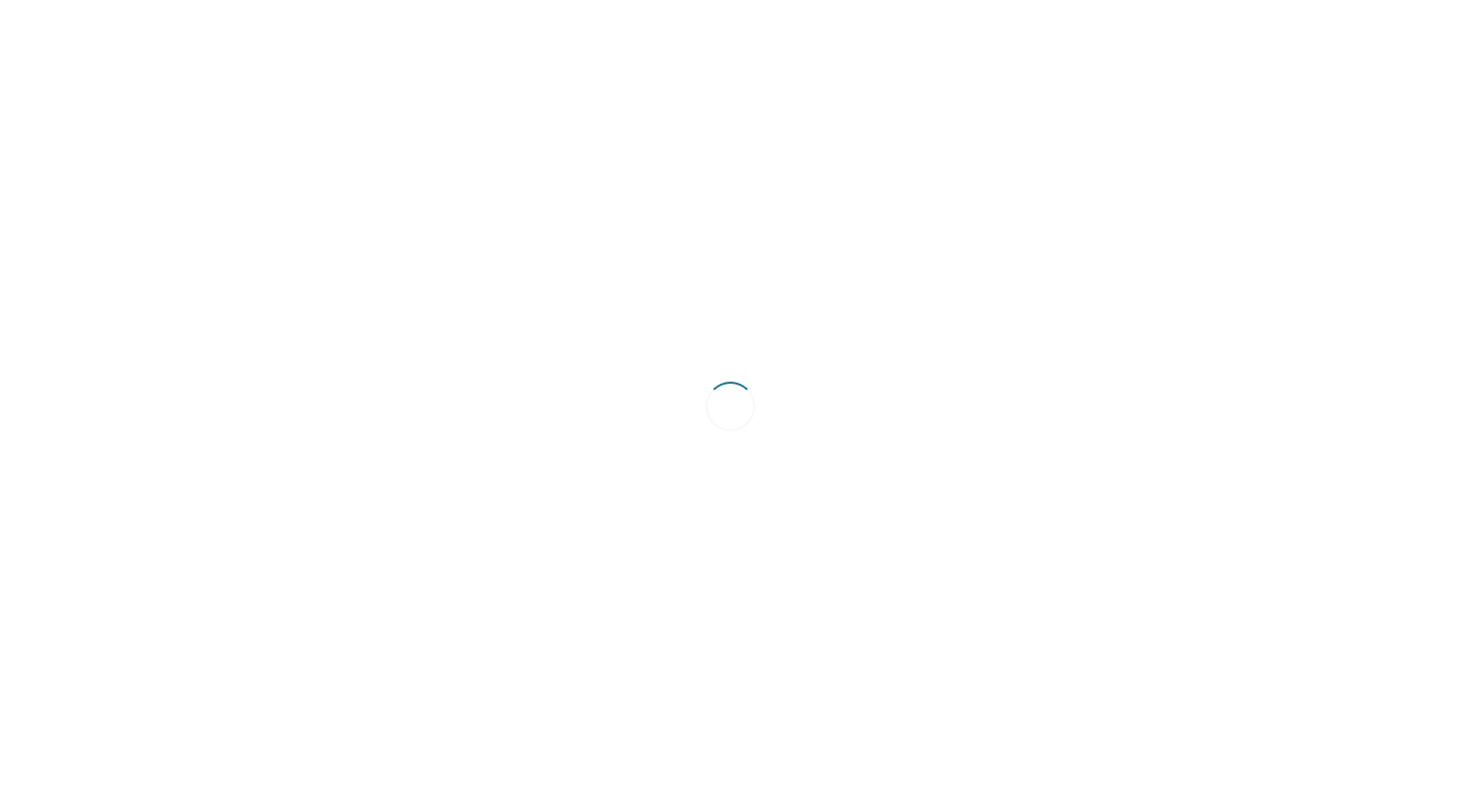 scroll, scrollTop: 0, scrollLeft: 0, axis: both 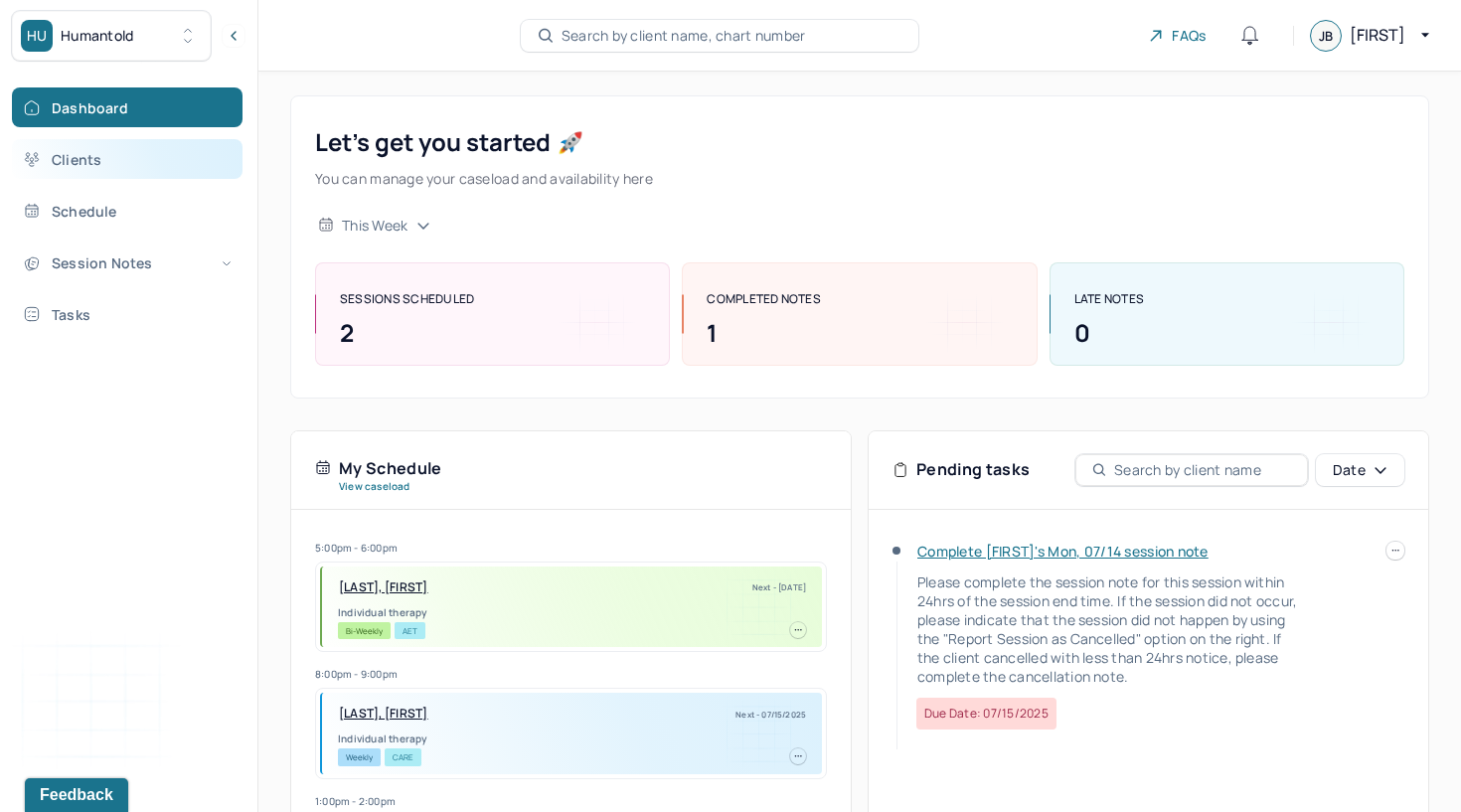 click on "Clients" at bounding box center (127, 159) 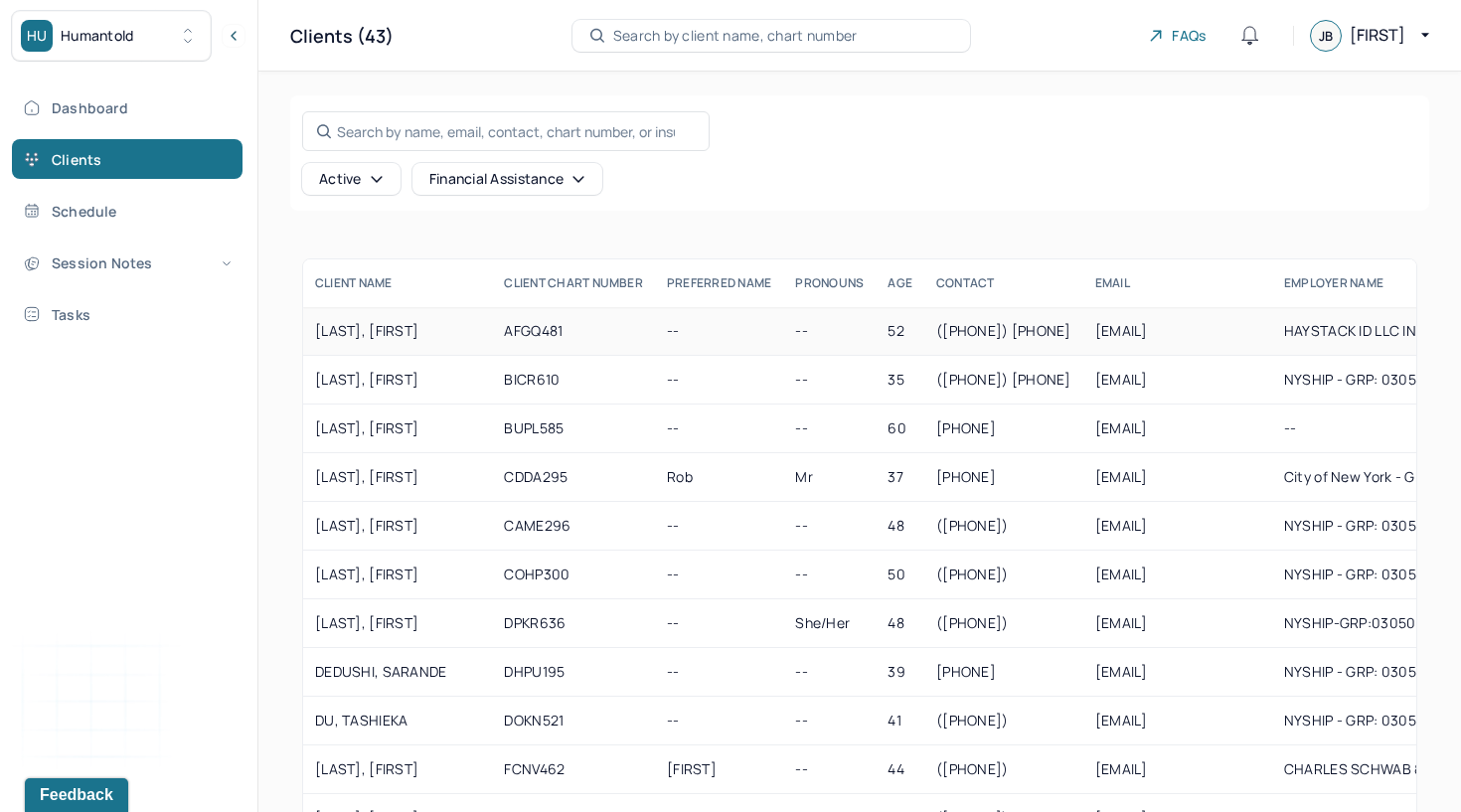 click on "[LAST], [FIRST]" at bounding box center [398, 331] 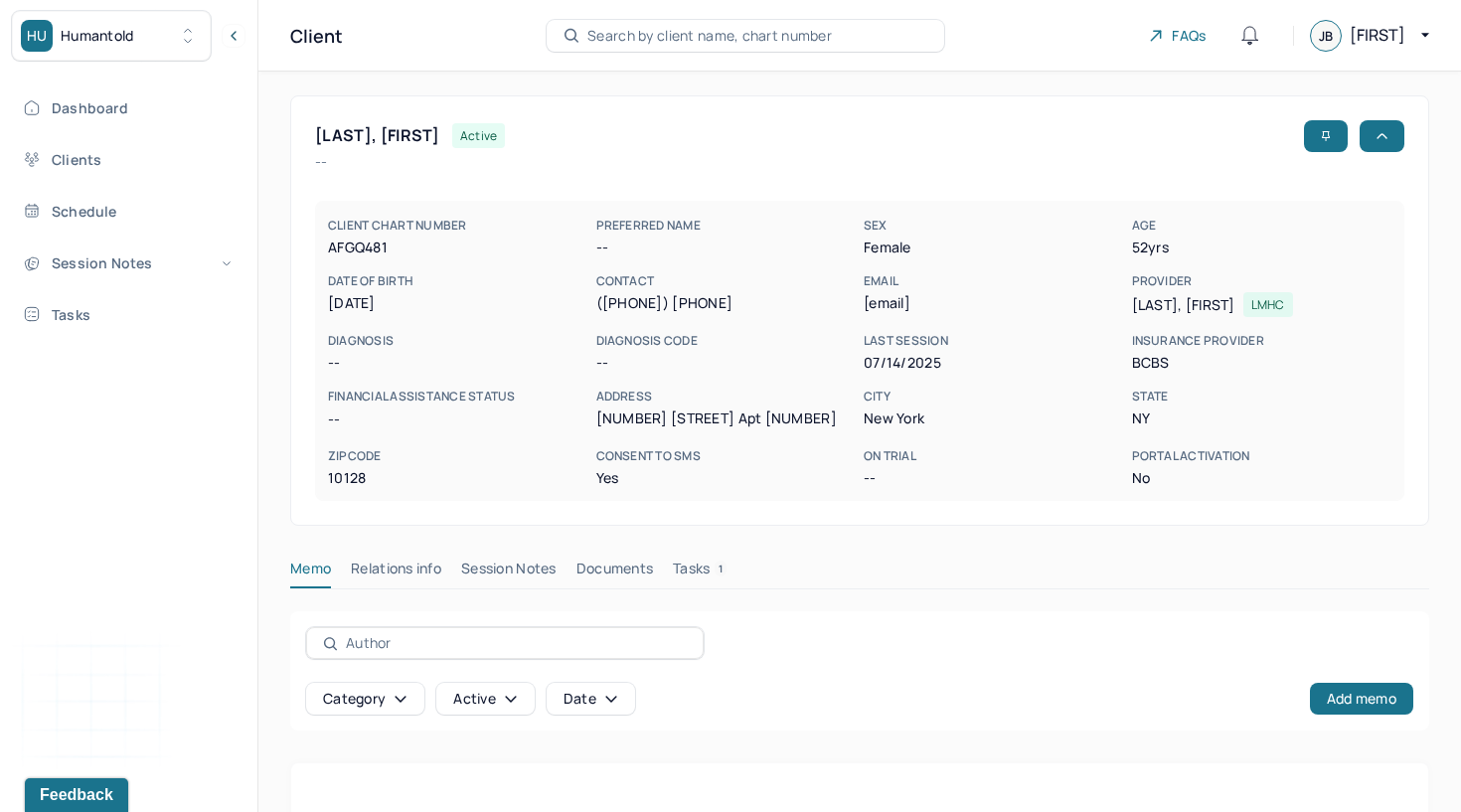 click on "Session Notes" at bounding box center [509, 572] 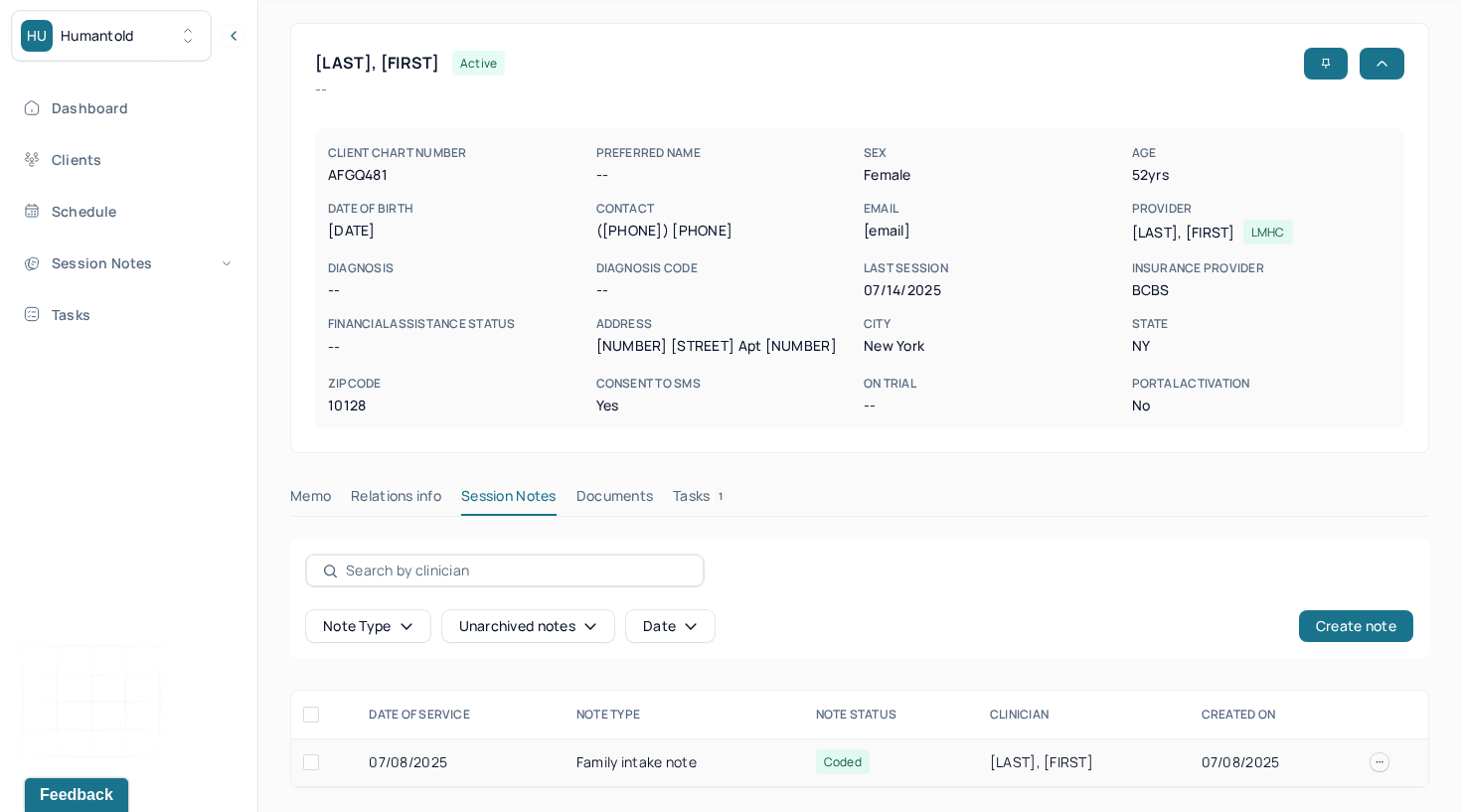 scroll, scrollTop: 74, scrollLeft: 0, axis: vertical 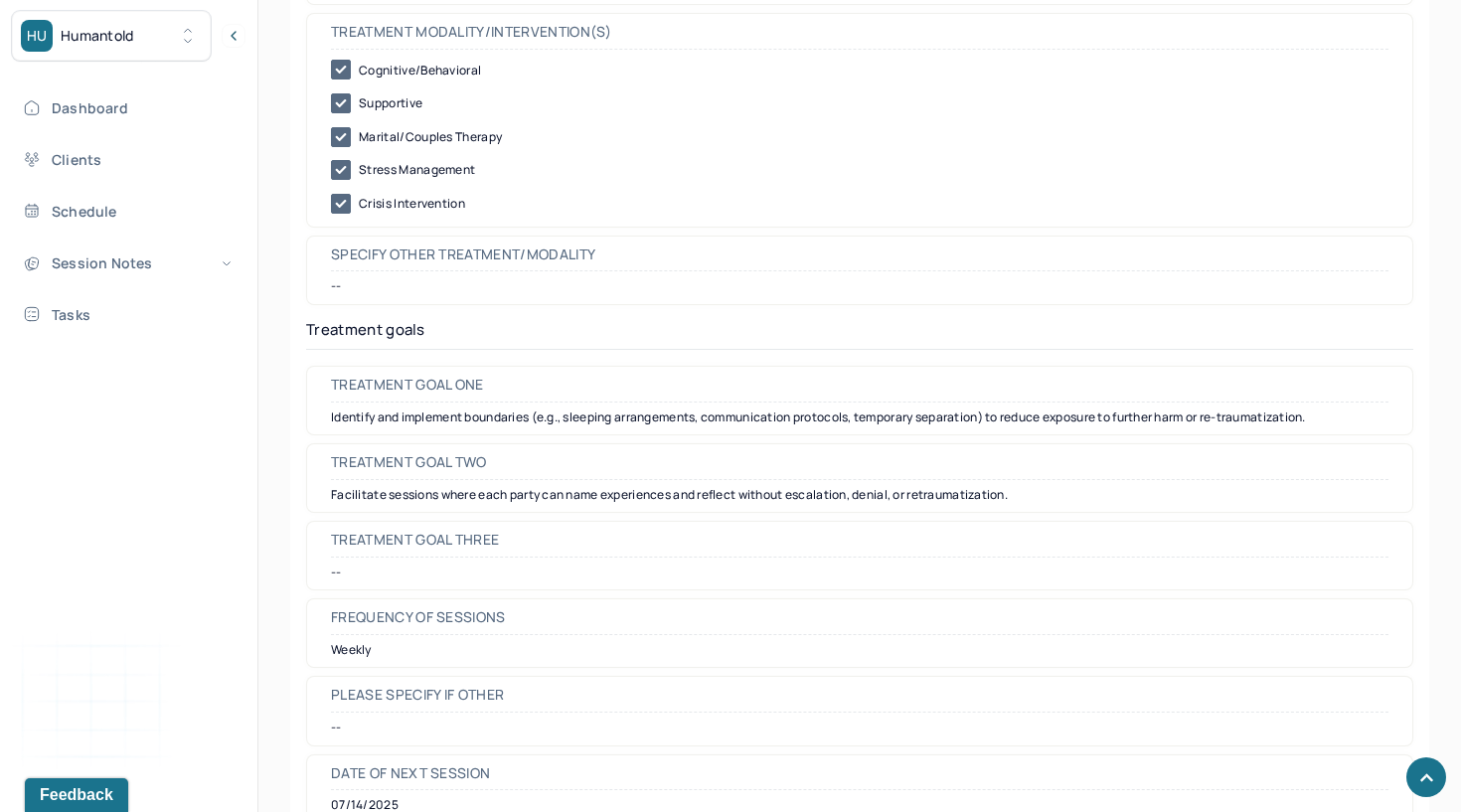 click on "Identify and implement boundaries (e.g., sleeping arrangements, communication protocols, temporary separation) to reduce exposure to further harm or re-traumatization." at bounding box center [860, 417] 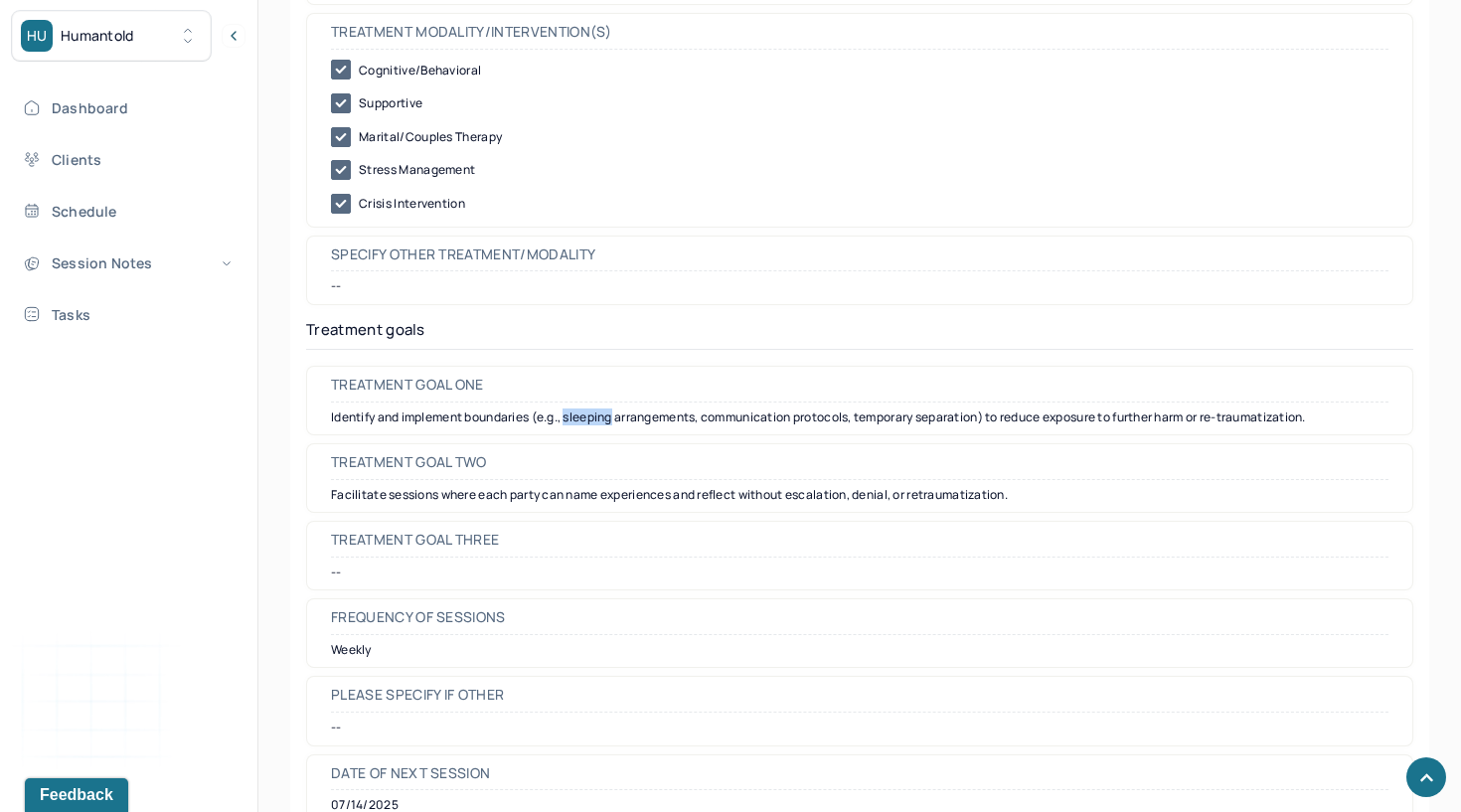 click on "Identify and implement boundaries (e.g., sleeping arrangements, communication protocols, temporary separation) to reduce exposure to further harm or re-traumatization." at bounding box center [860, 417] 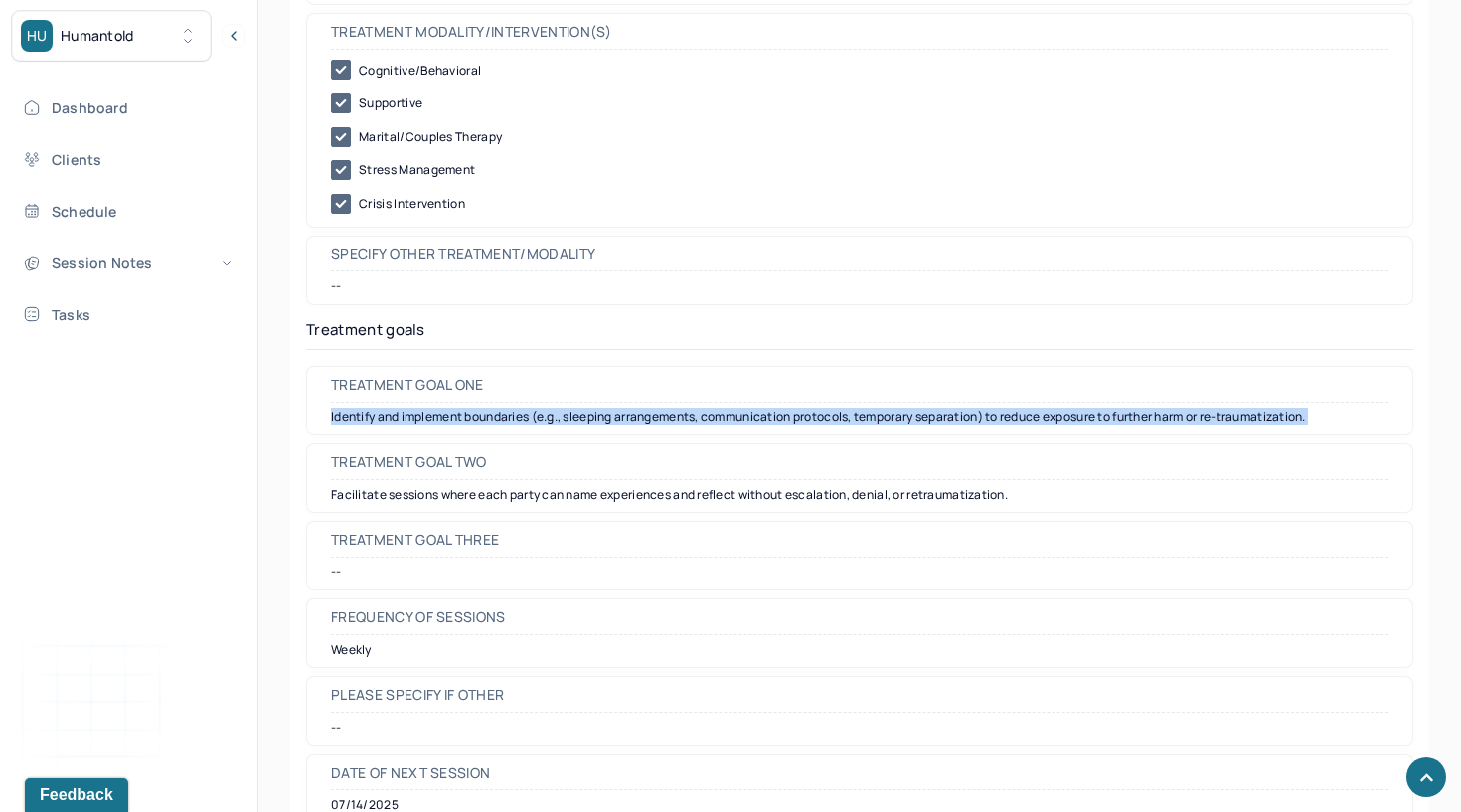 click on "Identify and implement boundaries (e.g., sleeping arrangements, communication protocols, temporary separation) to reduce exposure to further harm or re-traumatization." at bounding box center (860, 417) 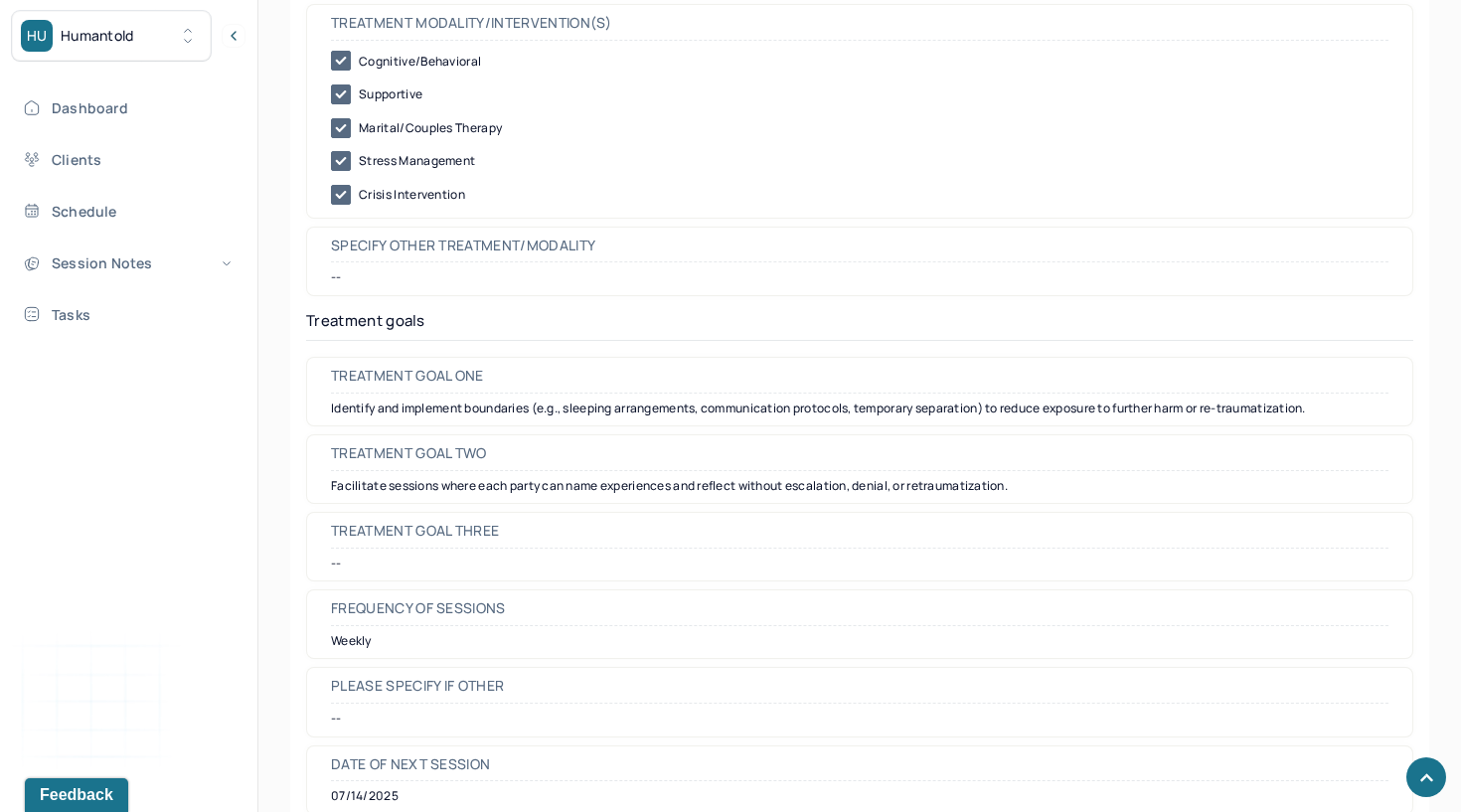 click on "Treatment goal two  Facilitate sessions where each party can name experiences and reflect without escalation, denial, or retraumatization." at bounding box center [860, 469] 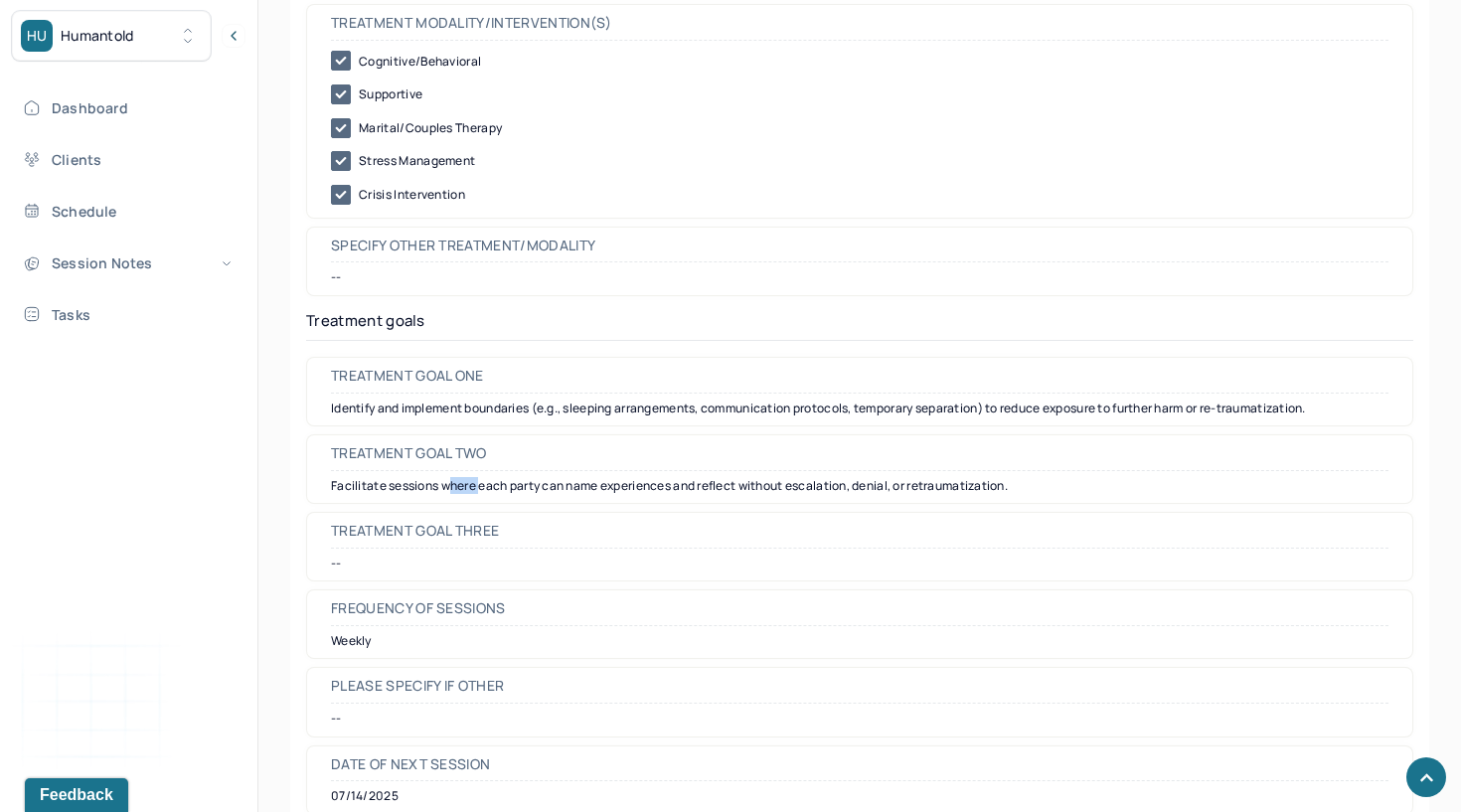 click on "Facilitate sessions where each party can name experiences and reflect without escalation, denial, or retraumatization." at bounding box center [860, 486] 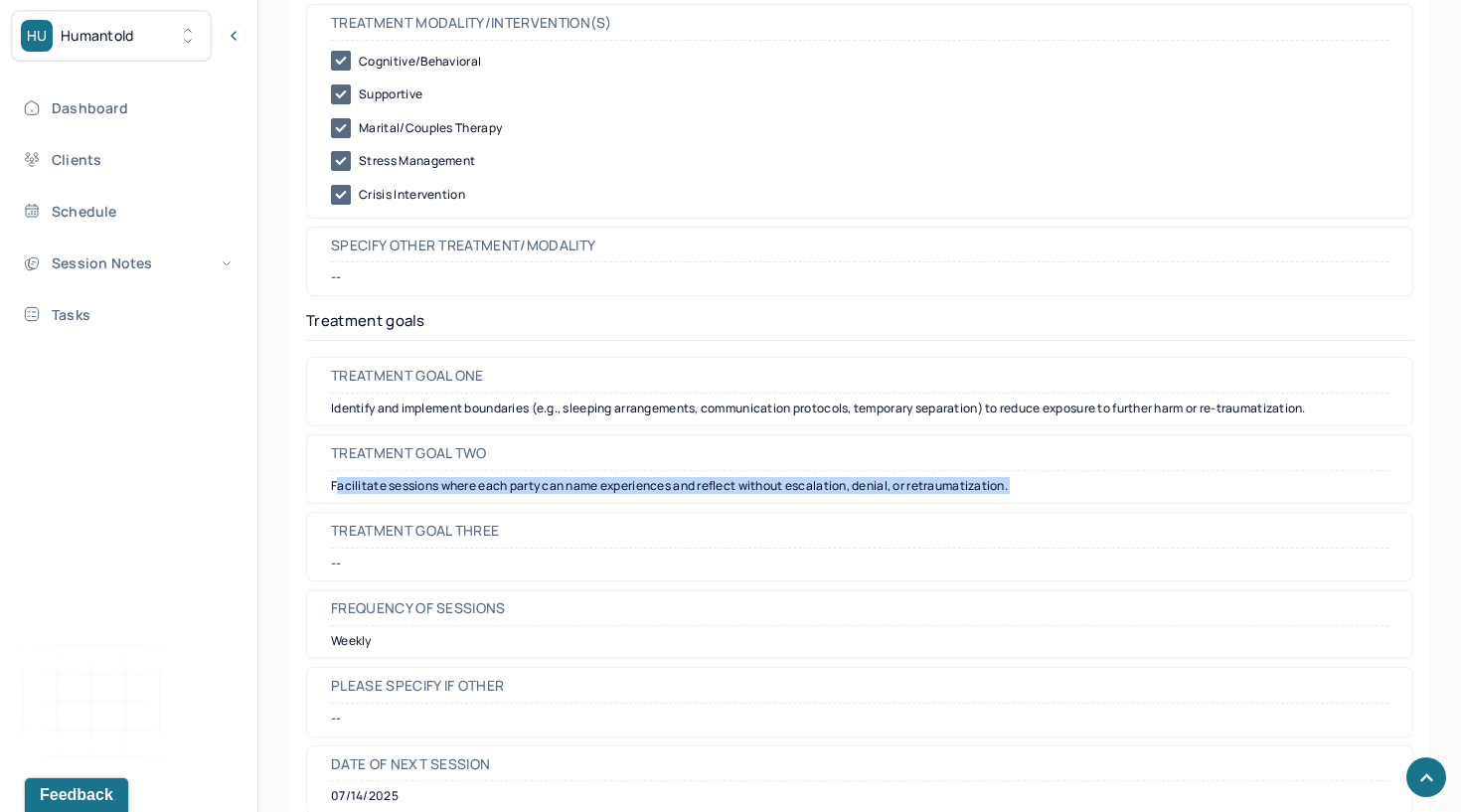 click on "Facilitate sessions where each party can name experiences and reflect without escalation, denial, or retraumatization." at bounding box center [860, 486] 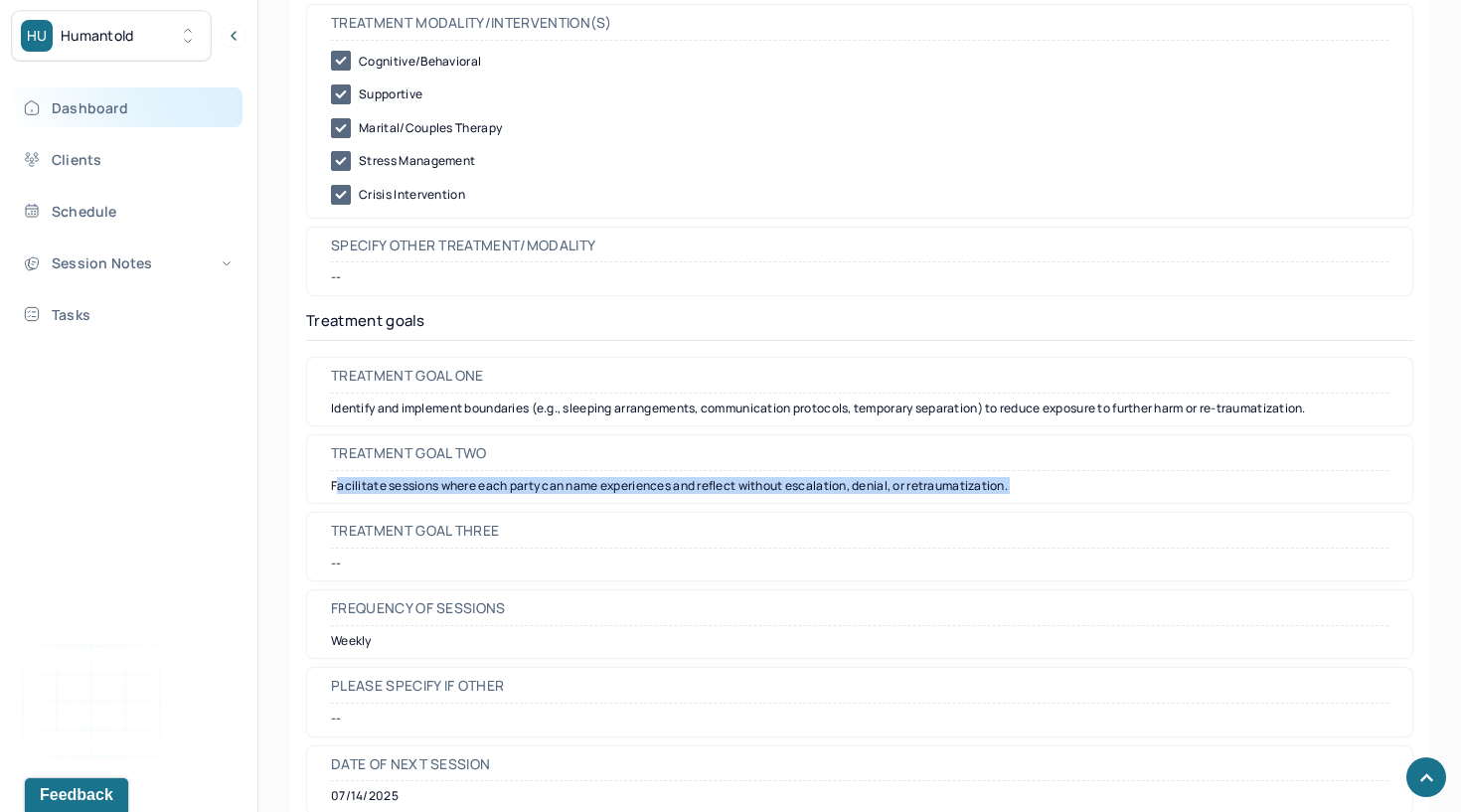 click on "Dashboard" at bounding box center [127, 107] 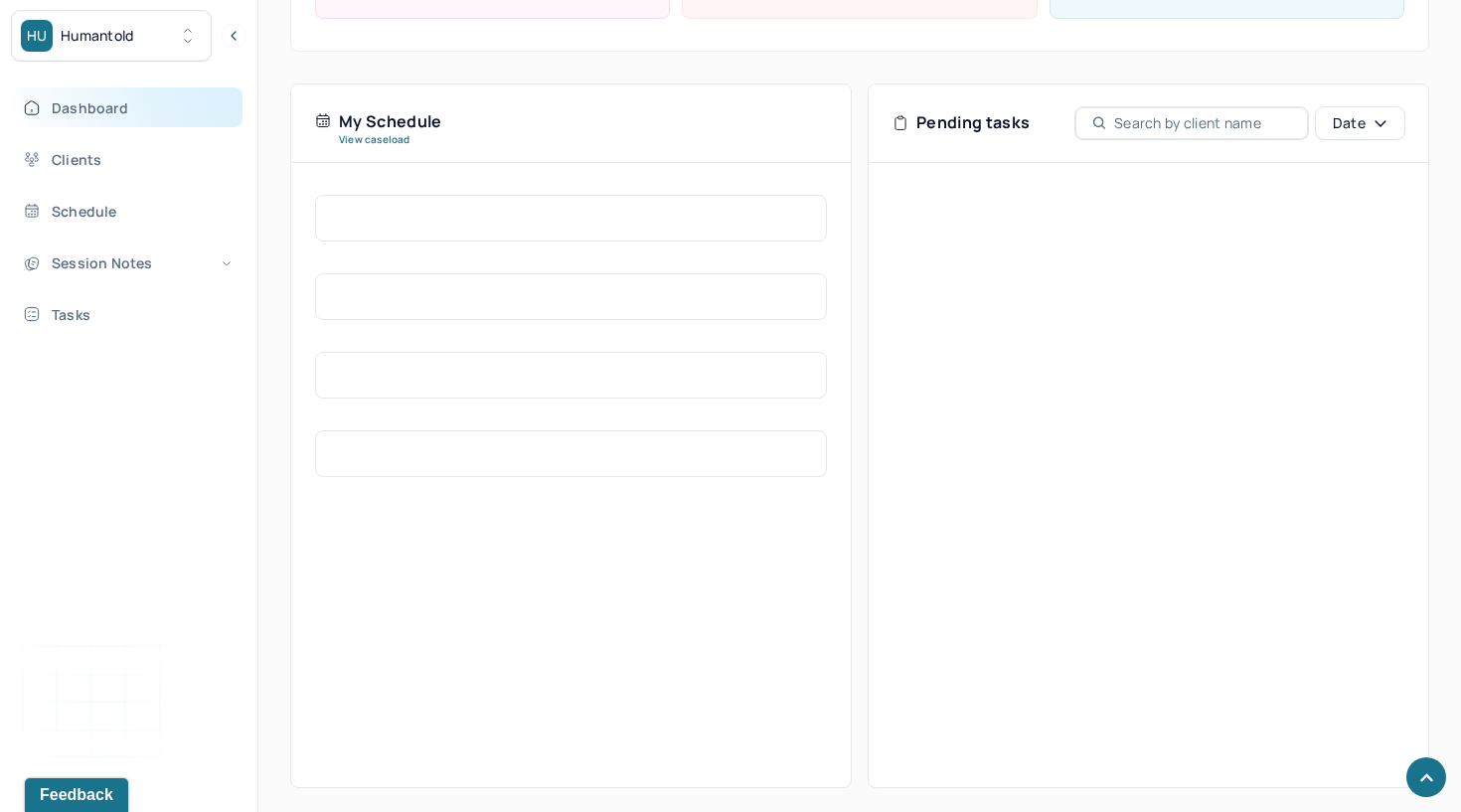 scroll, scrollTop: 345, scrollLeft: 0, axis: vertical 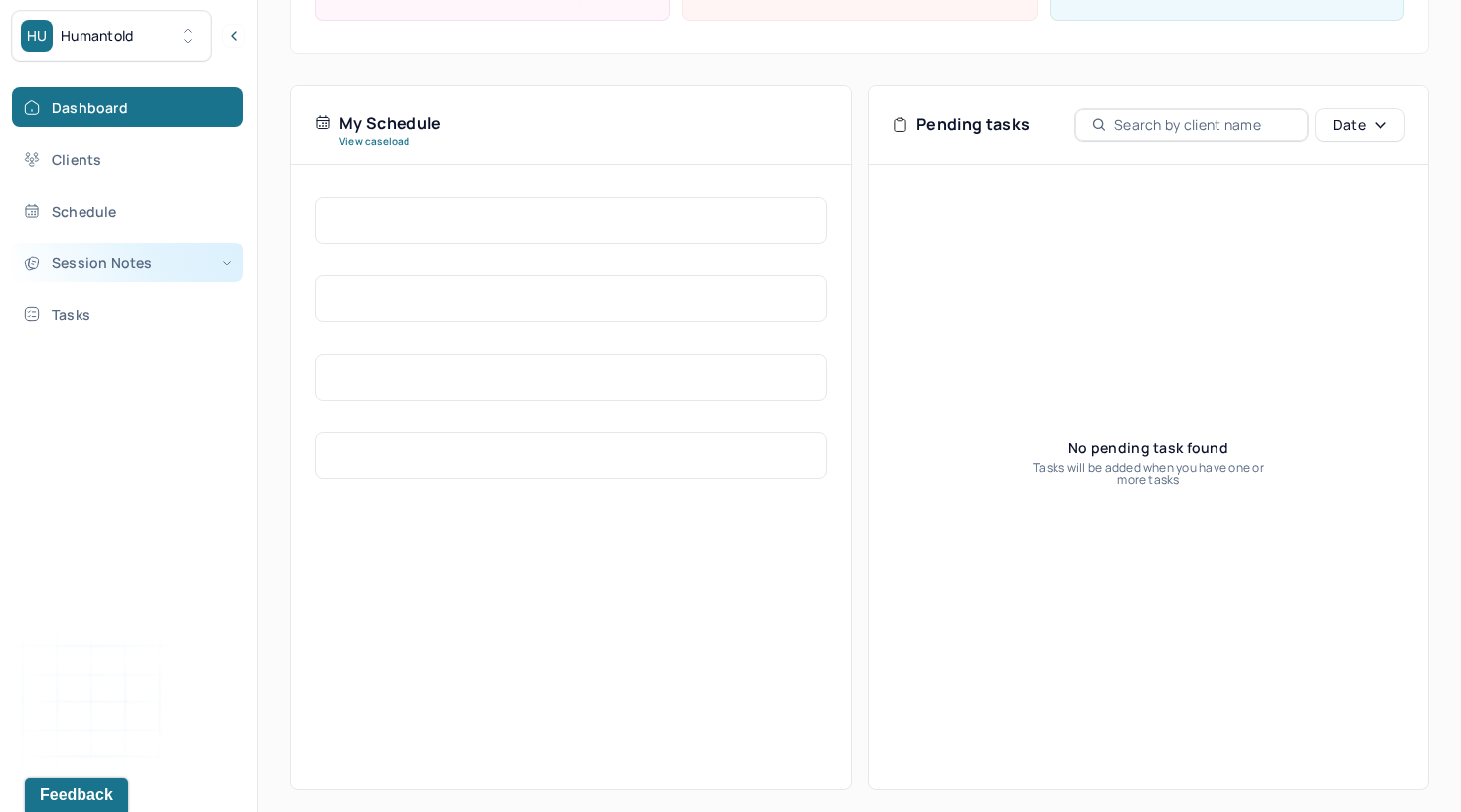 click on "Session Notes" at bounding box center (127, 262) 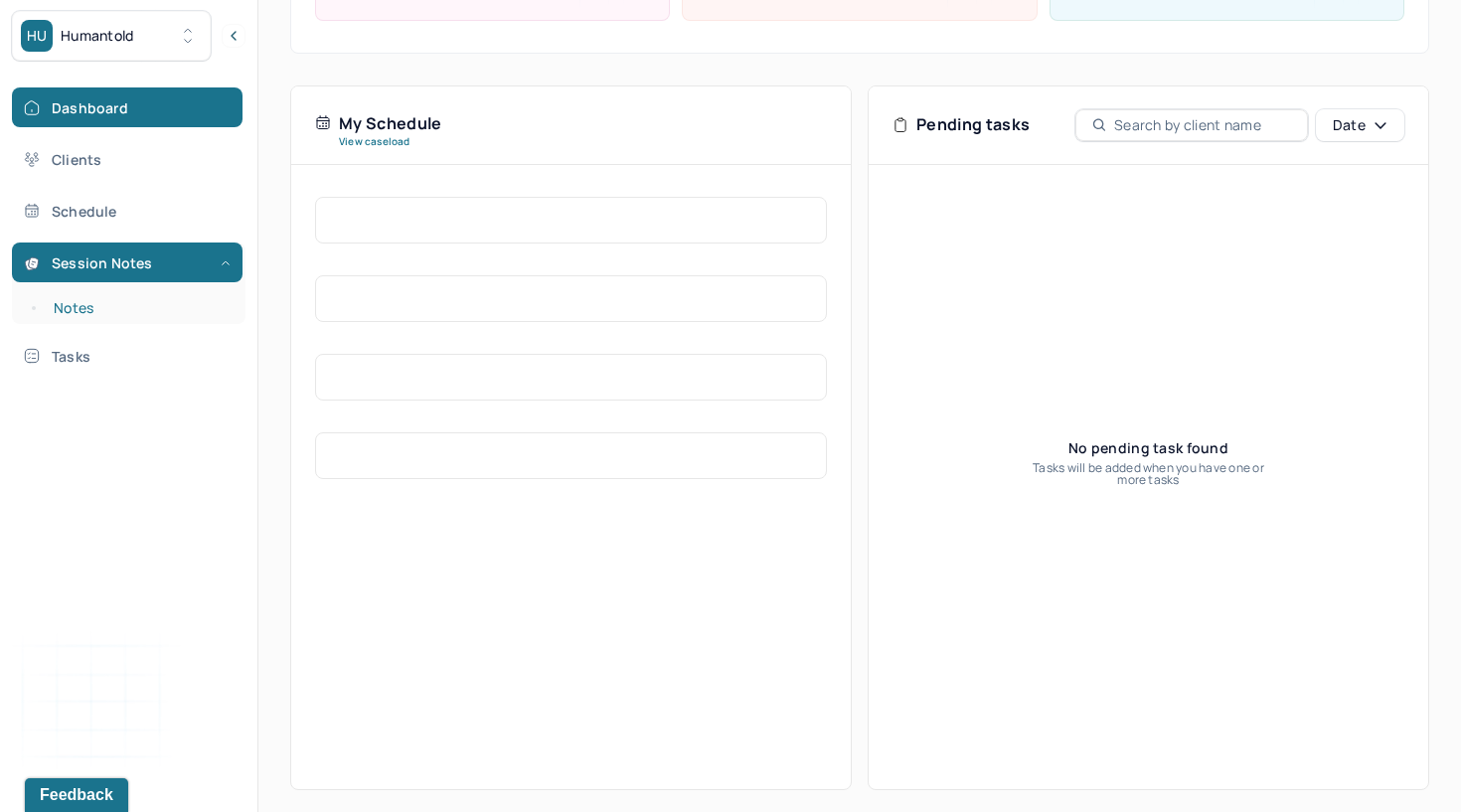 click on "Notes" at bounding box center [138, 308] 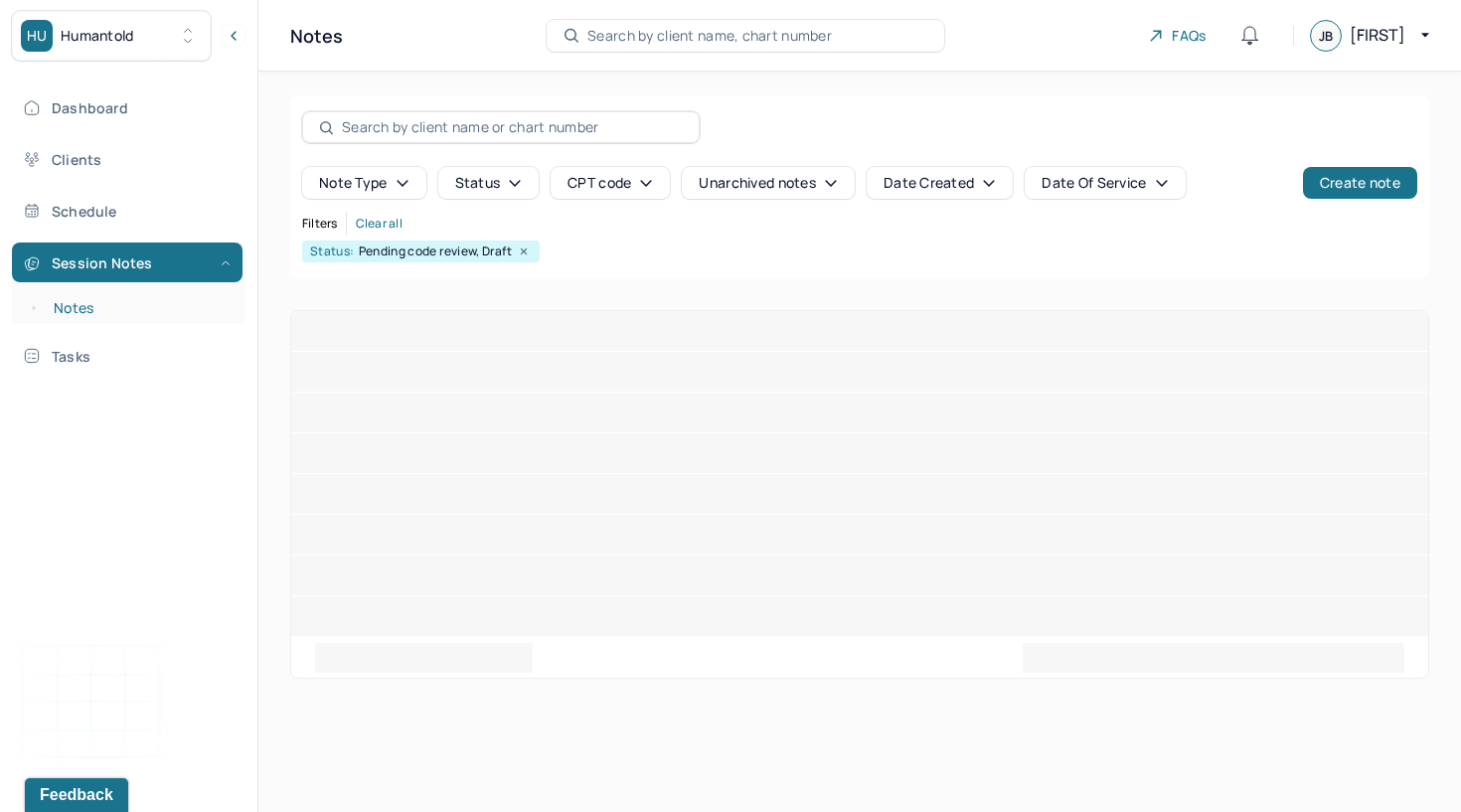 scroll, scrollTop: 0, scrollLeft: 0, axis: both 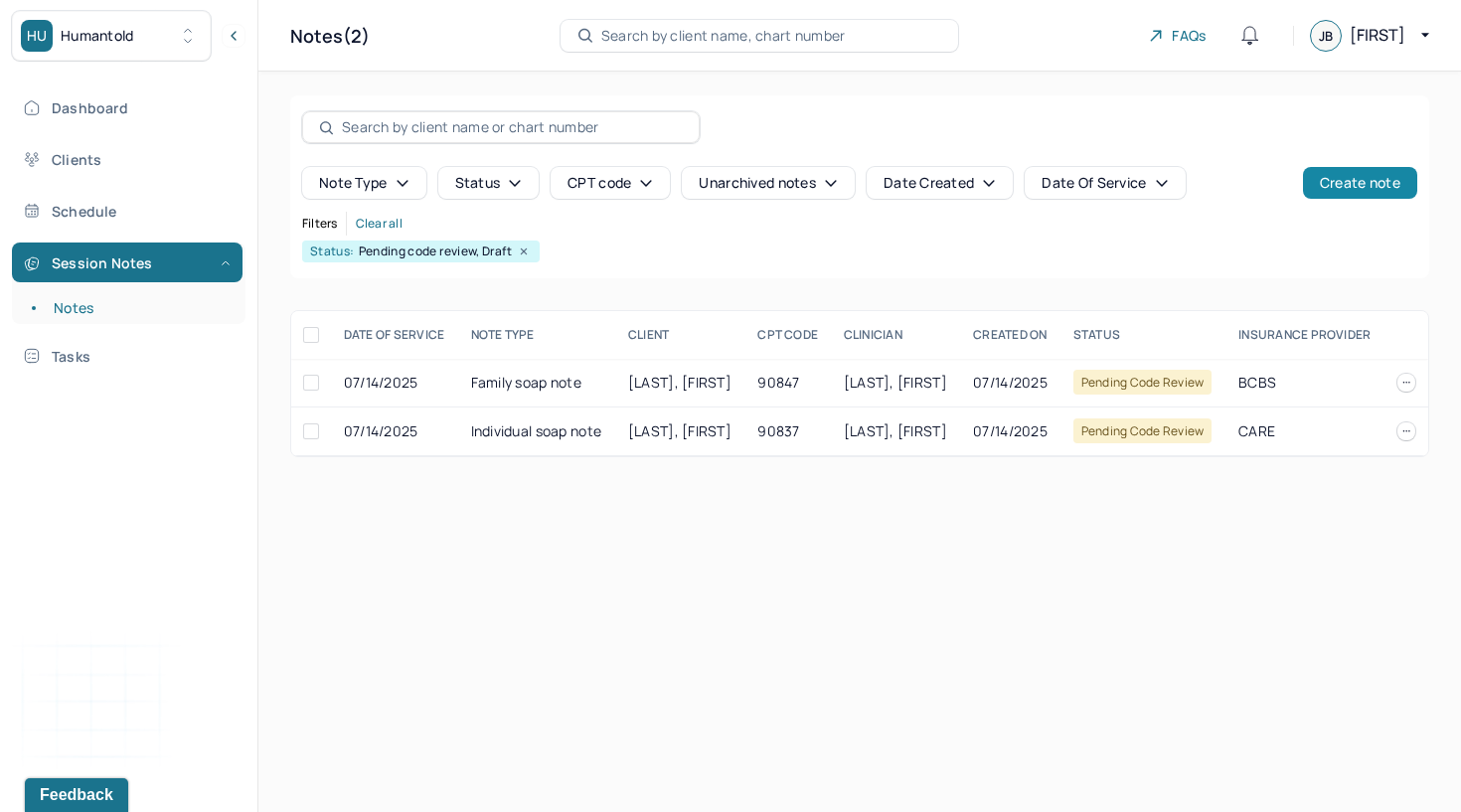click on "Create note" at bounding box center [1360, 183] 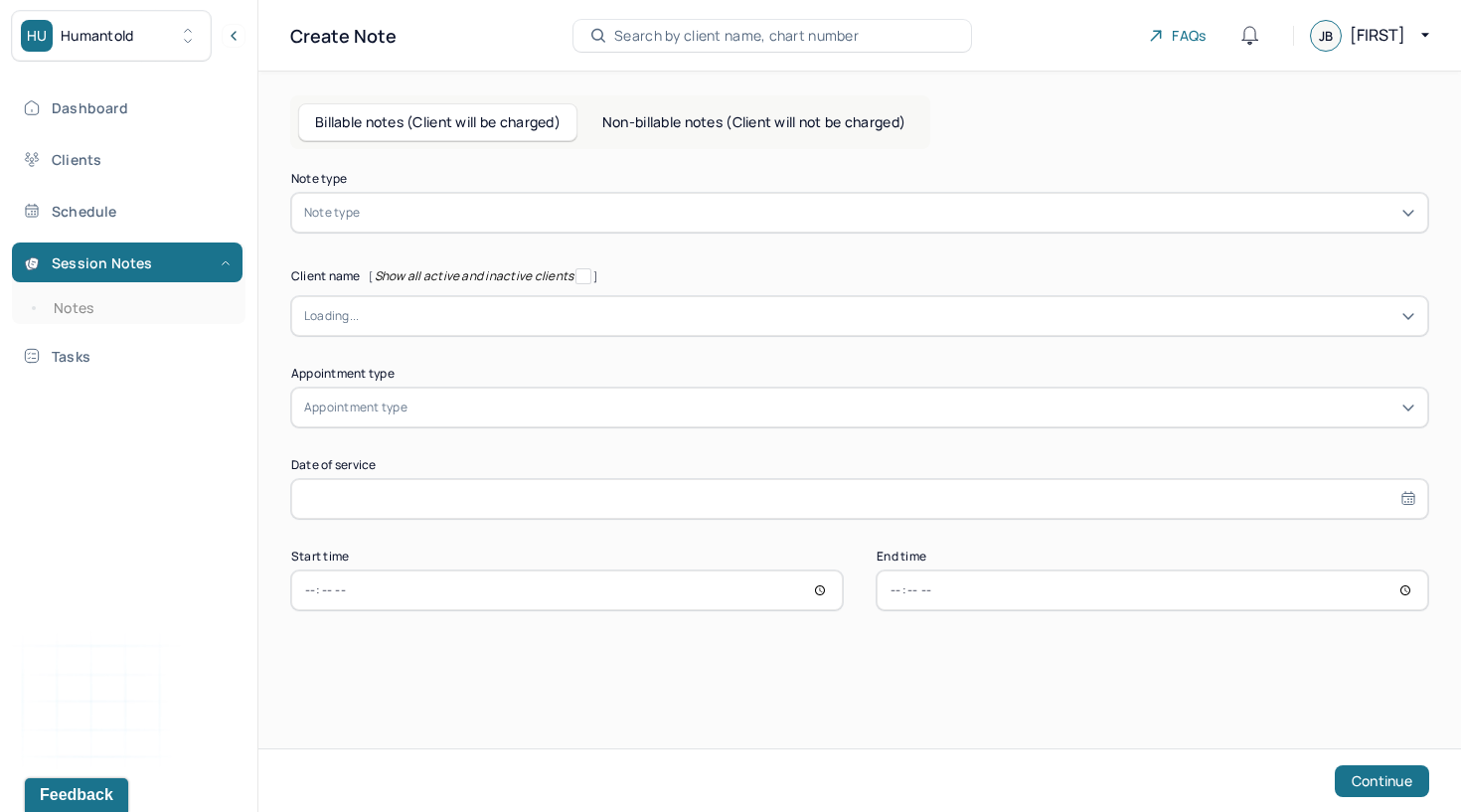 click on "Billable notes (Client will be charged)     Non-billable notes (Client will not be charged)" at bounding box center (610, 122) 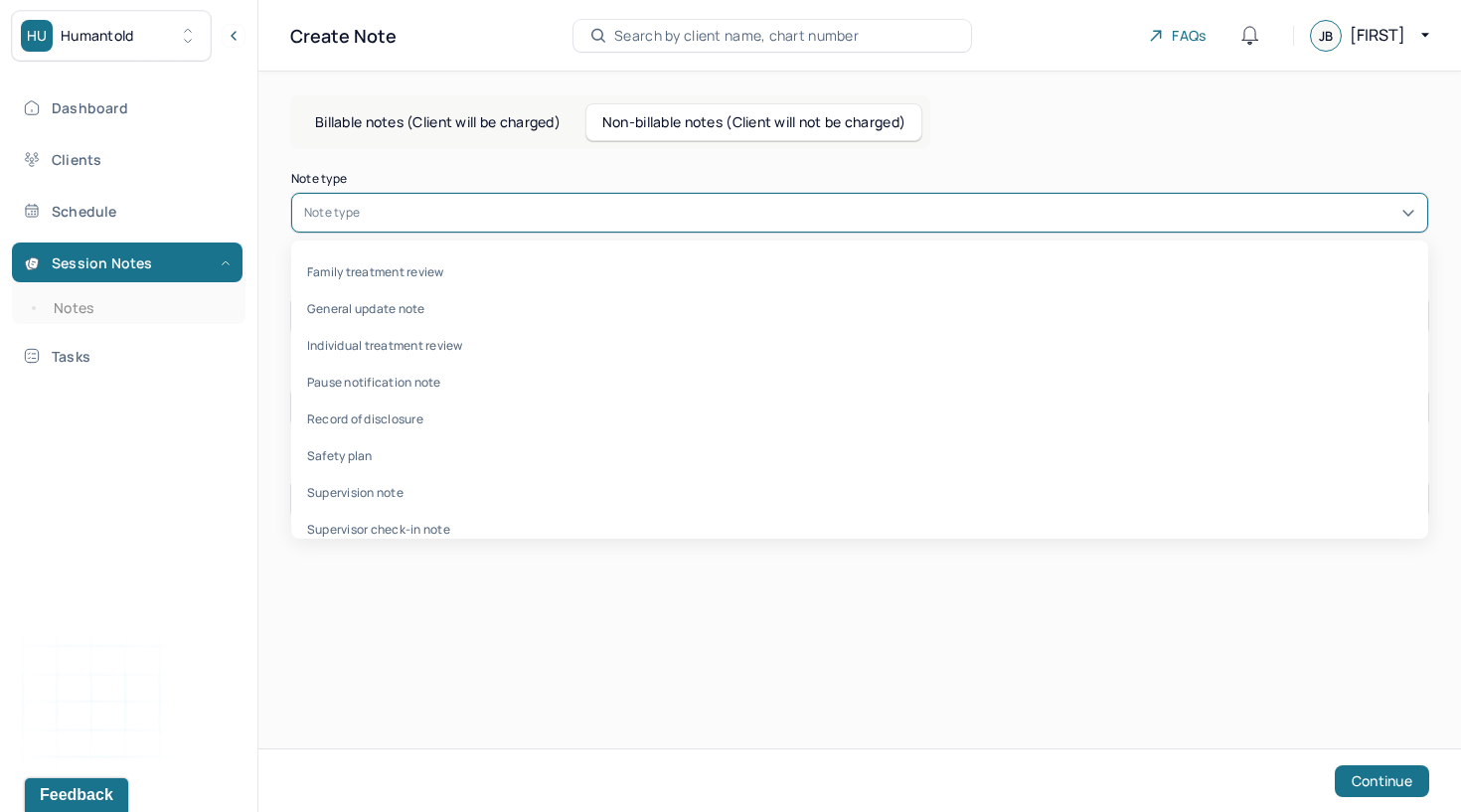 click on "Note type" at bounding box center (860, 213) 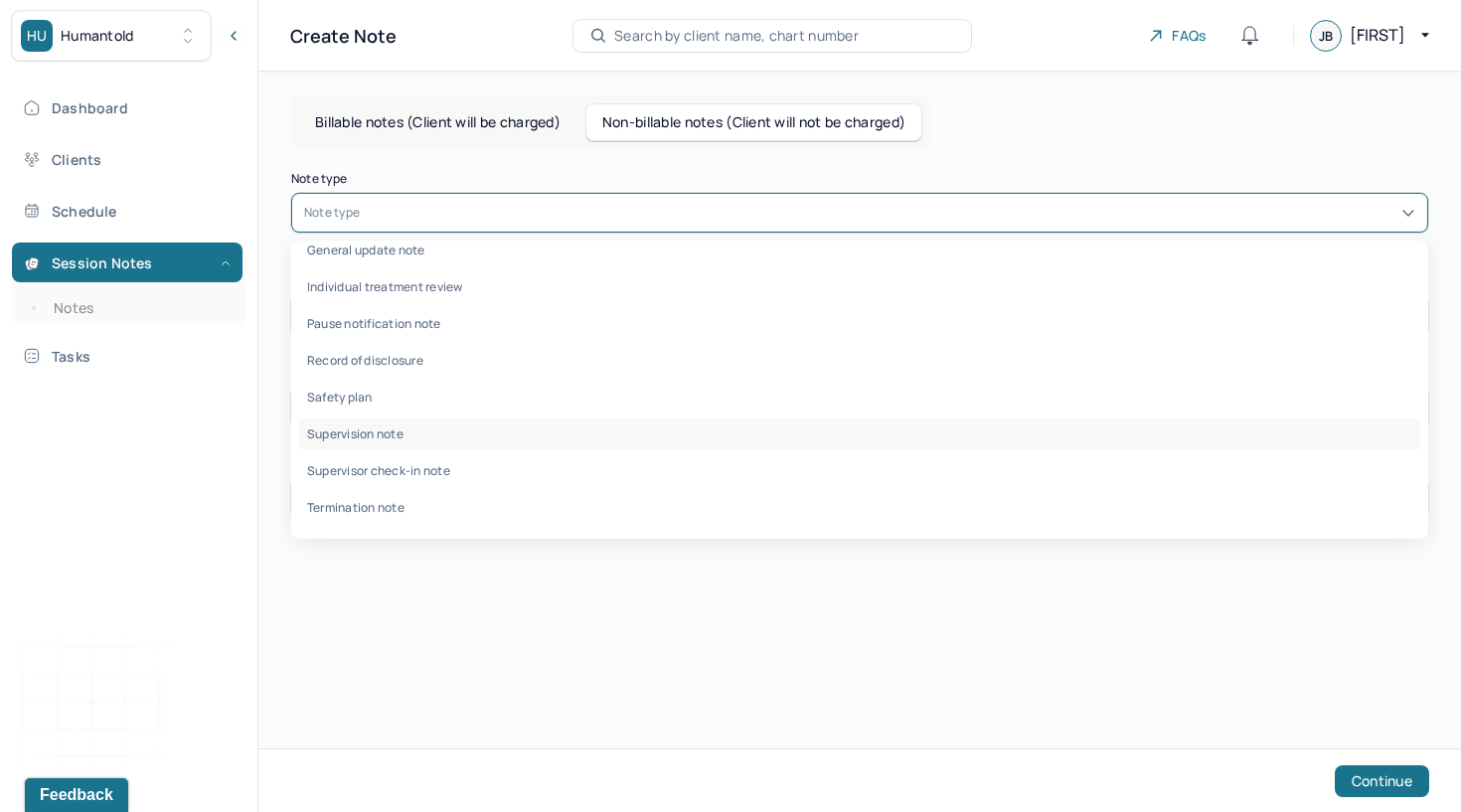 scroll, scrollTop: 59, scrollLeft: 0, axis: vertical 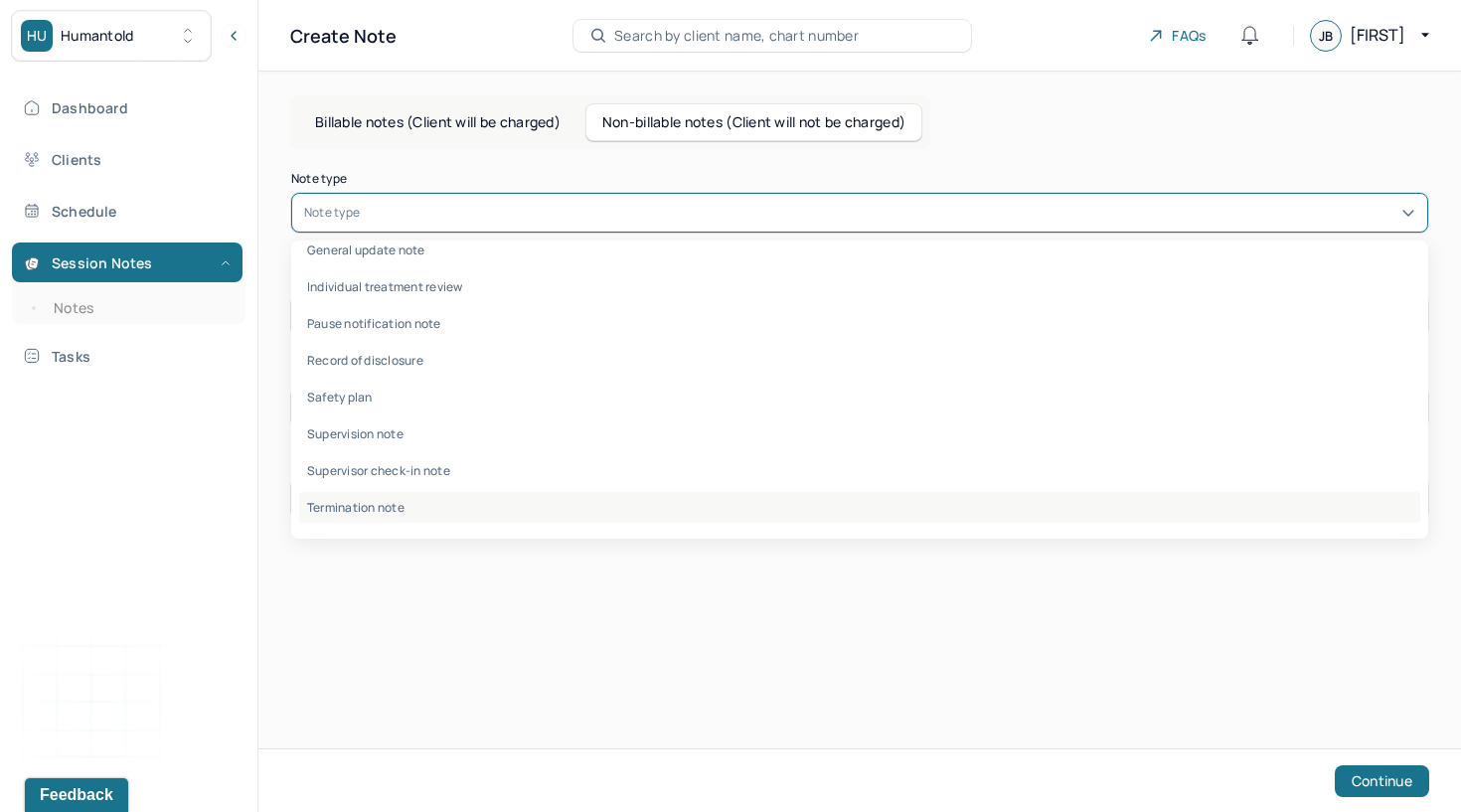click on "Termination note" at bounding box center (860, 507) 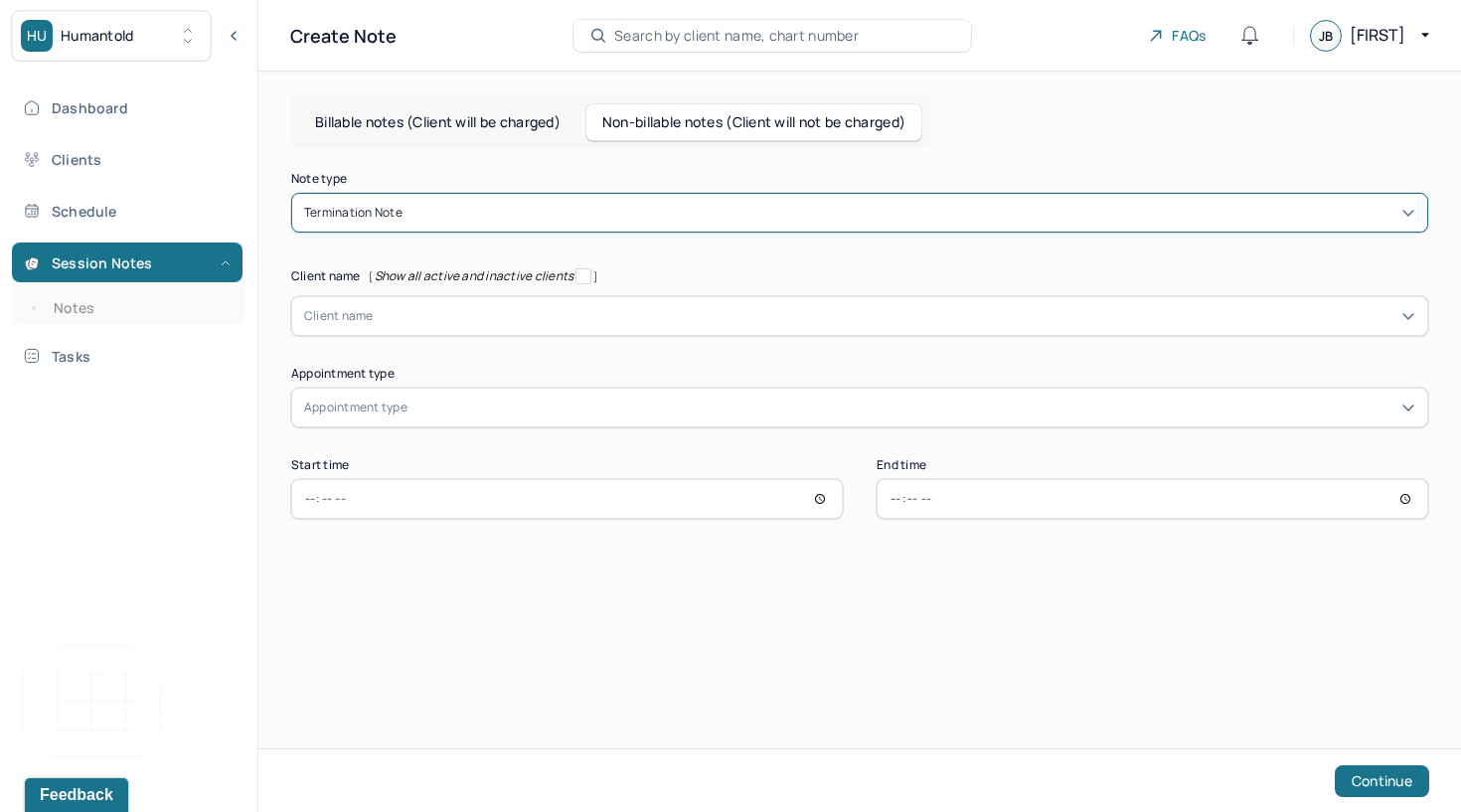 click on "Client name" at bounding box center [339, 316] 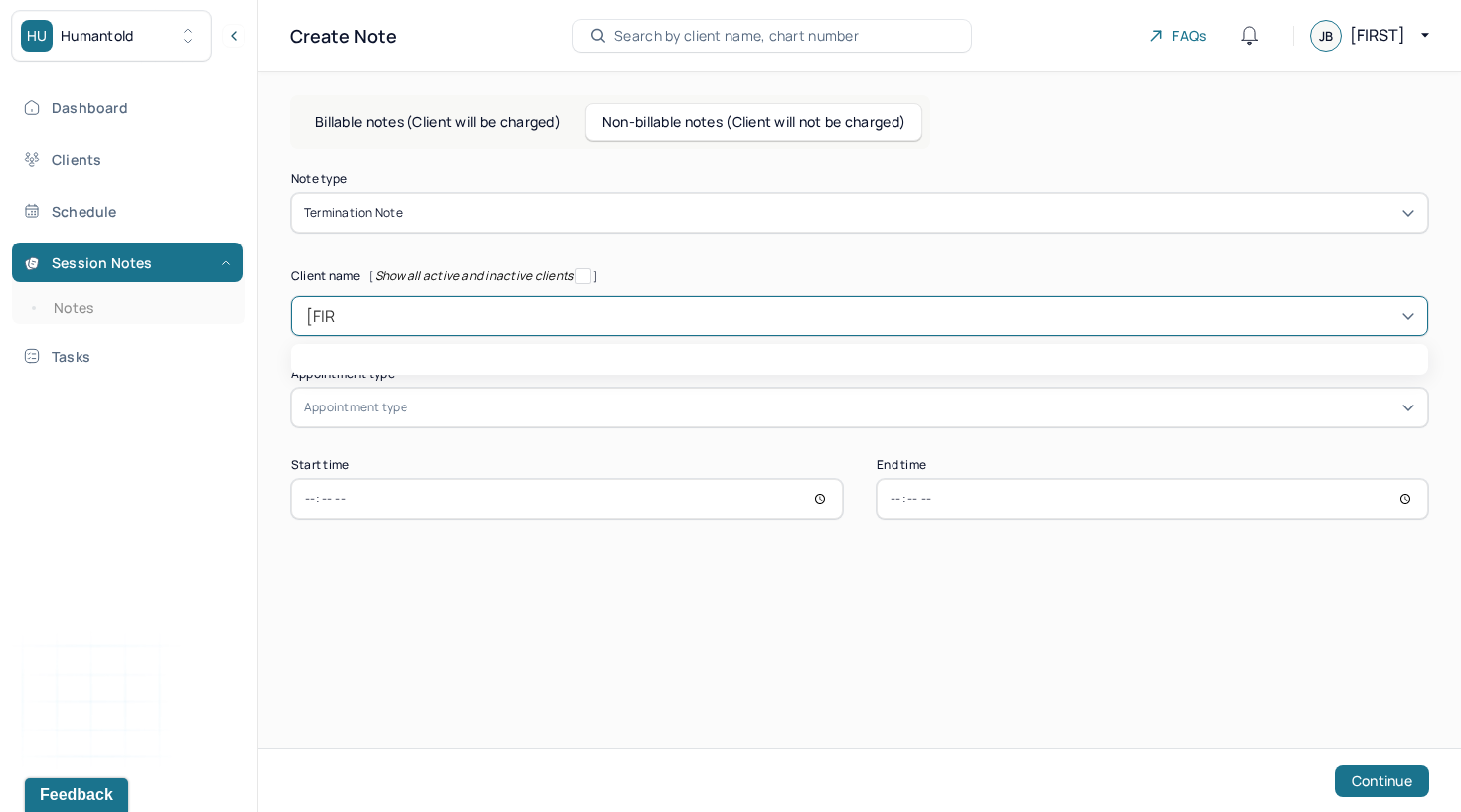 type on "[FIRST]" 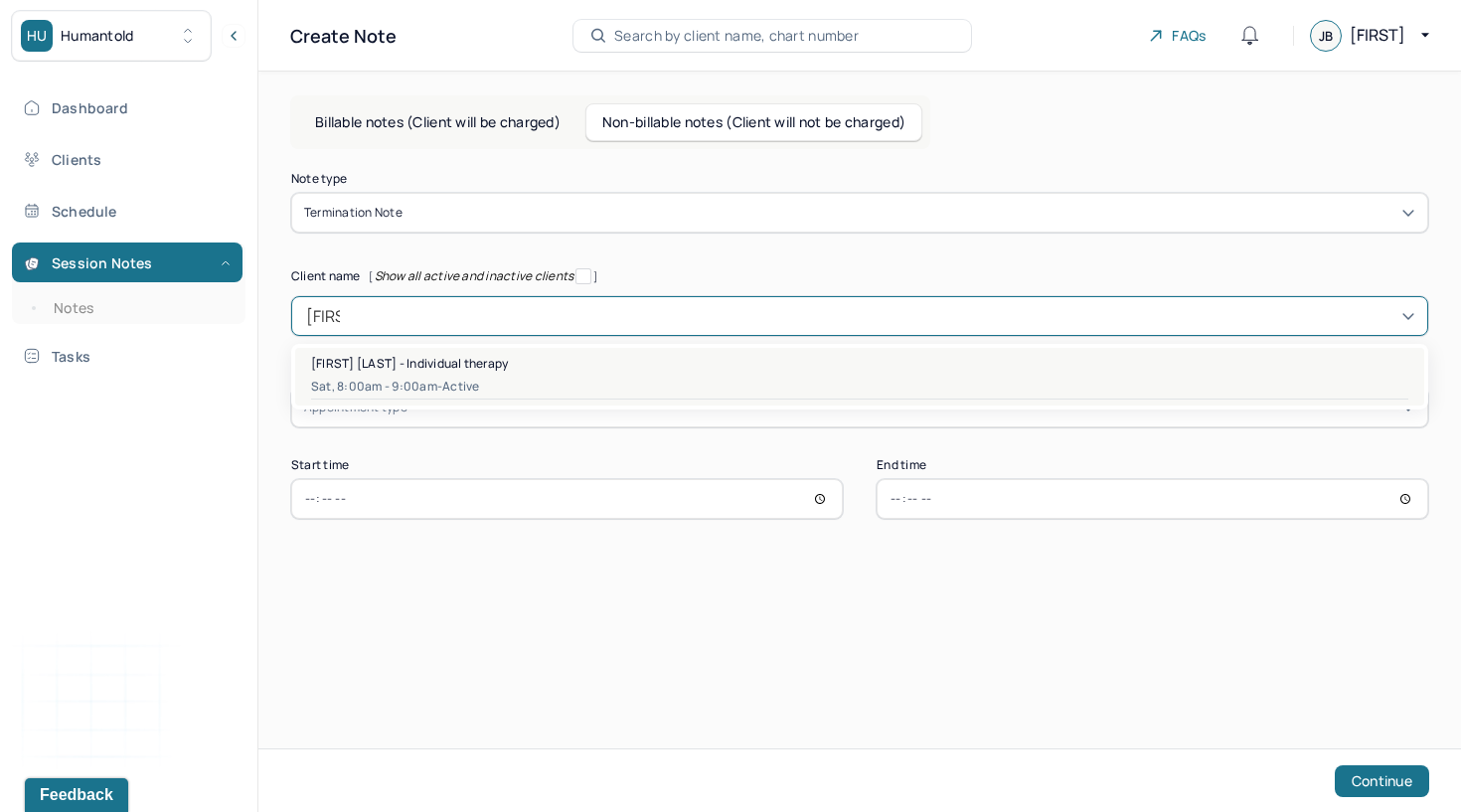 click on "[FIRST] [LAST] - Individual therapy" at bounding box center [409, 363] 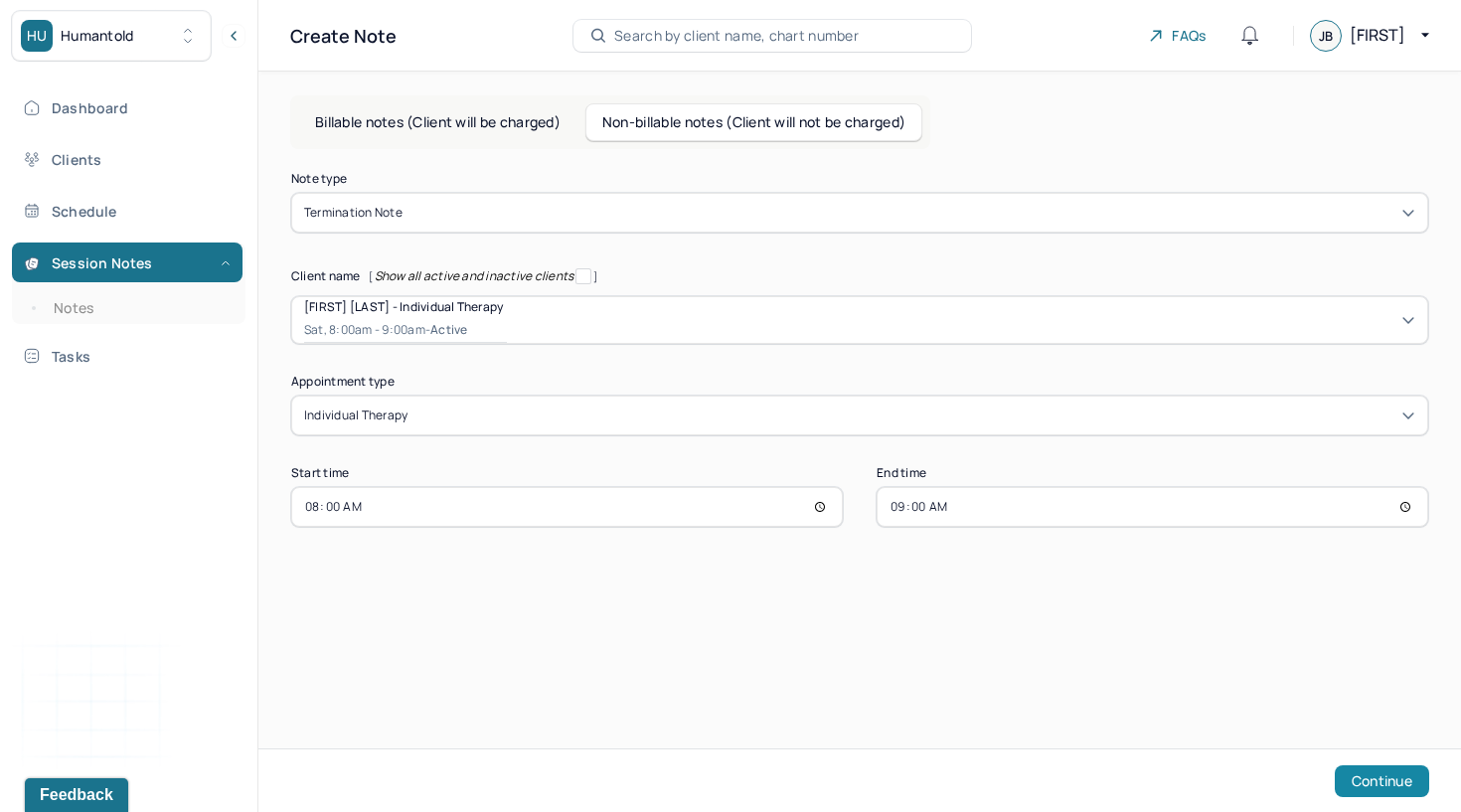 click on "Continue" at bounding box center (1381, 781) 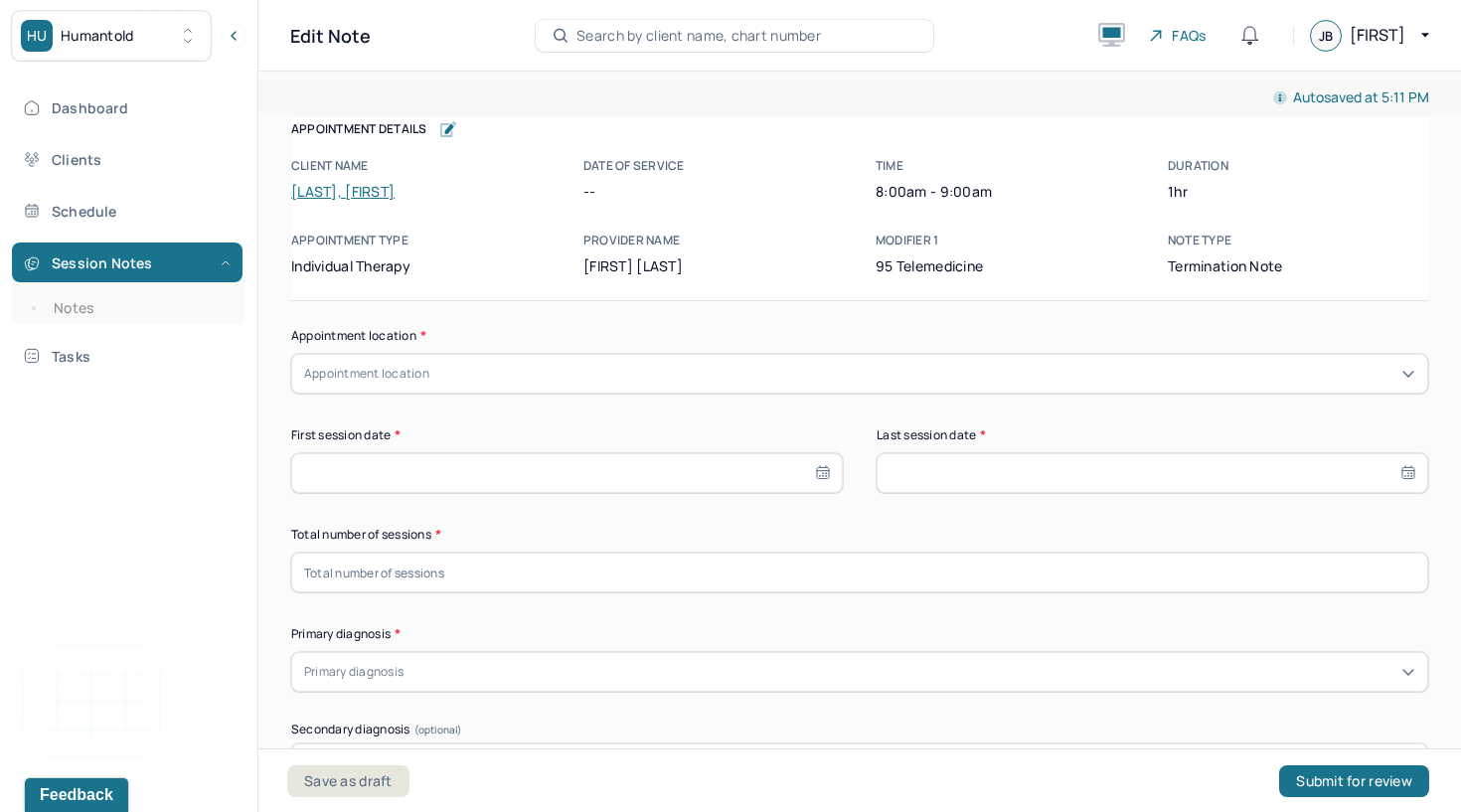 click on "Appointment location" at bounding box center (860, 374) 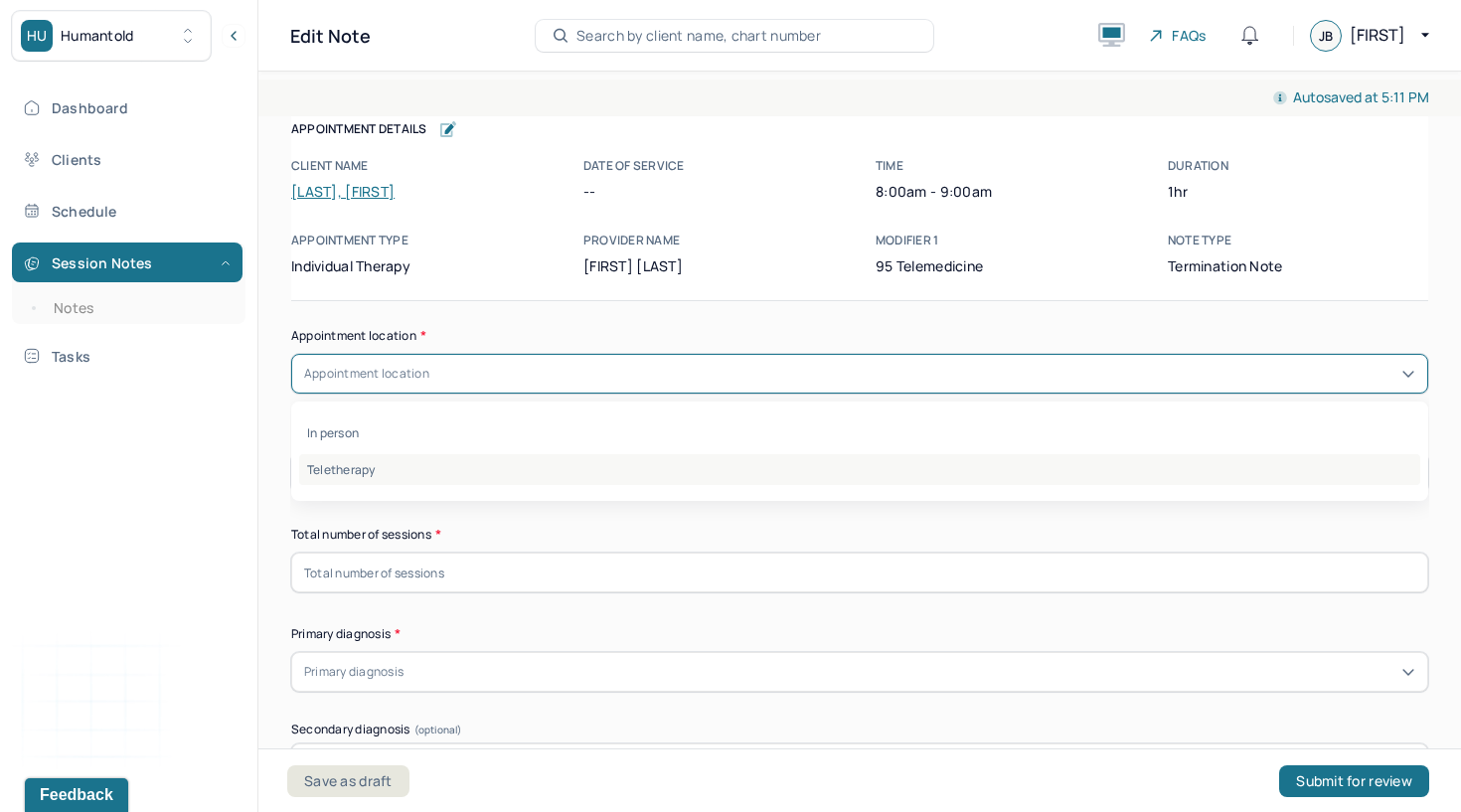 click on "Teletherapy" at bounding box center [860, 469] 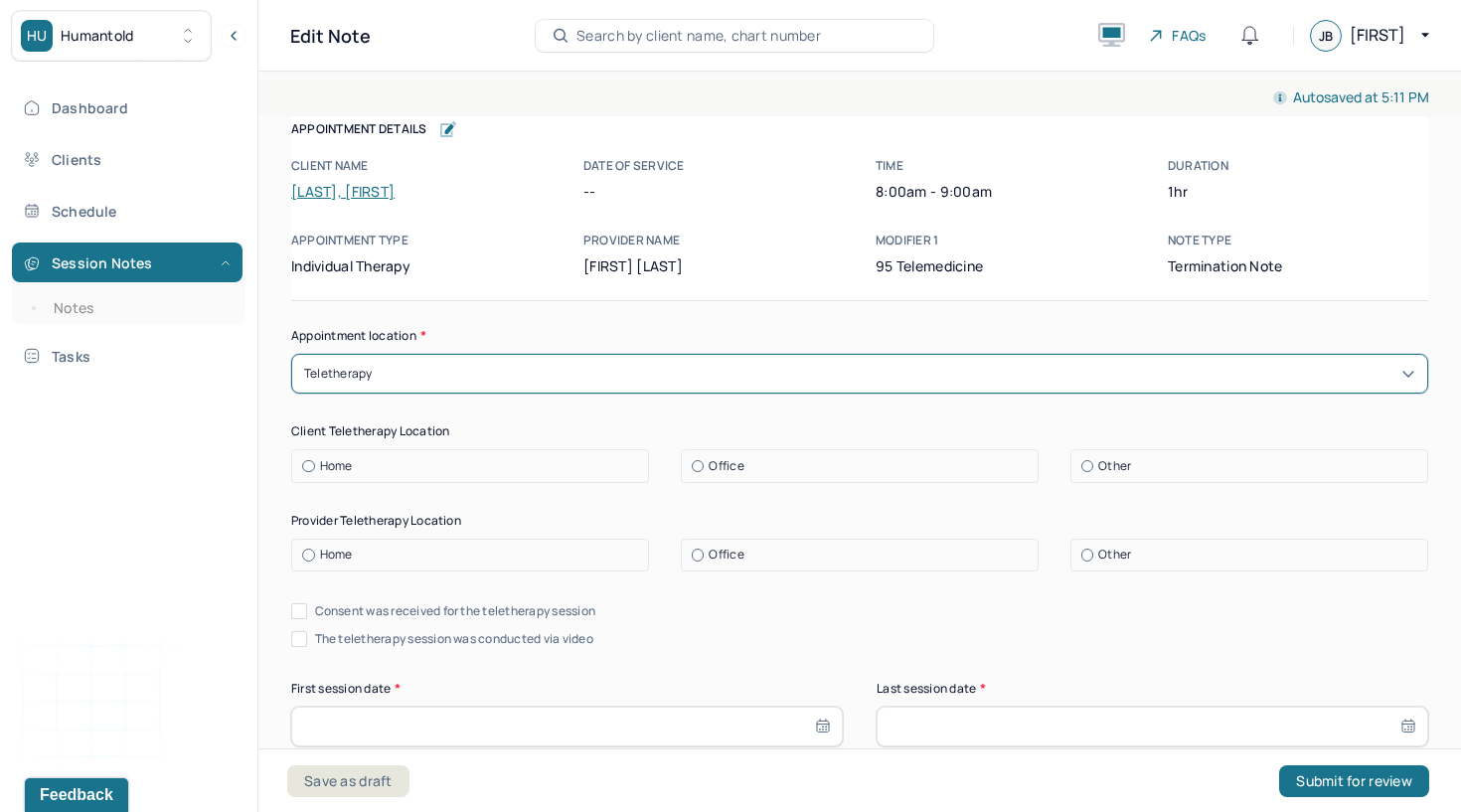 click on "Home" at bounding box center (475, 466) 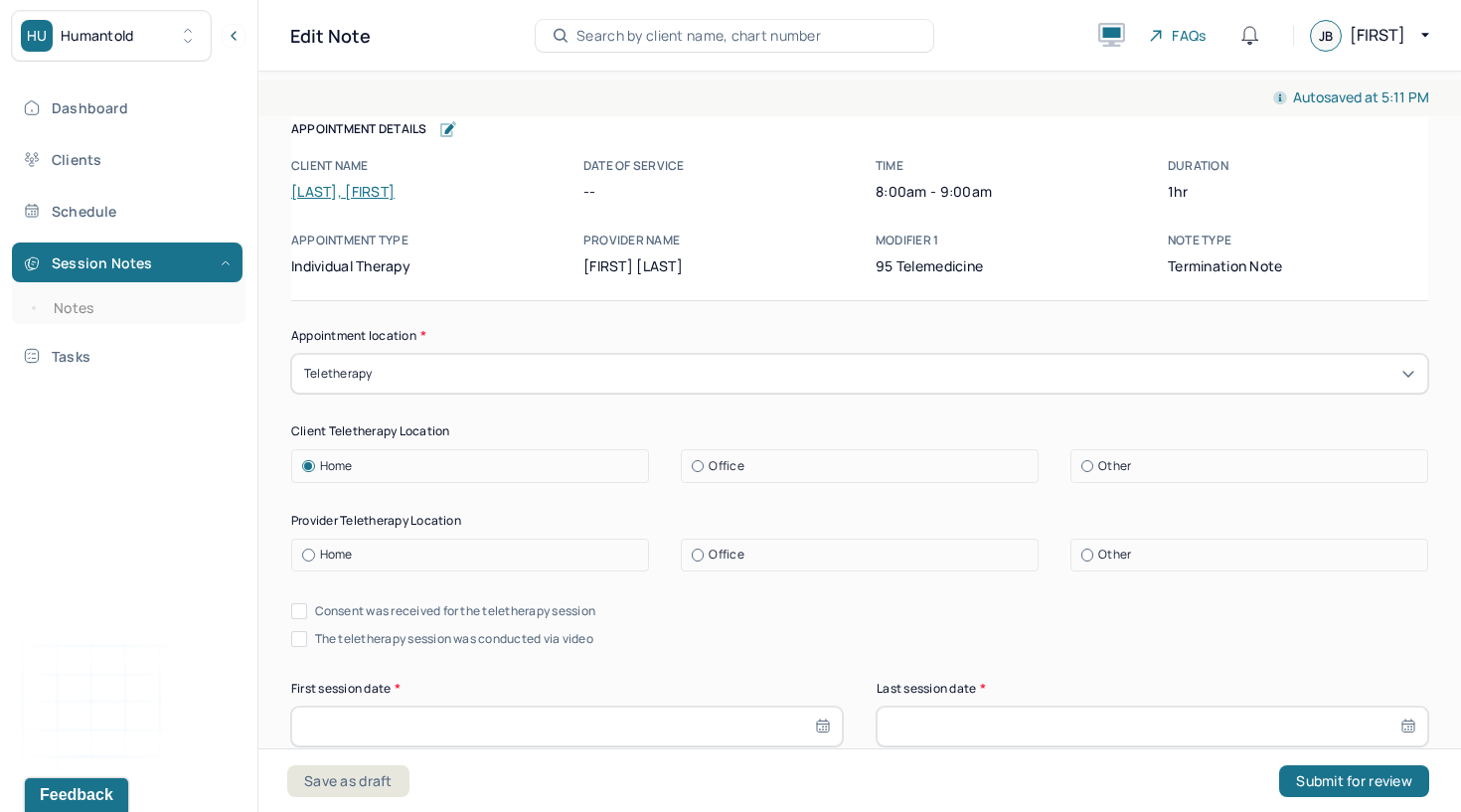 click on "Home" at bounding box center (336, 555) 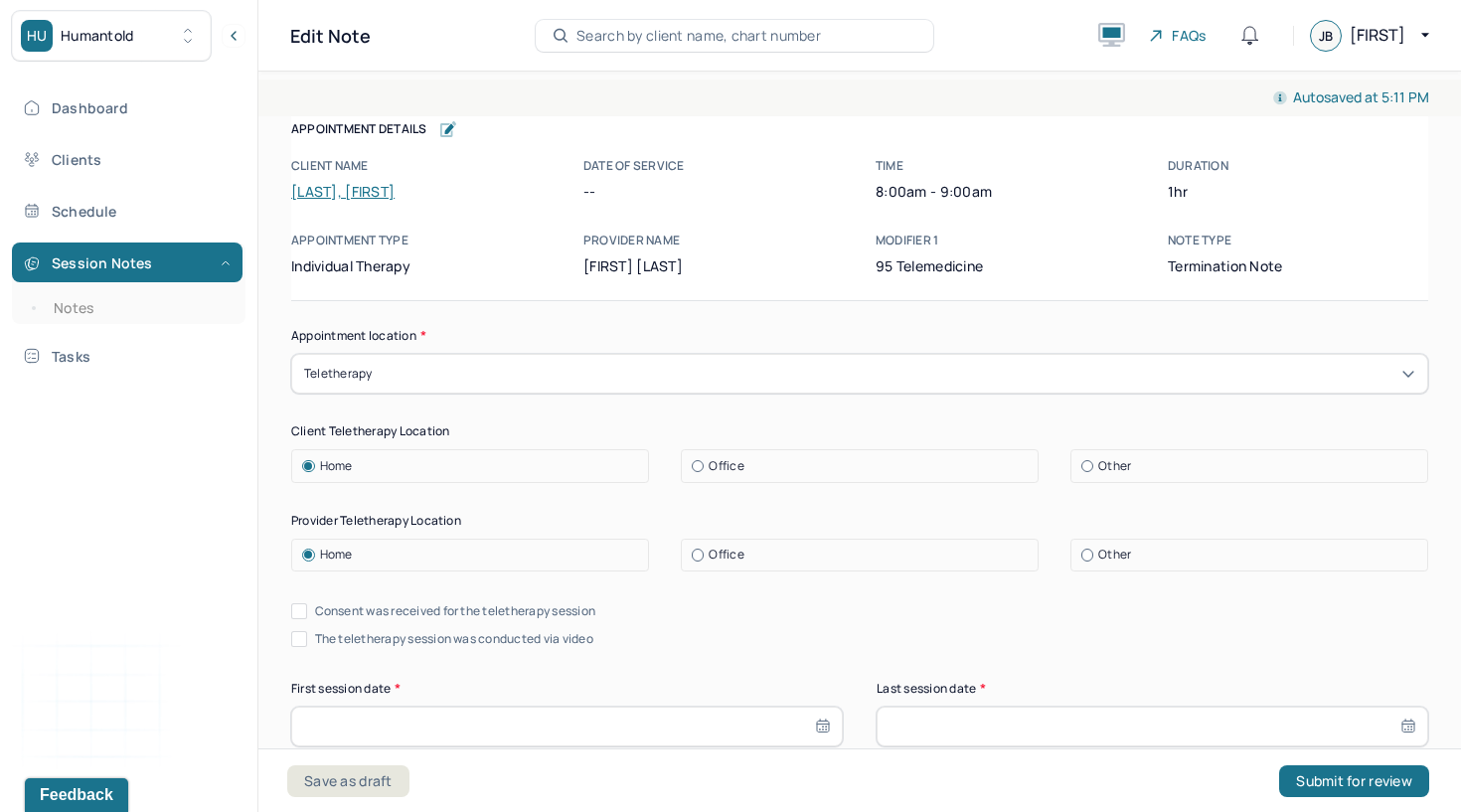 click on "Consent was received for the teletherapy session" at bounding box center [455, 611] 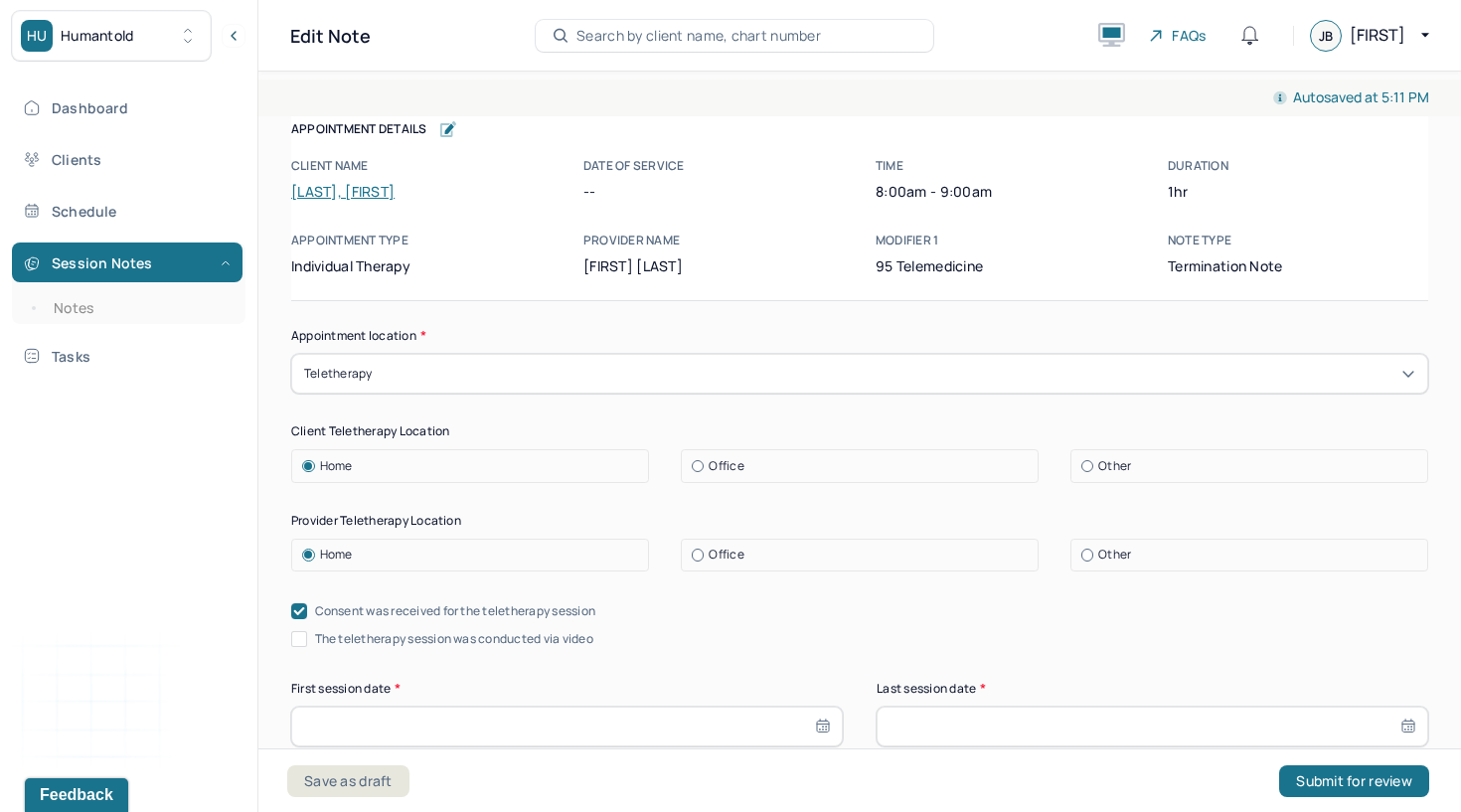 click on "The teletherapy session was conducted via video" at bounding box center (454, 639) 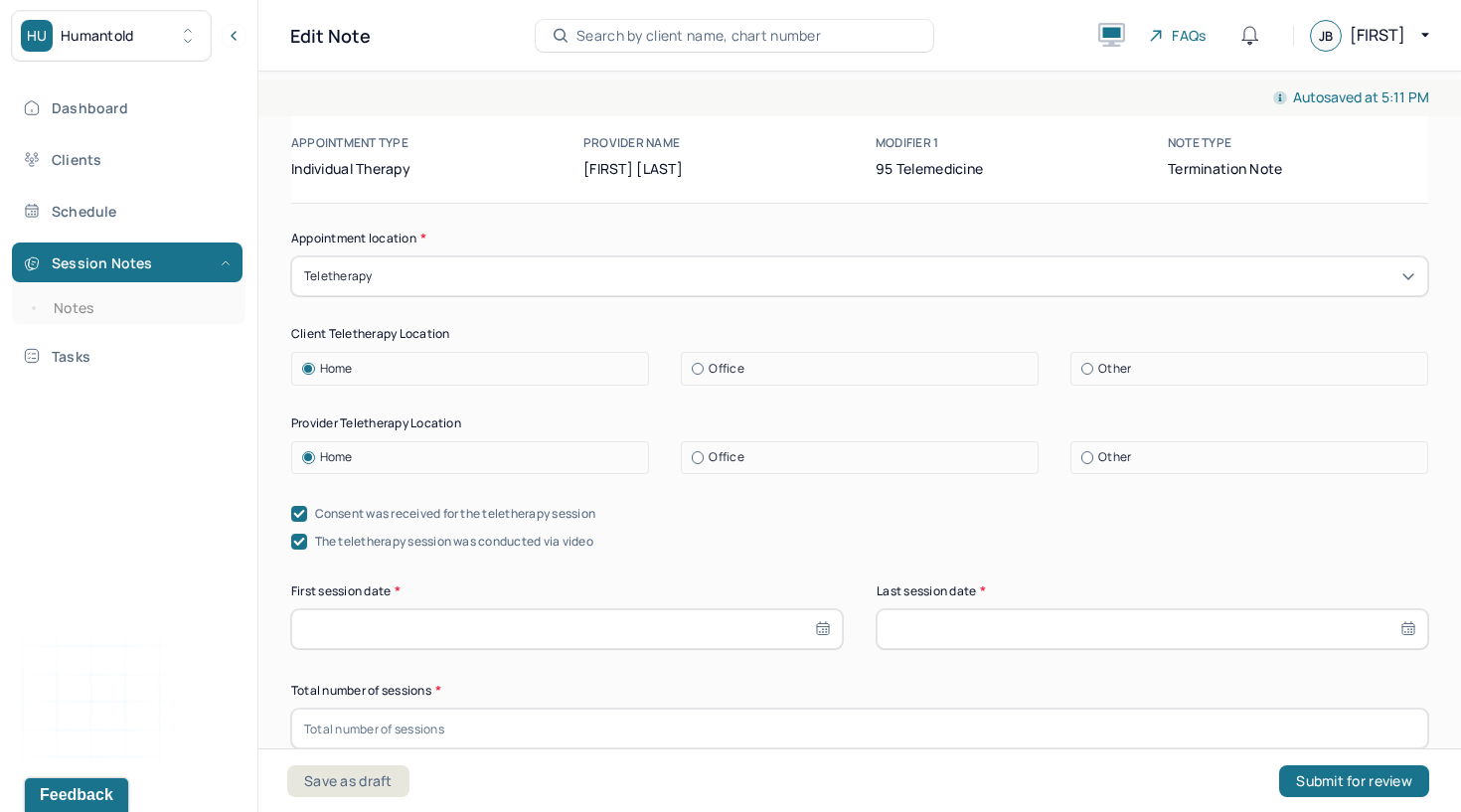 scroll, scrollTop: 176, scrollLeft: 0, axis: vertical 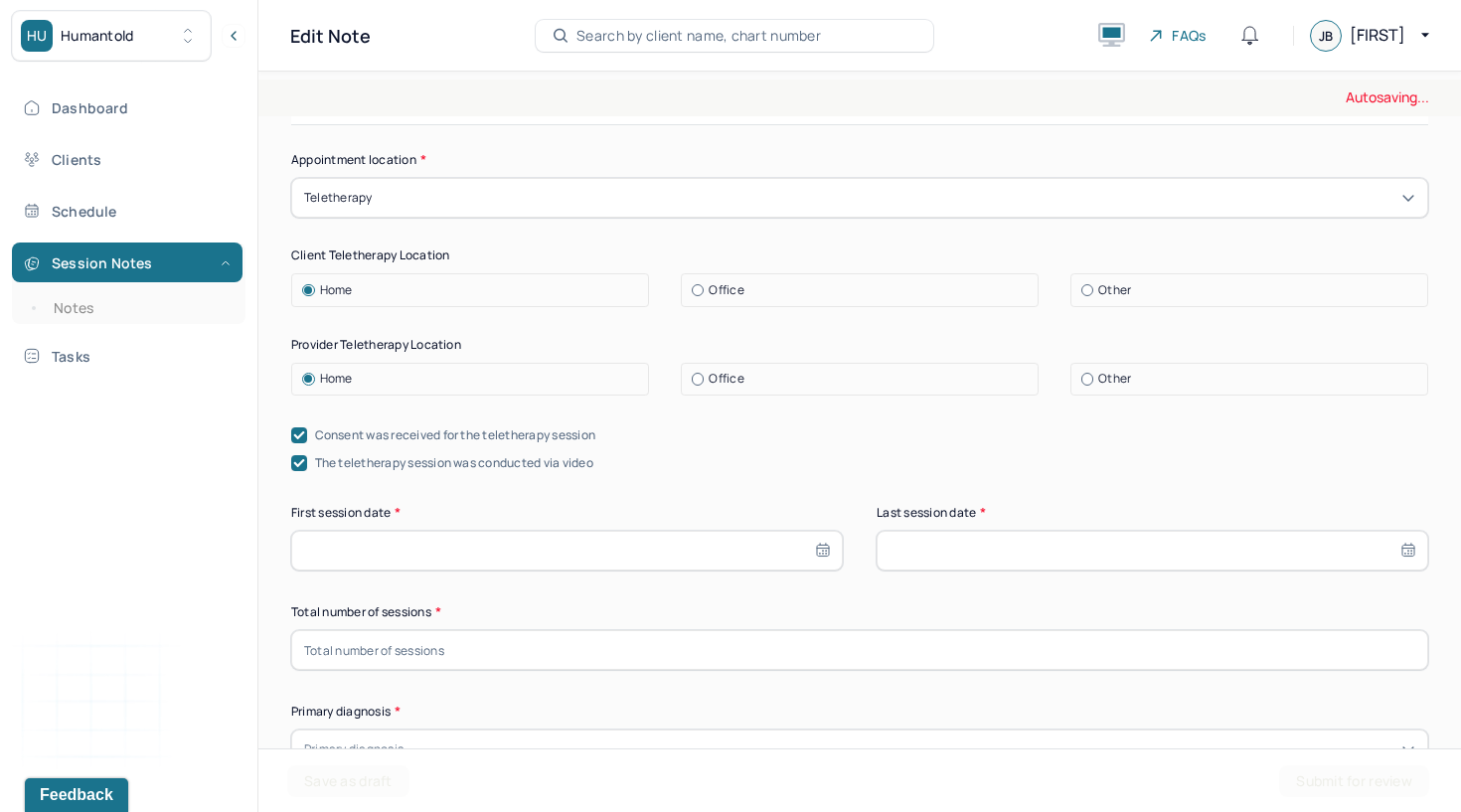 select on "6" 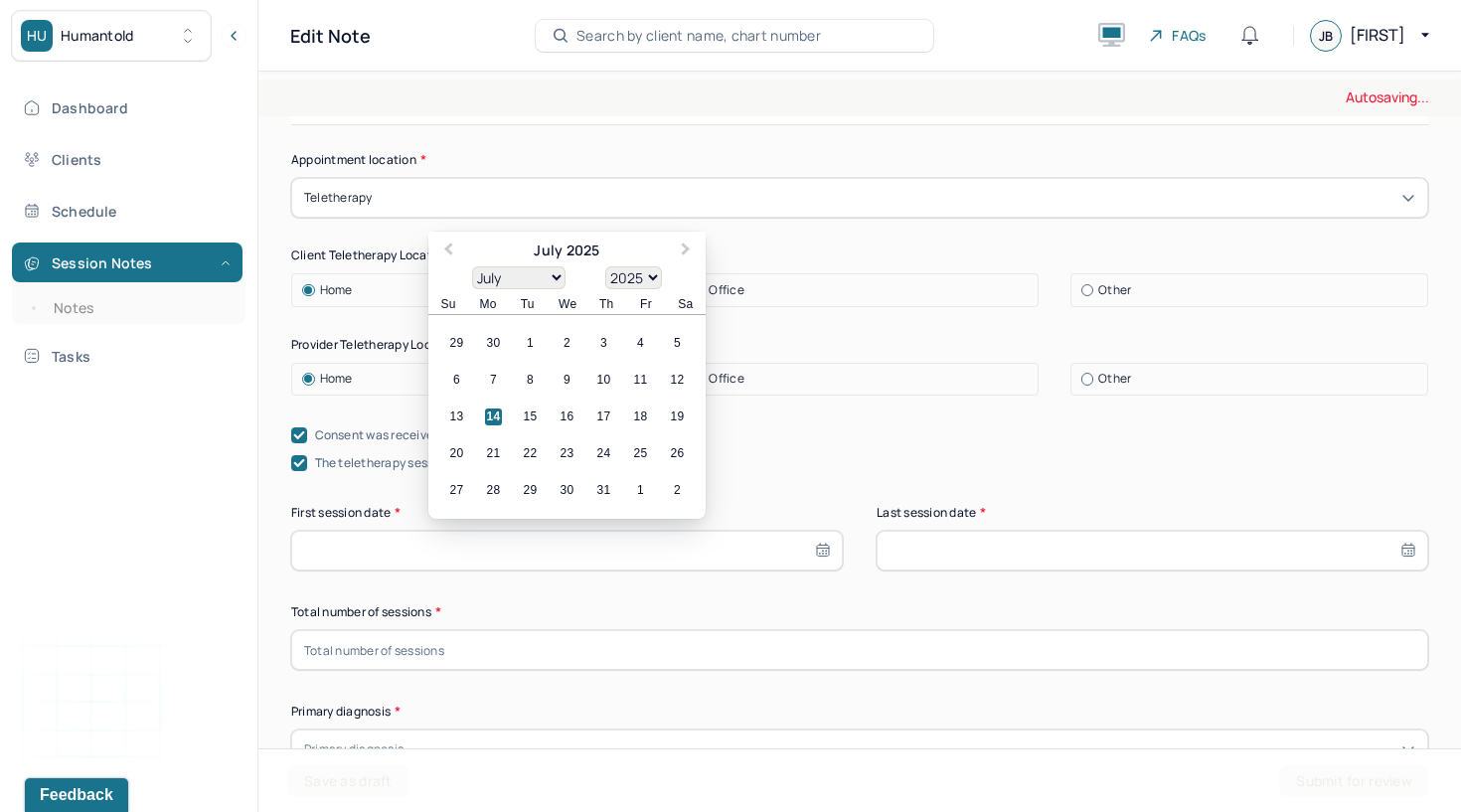 click at bounding box center (567, 551) 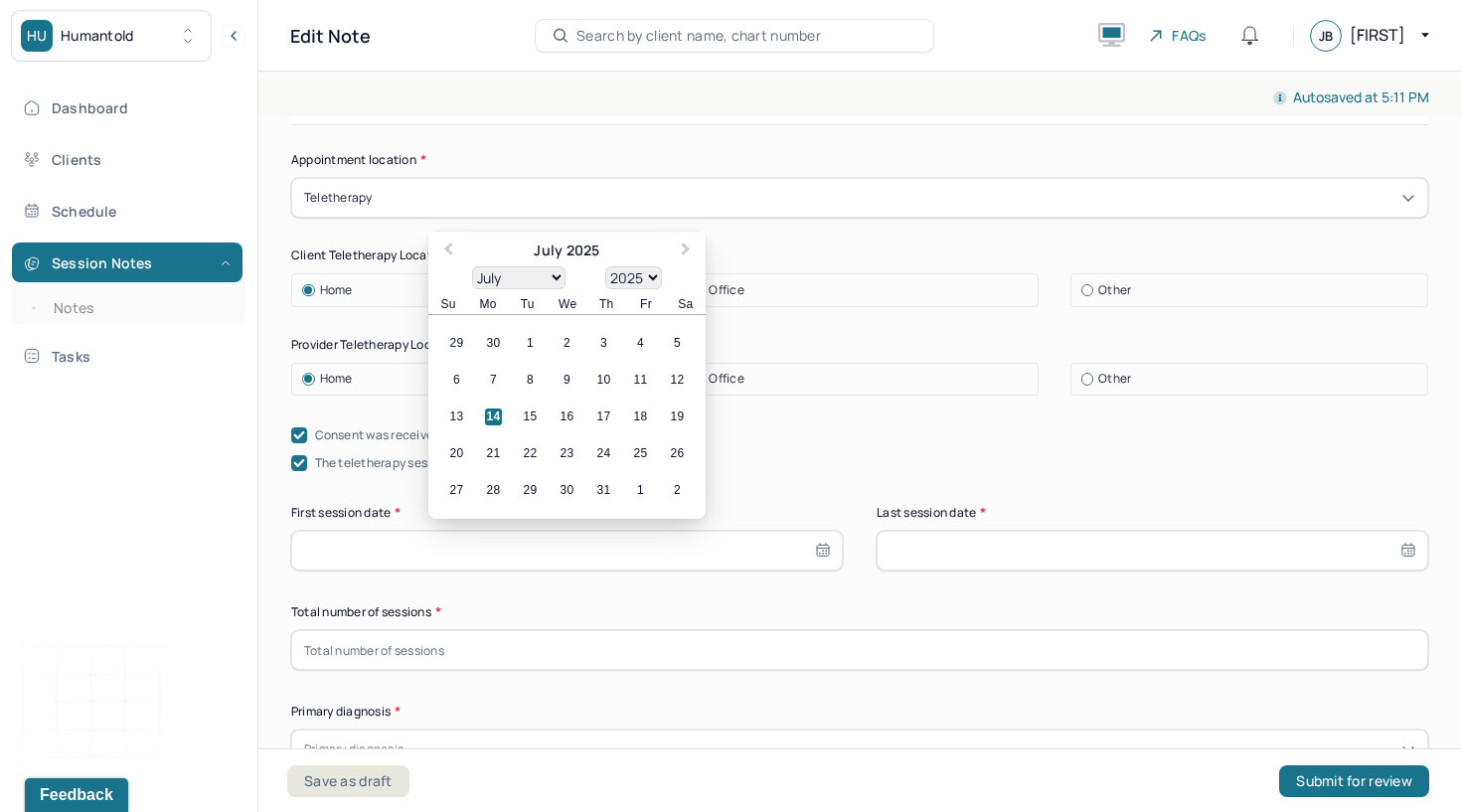 select on "2024" 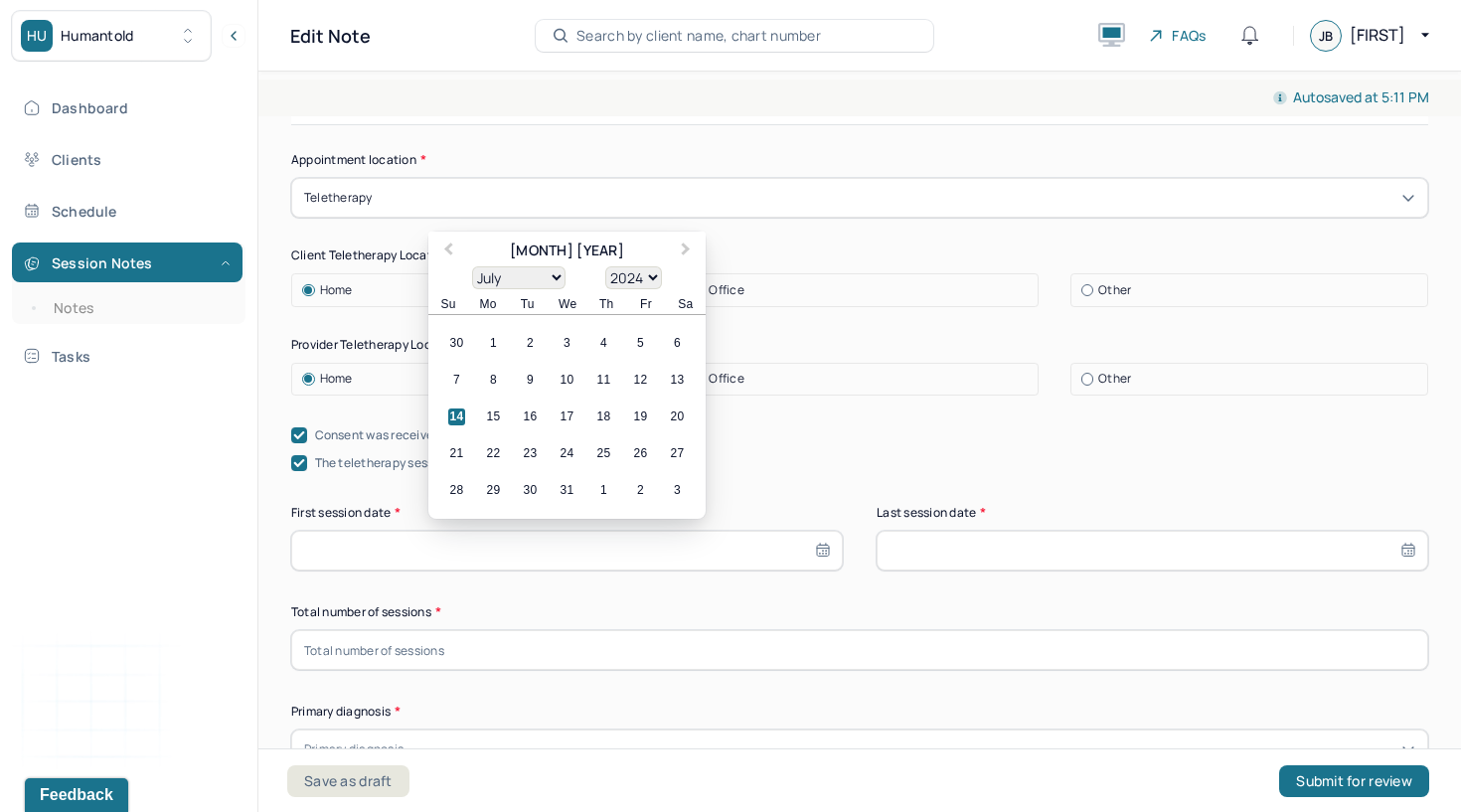 select on "7" 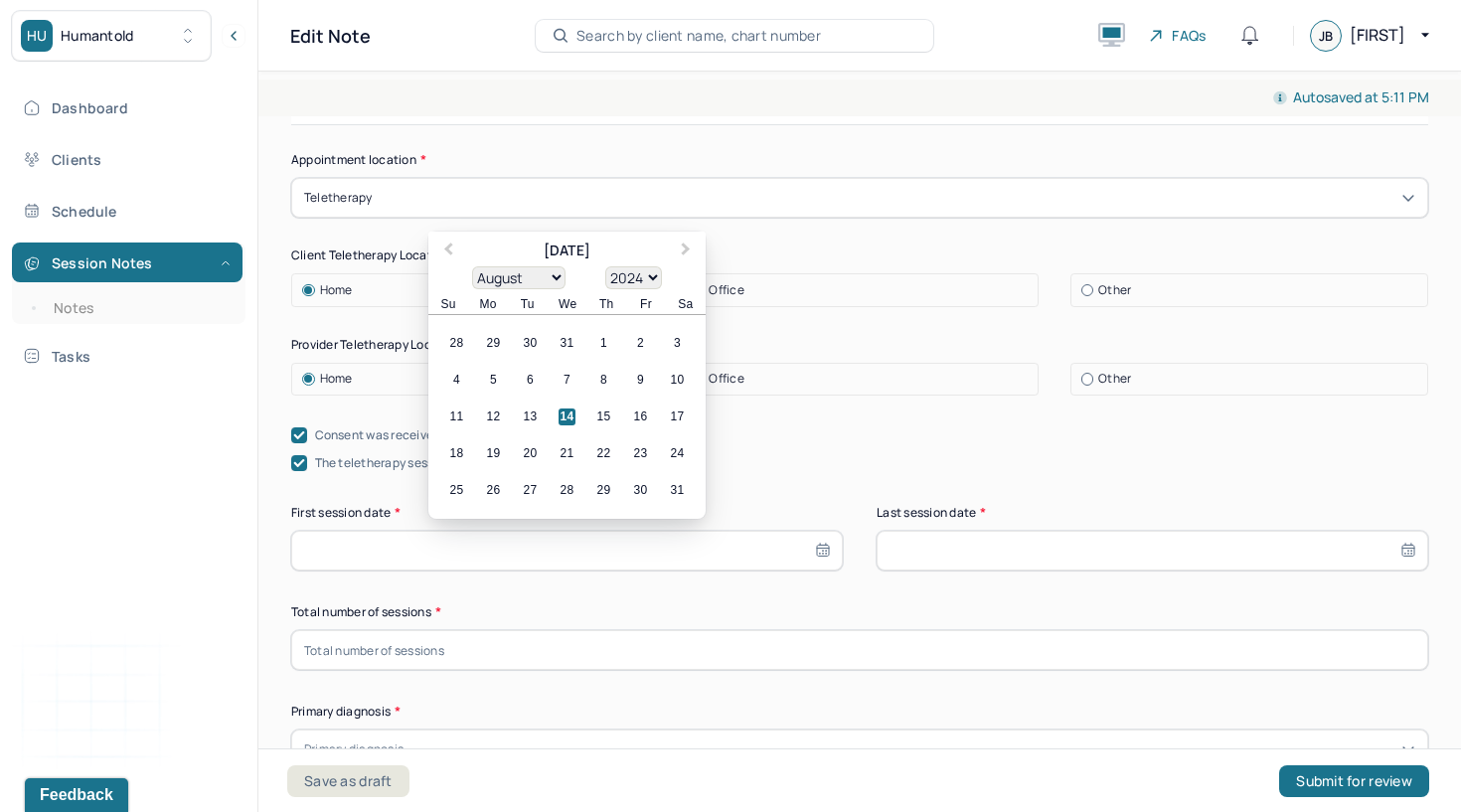 click on "4 5 6 7 8 9 10" at bounding box center [567, 380] 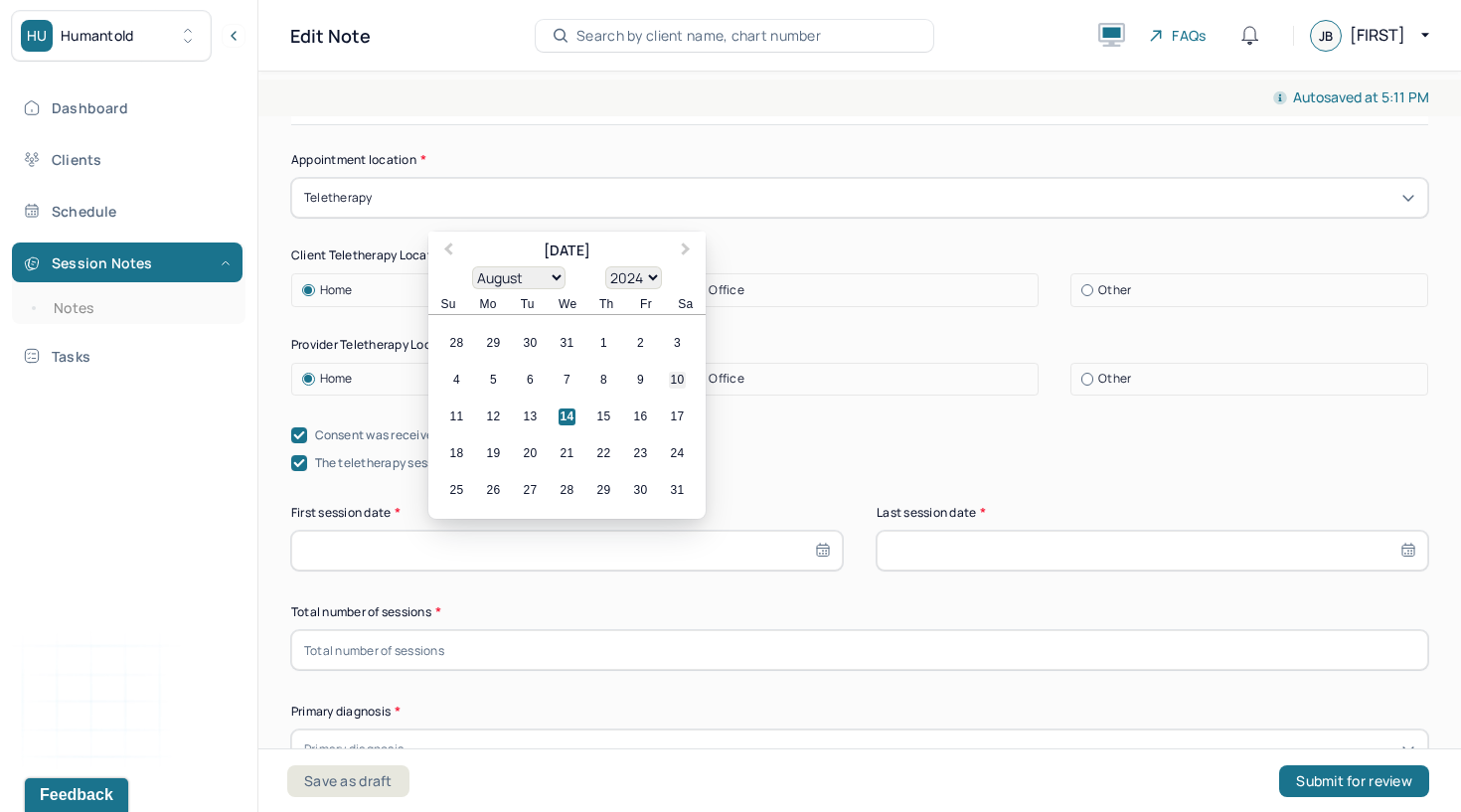 click on "10" at bounding box center (677, 380) 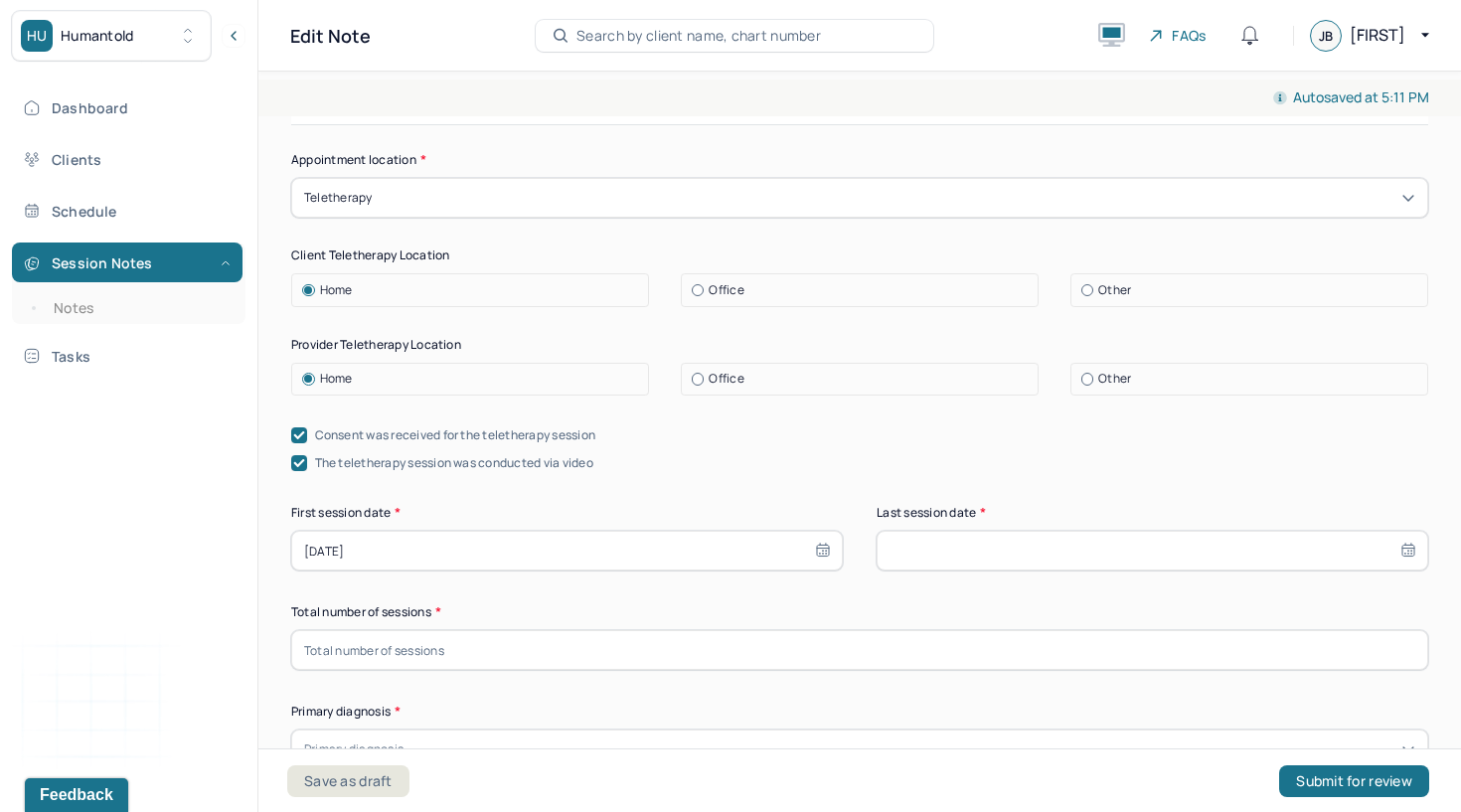 click at bounding box center [1152, 551] 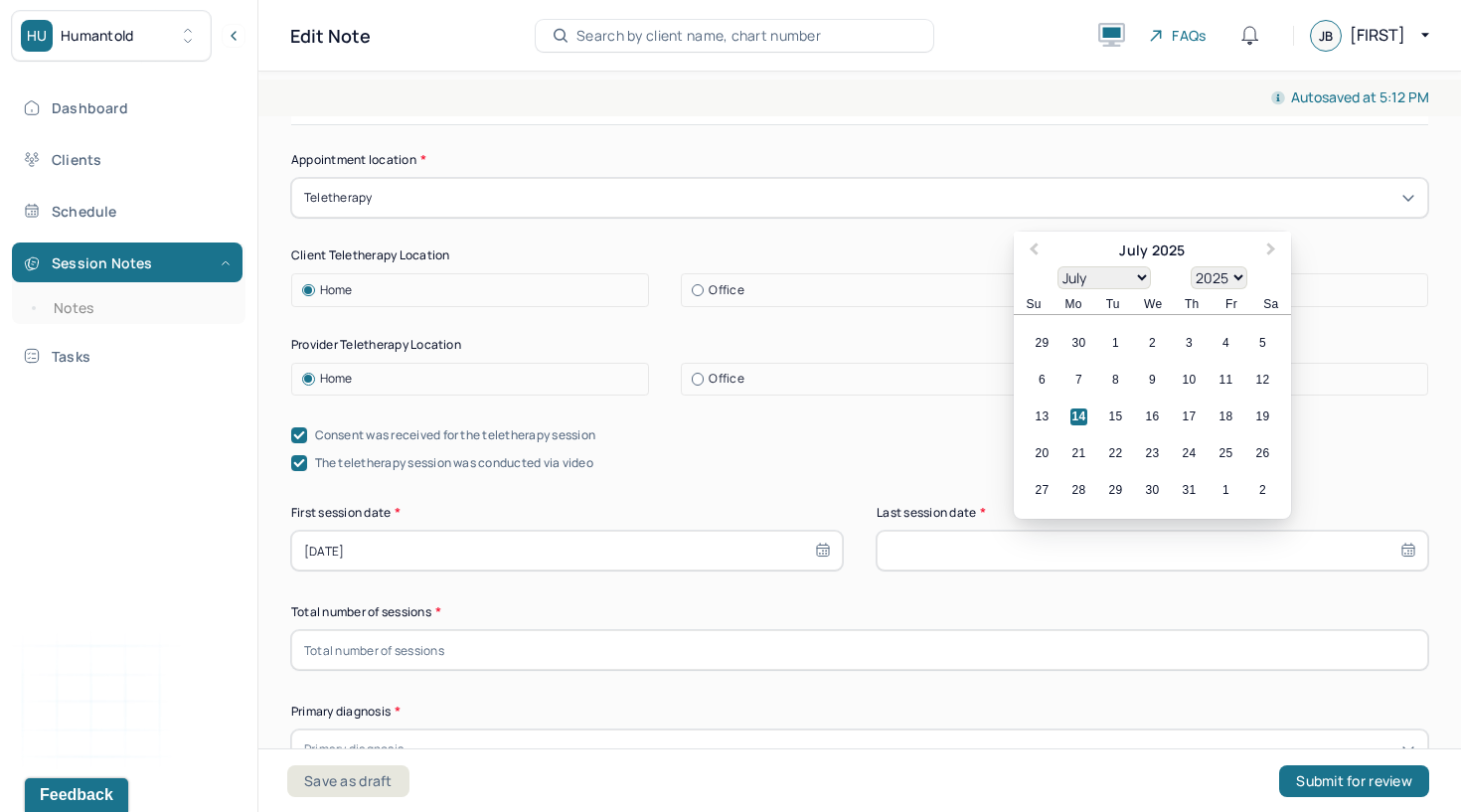 select on "4" 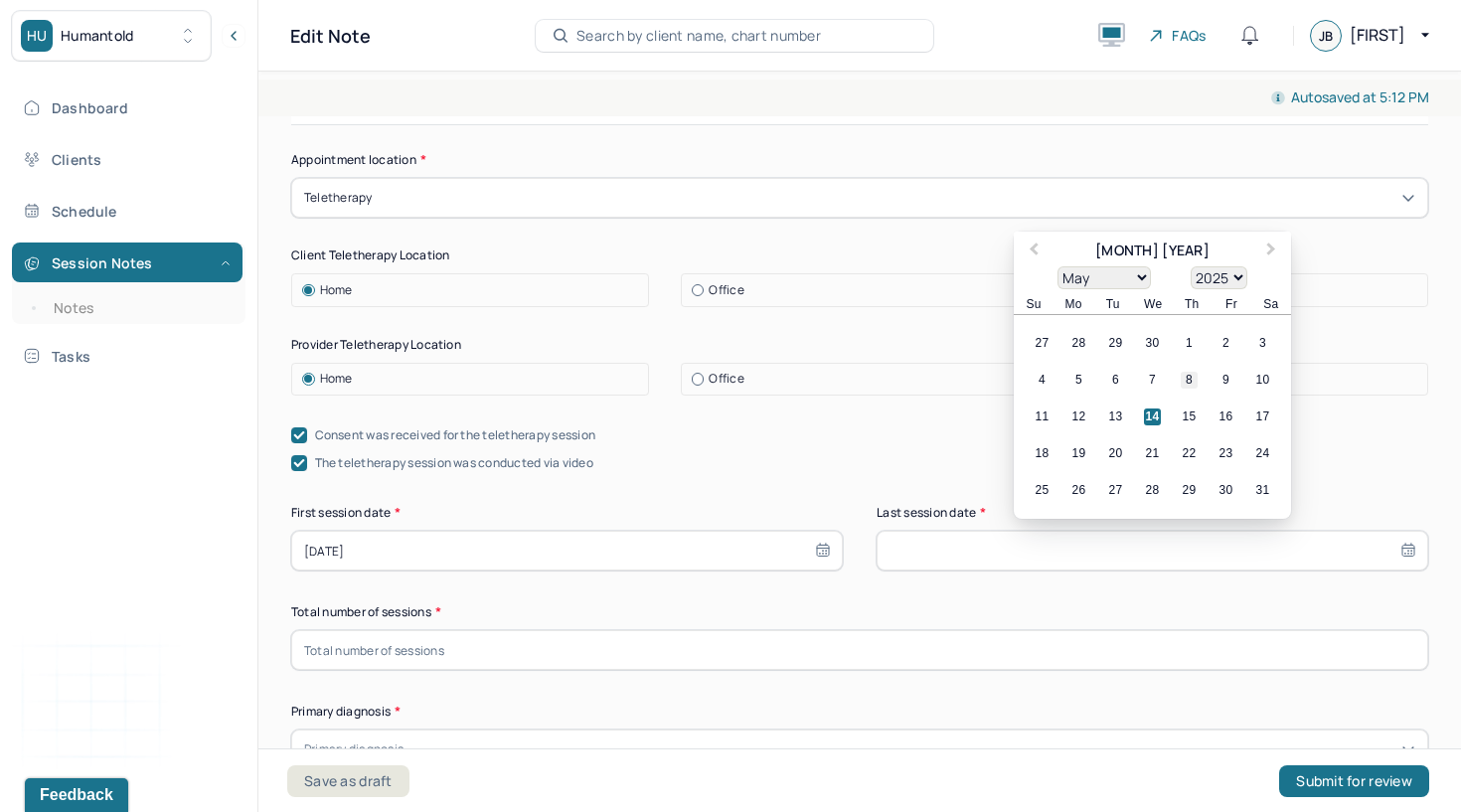 click on "8" at bounding box center (1189, 380) 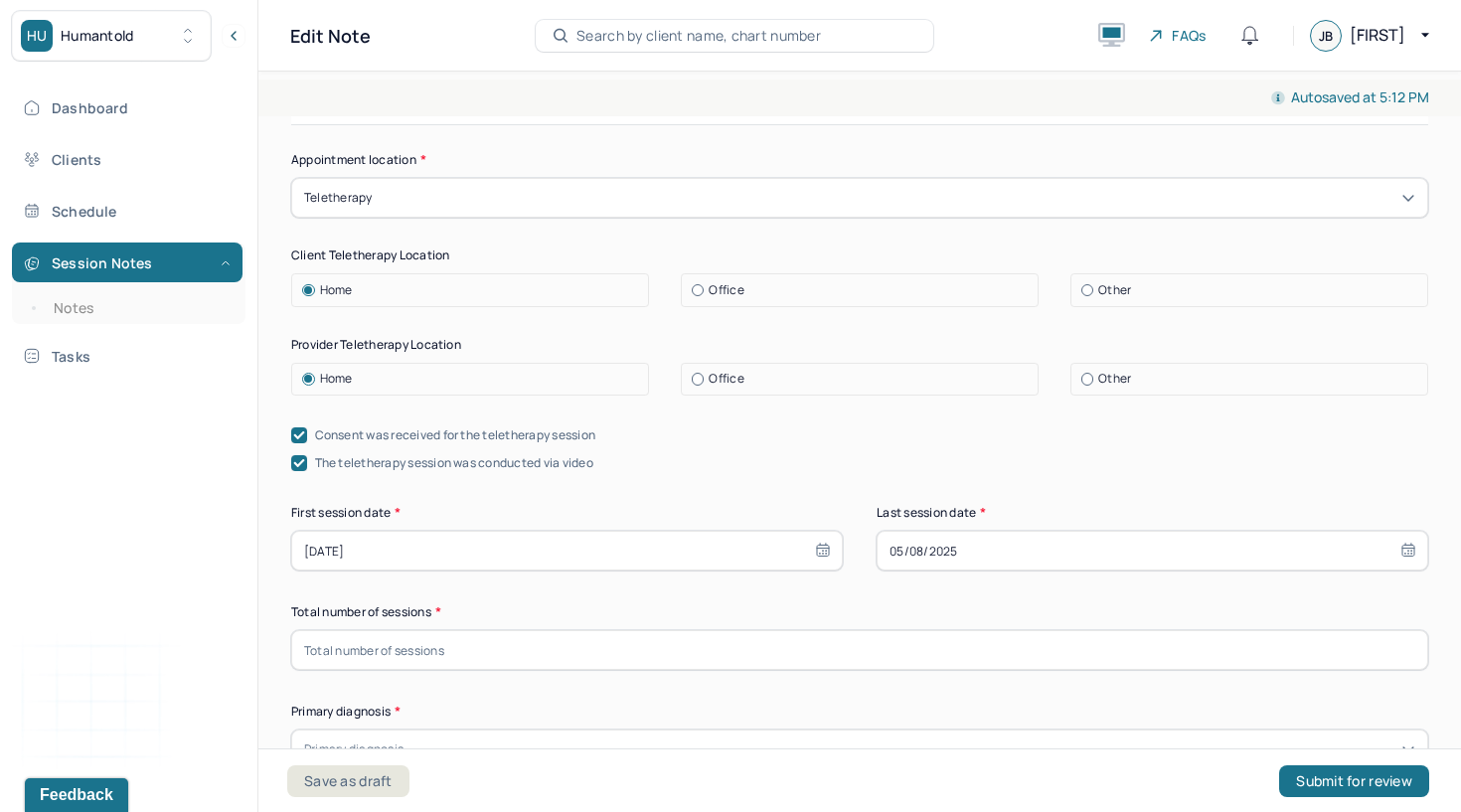 click at bounding box center (860, 650) 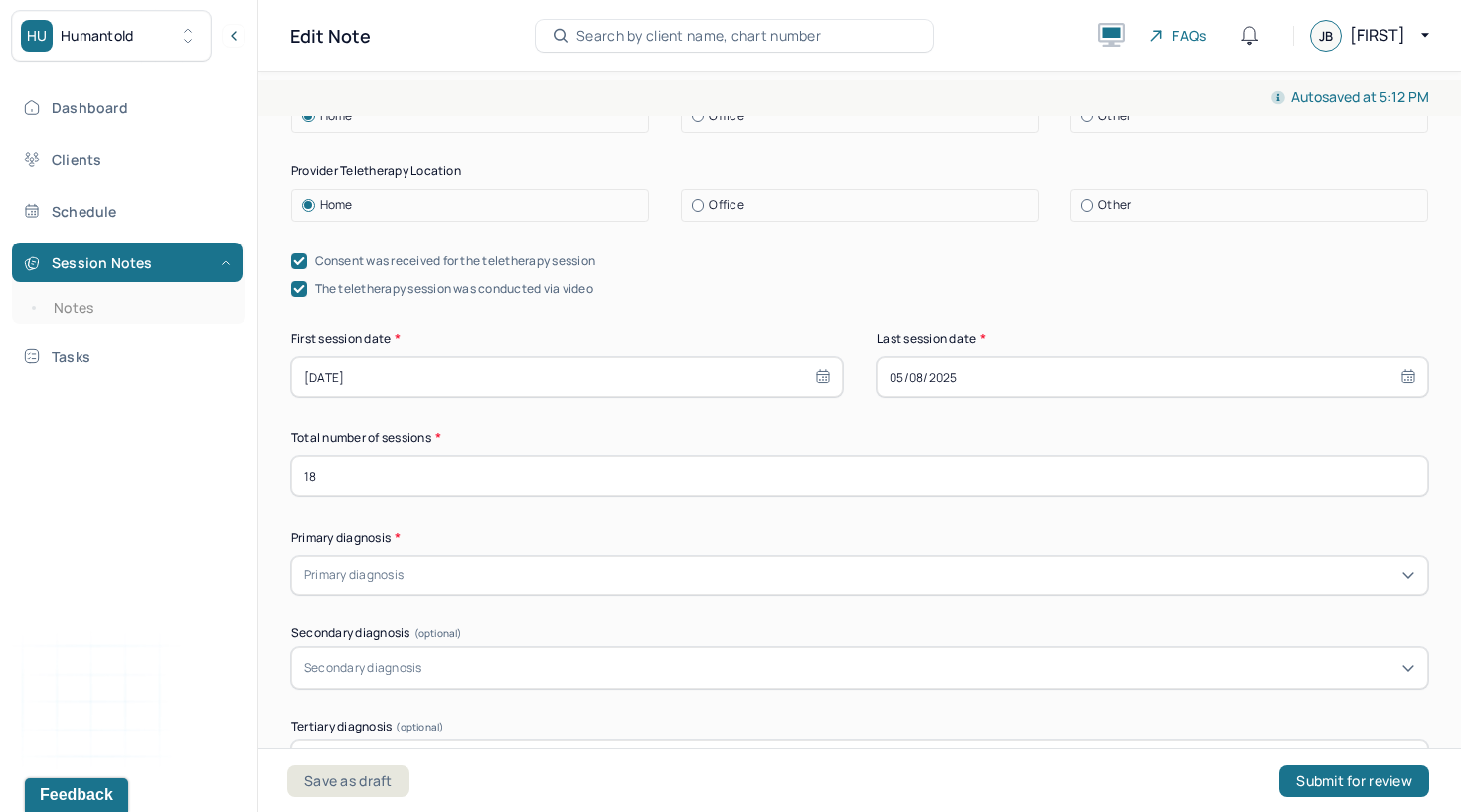 scroll, scrollTop: 349, scrollLeft: 0, axis: vertical 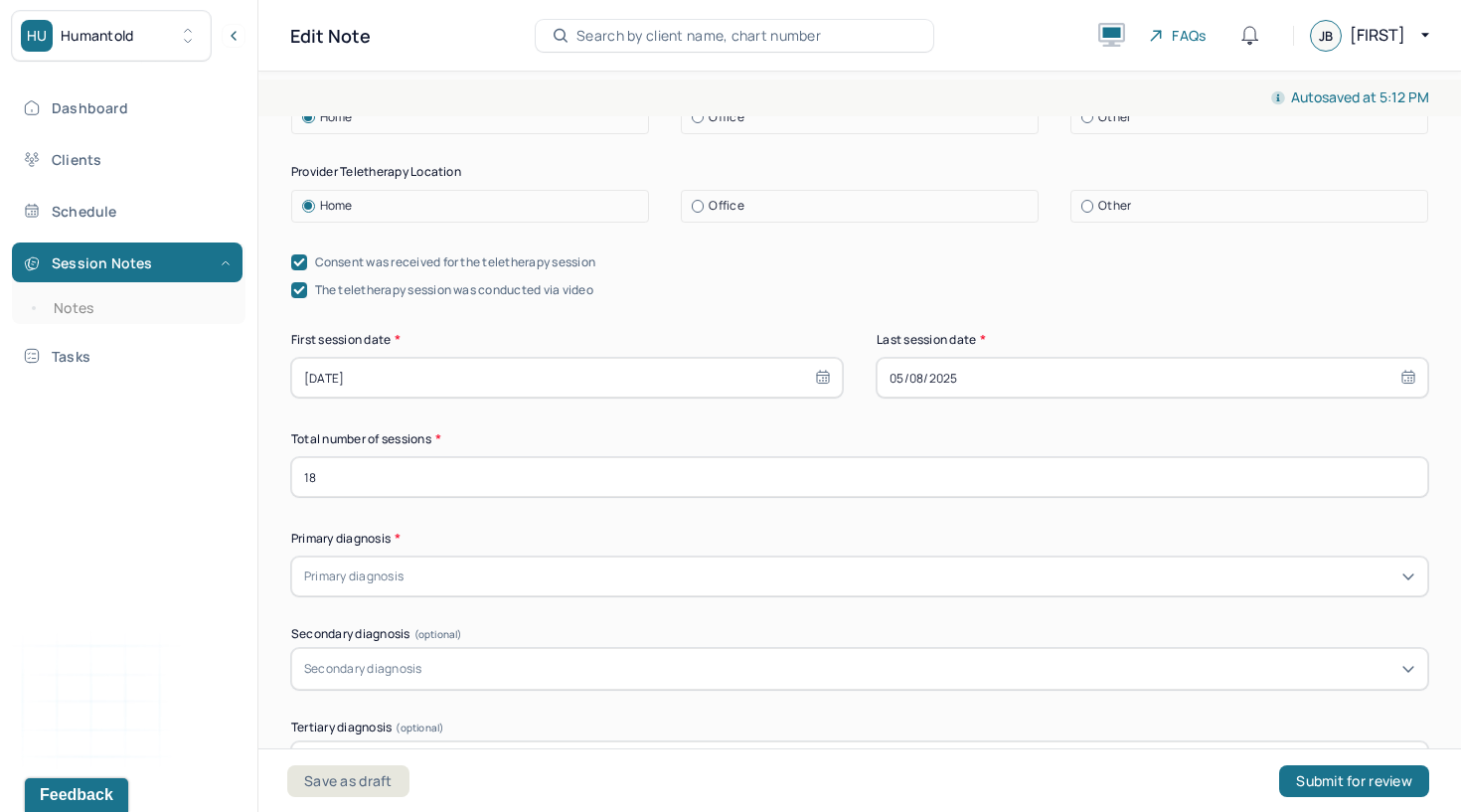 type on "18" 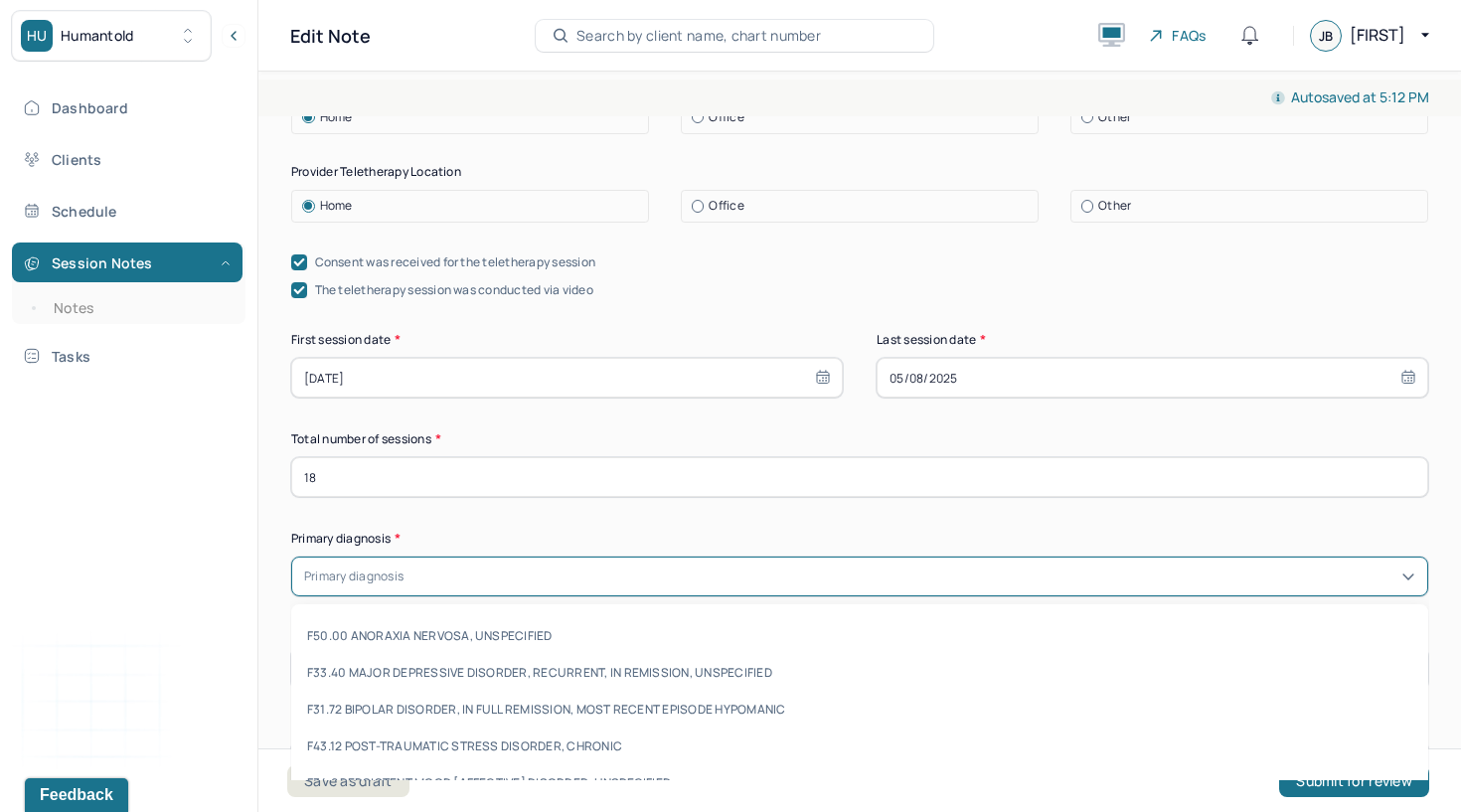 click on "Primary diagnosis" at bounding box center [860, 576] 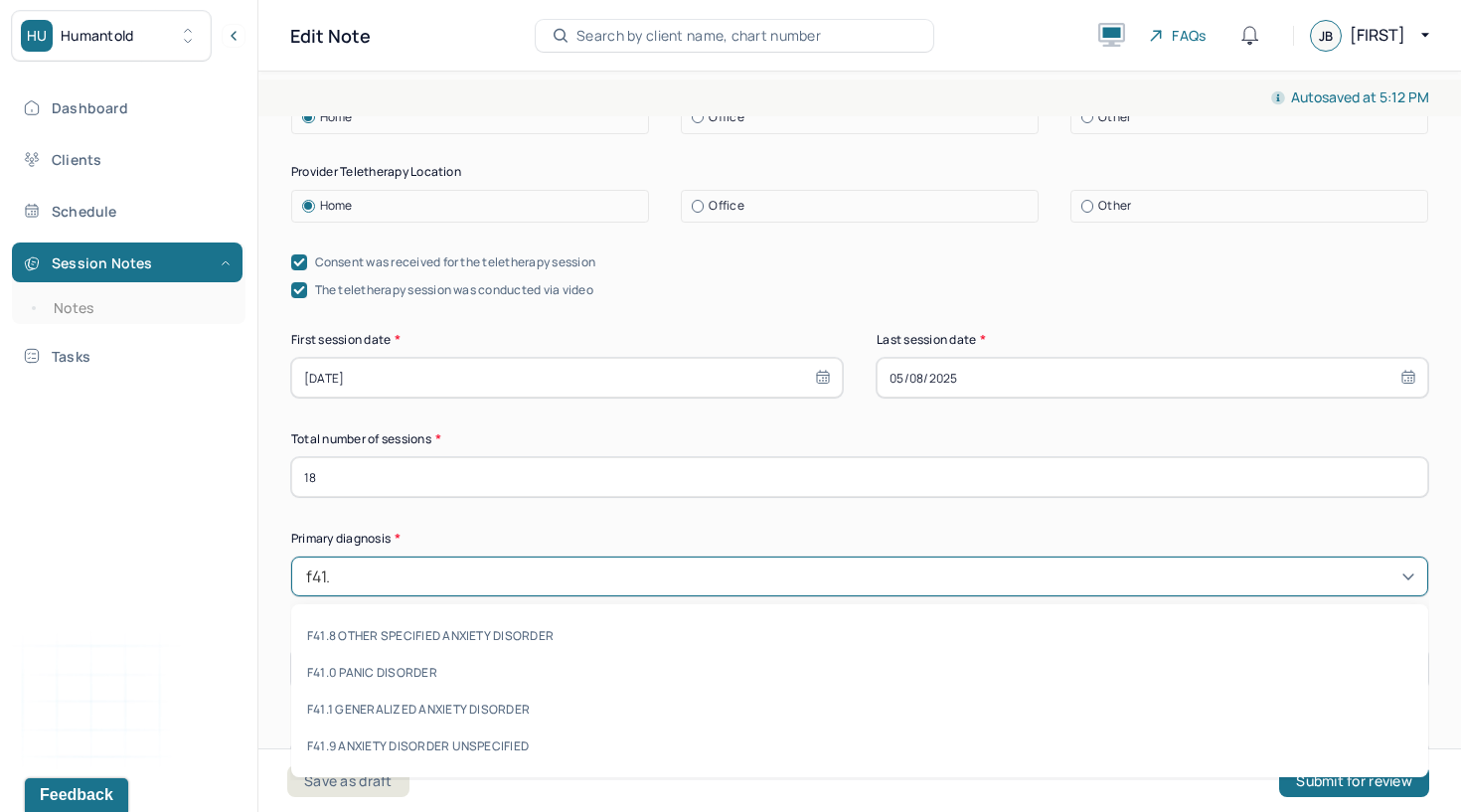 type on "f41.9" 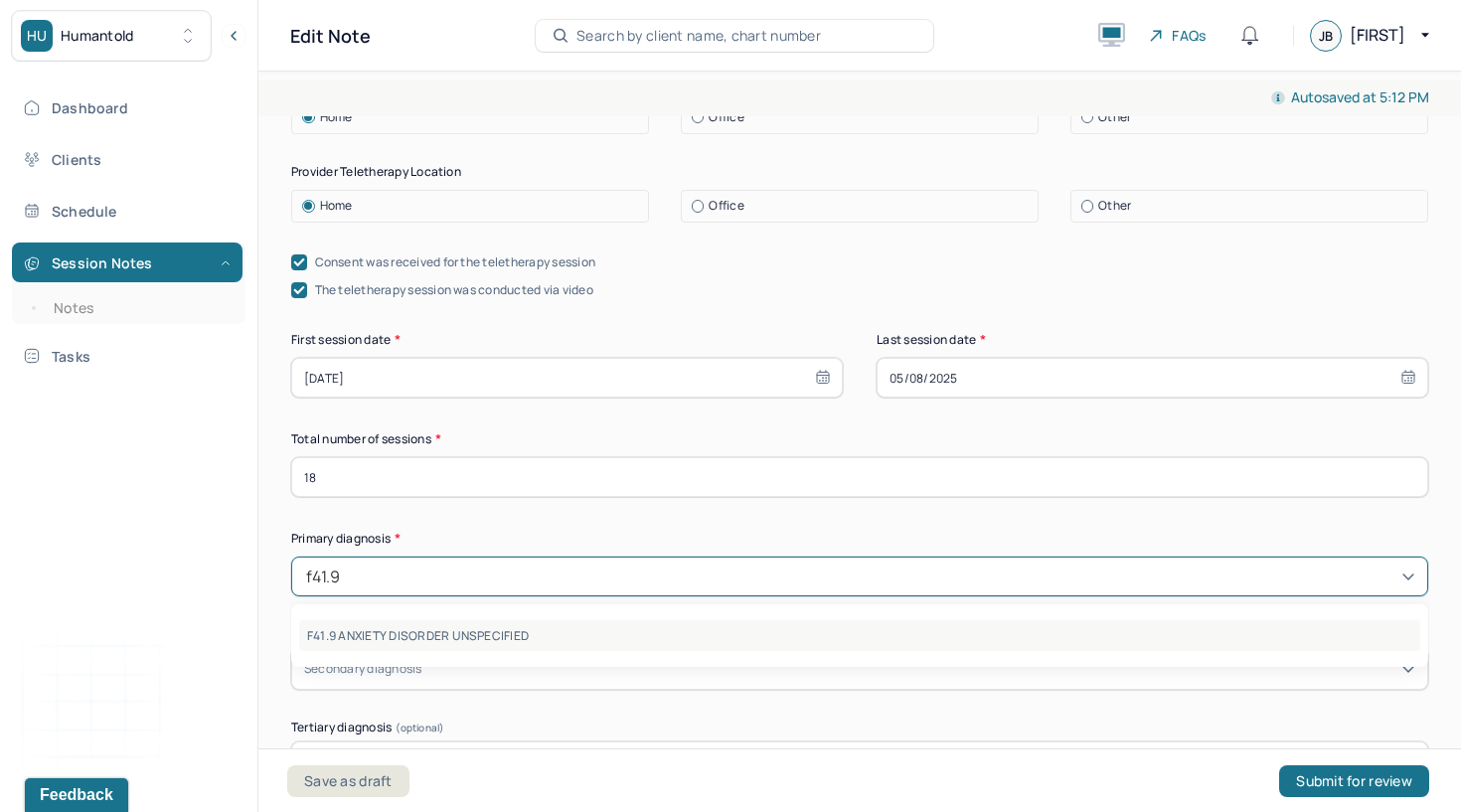 click on "F41.9 ANXIETY DISORDER UNSPECIFIED" at bounding box center [860, 635] 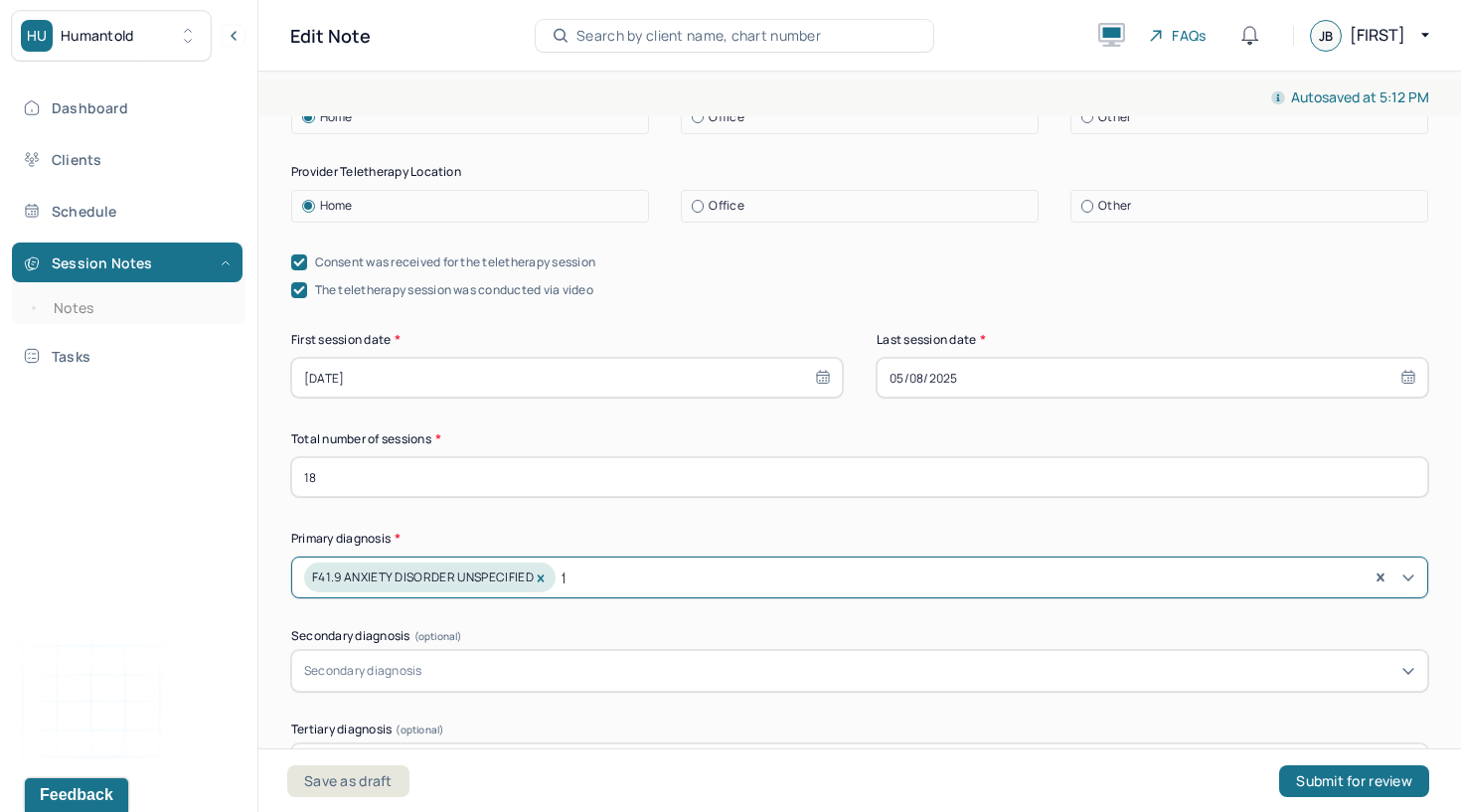 type 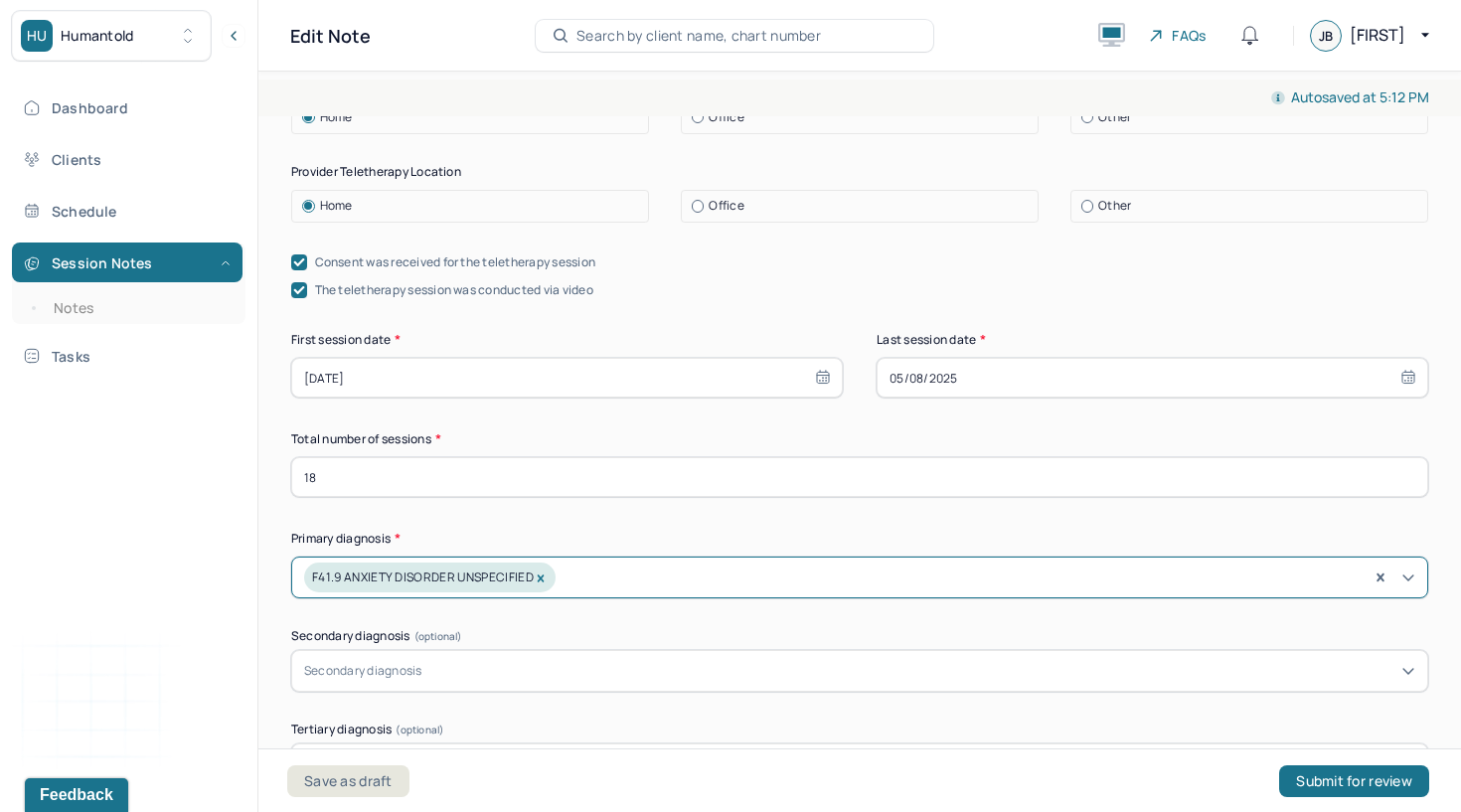 click at bounding box center [920, 671] 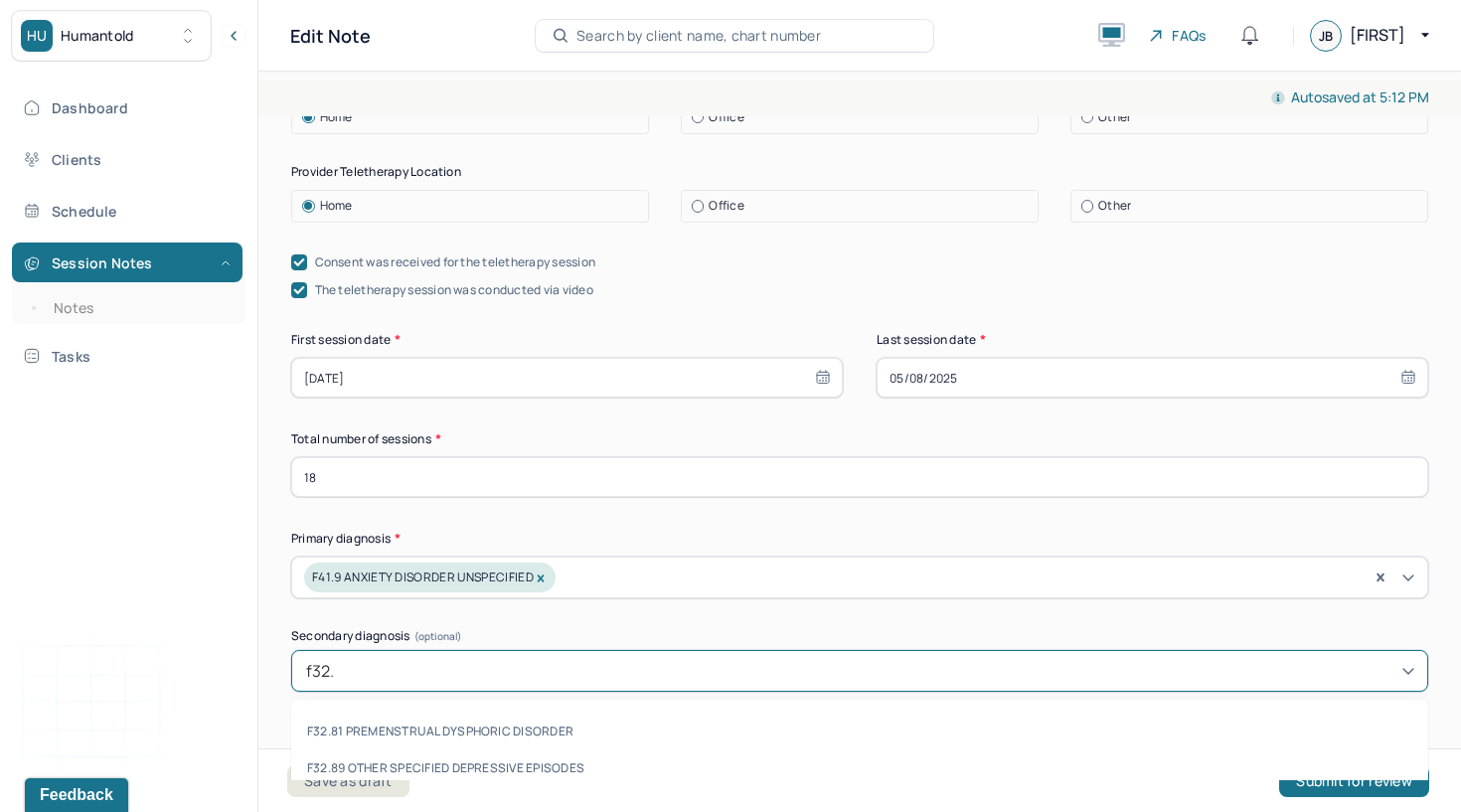 type on "f32.a" 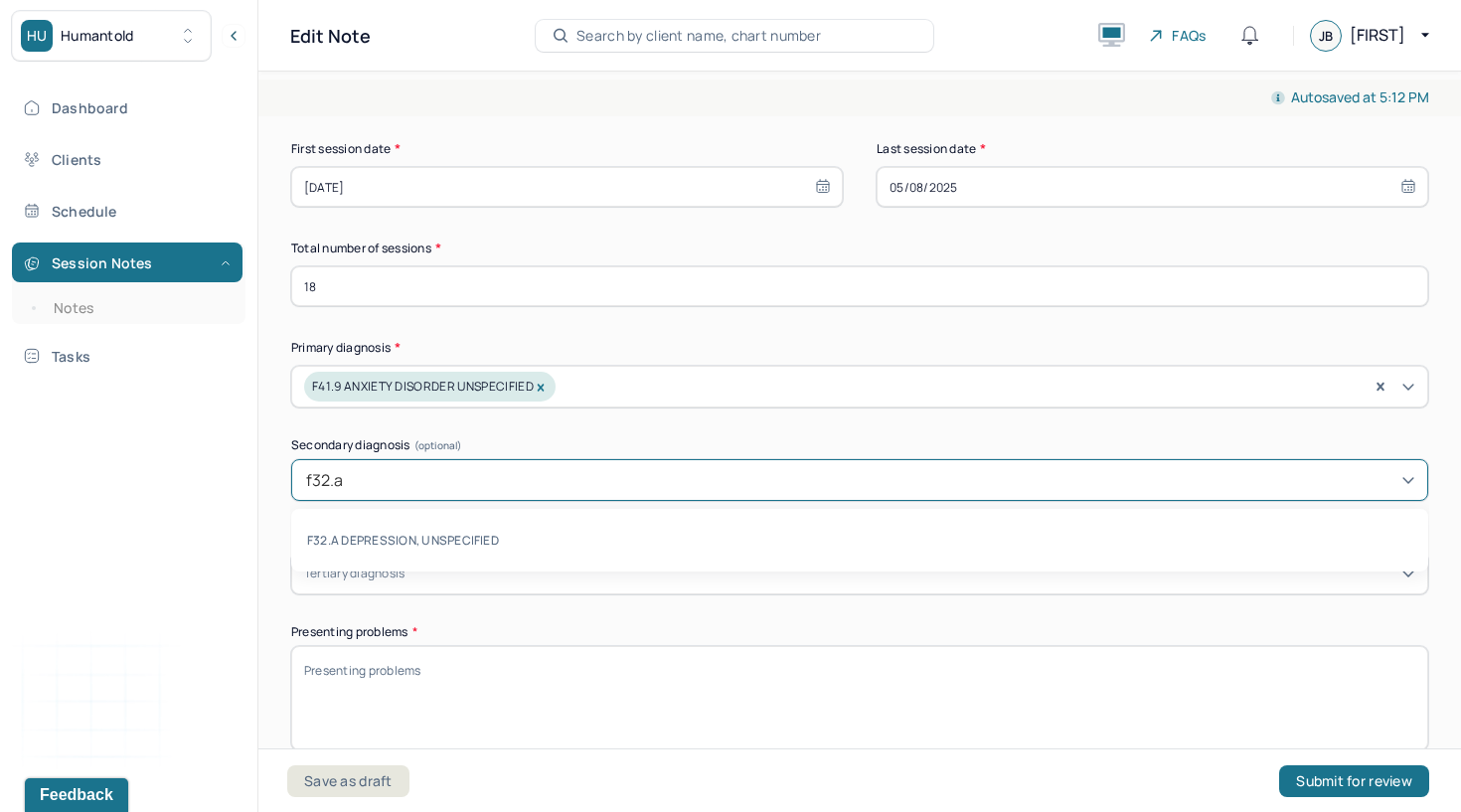 scroll, scrollTop: 568, scrollLeft: 0, axis: vertical 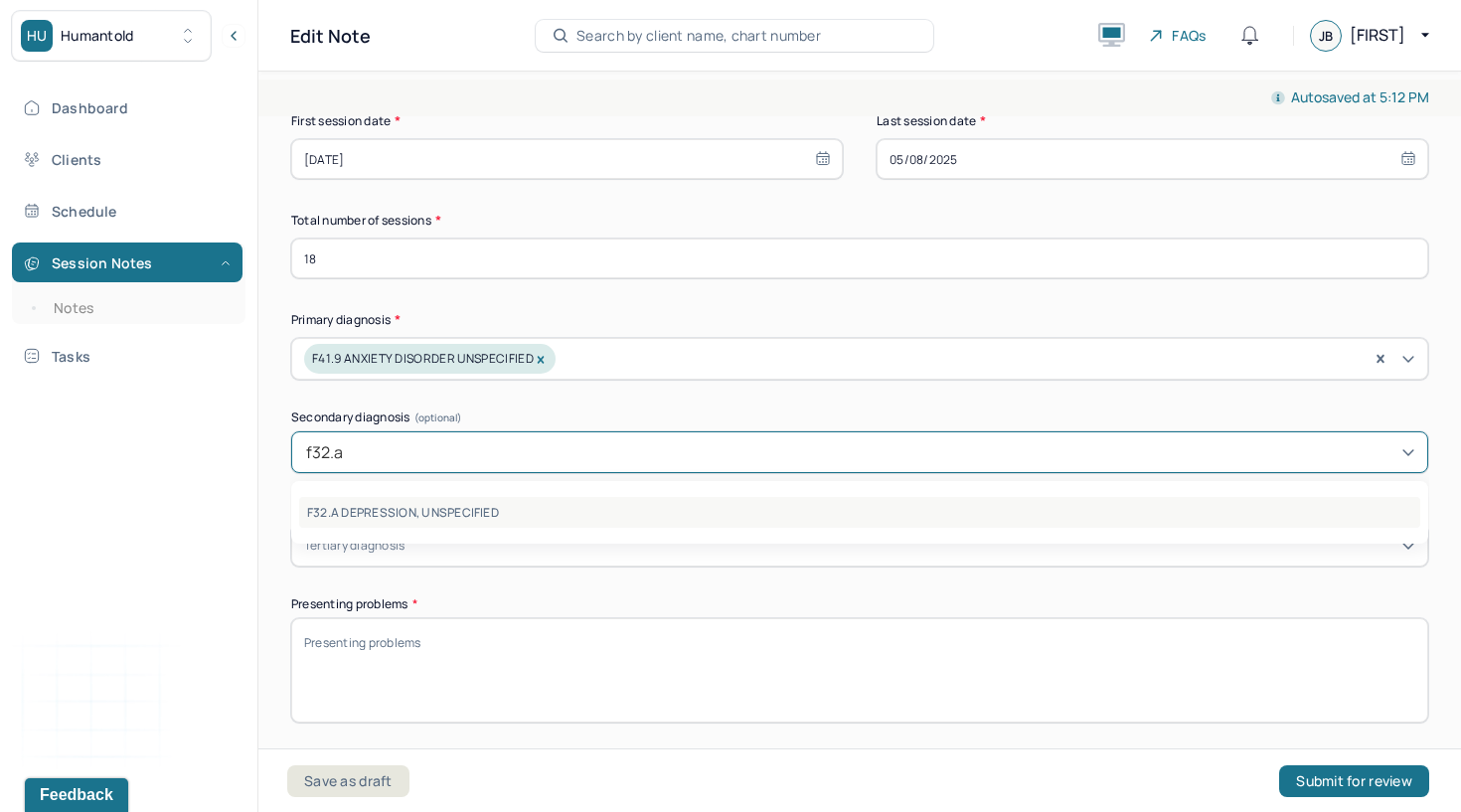 click on "F32.A DEPRESSION, UNSPECIFIED" at bounding box center (860, 512) 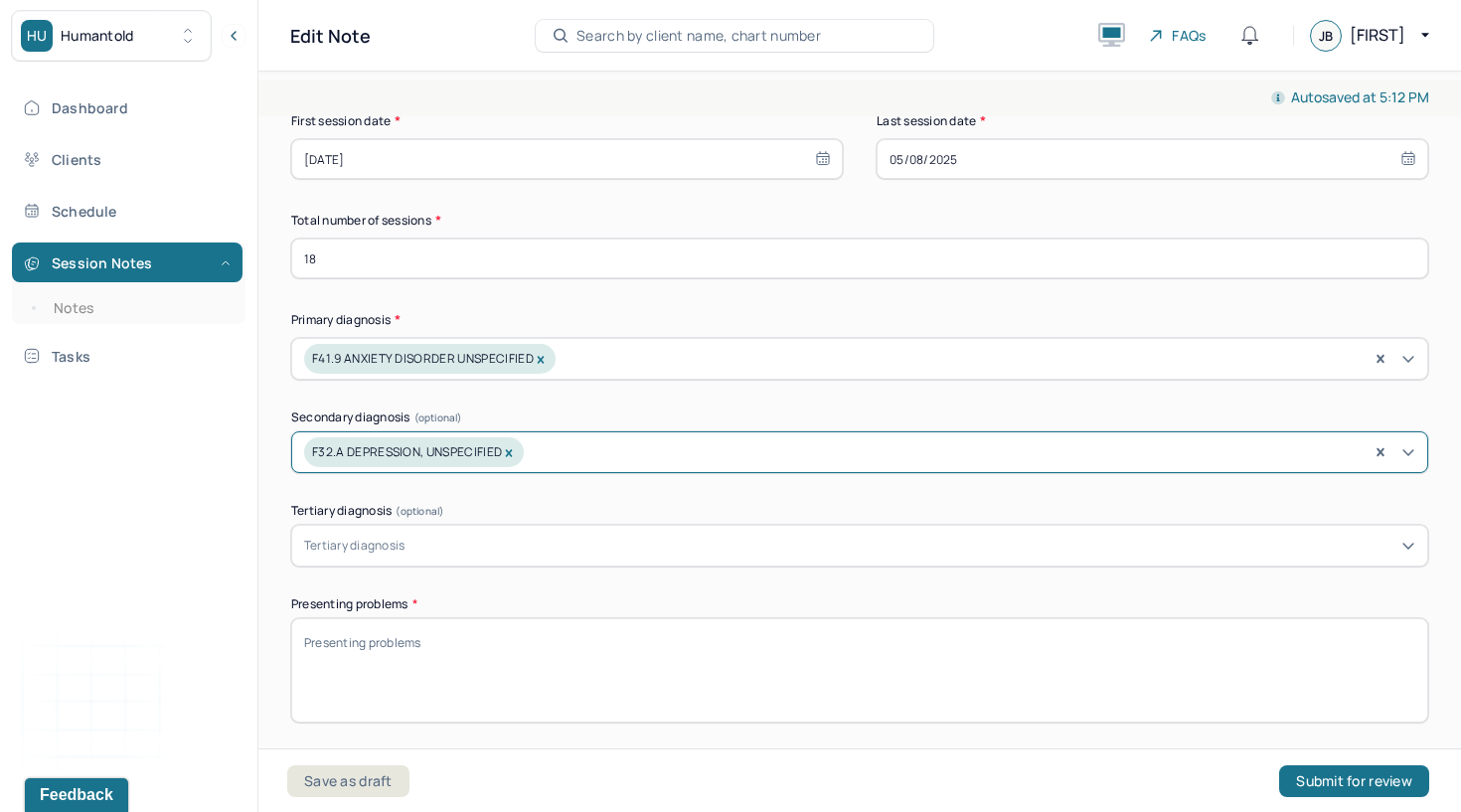 click on "Presenting problems *" at bounding box center [860, 670] 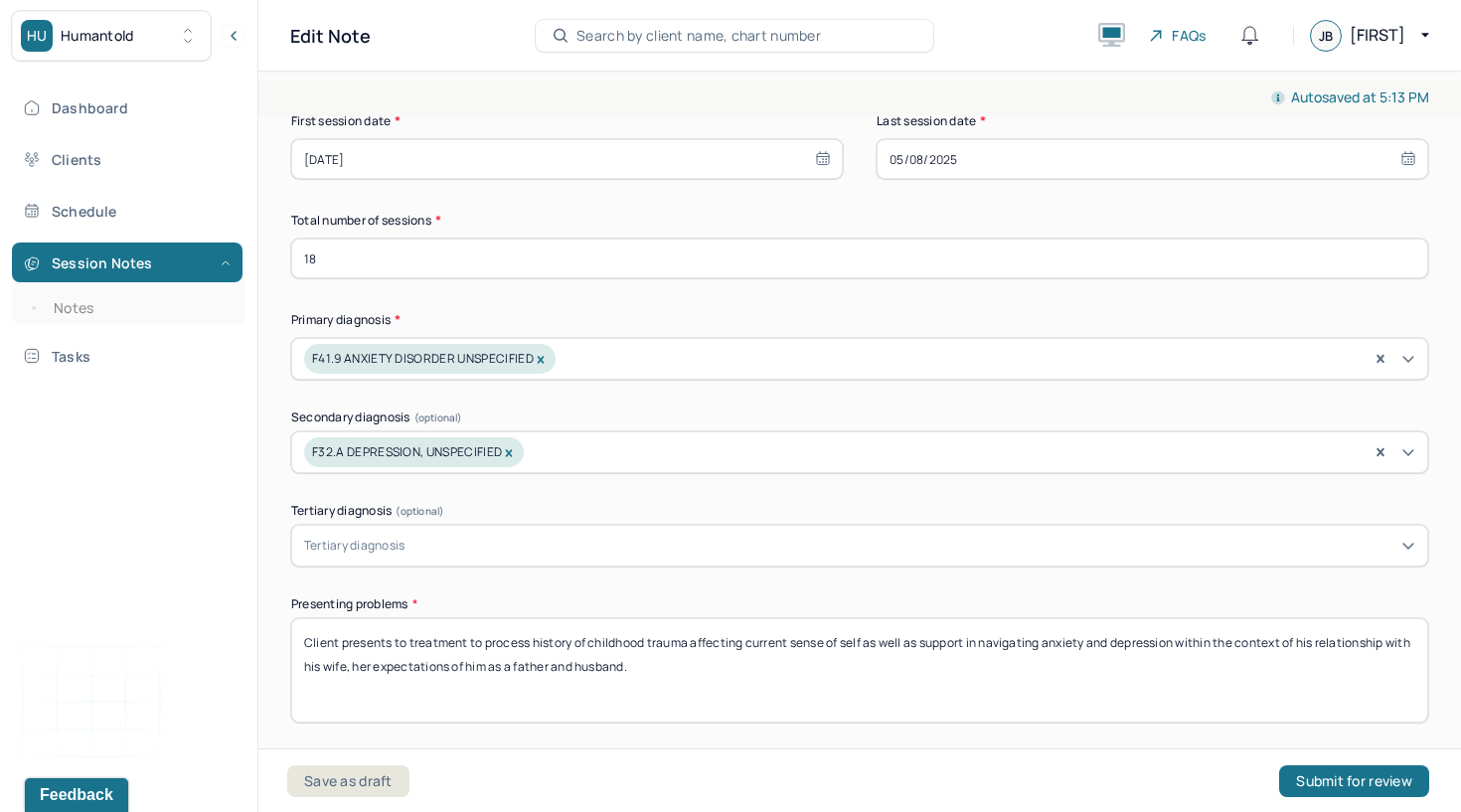 click on "Client presents to treatment to process history of childhood trauma affecting current sense of self as well as support in navigating anxiety and depression within the context of his relationship with his wife, her expectations of him as a father and husband." at bounding box center [860, 670] 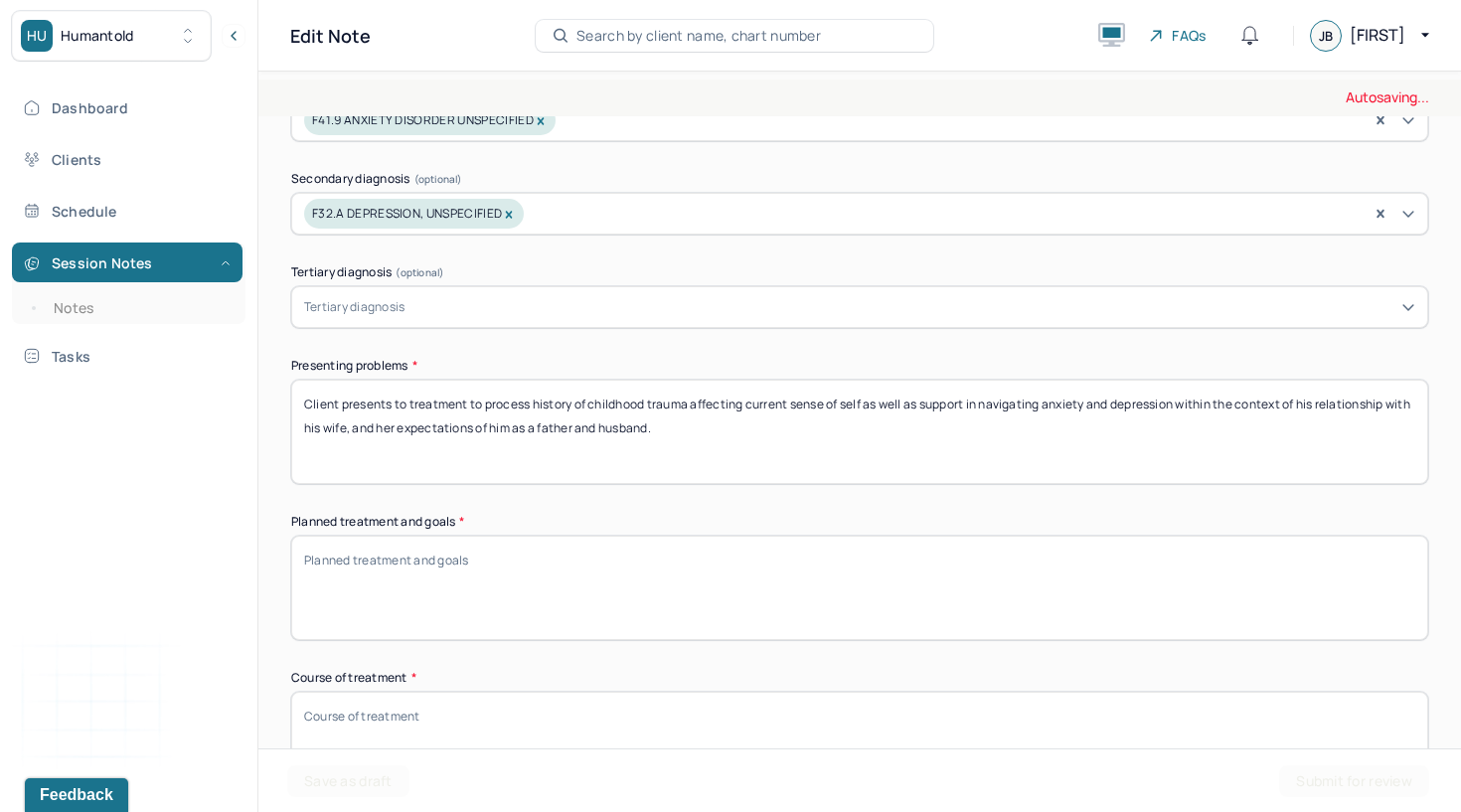 scroll, scrollTop: 945, scrollLeft: 0, axis: vertical 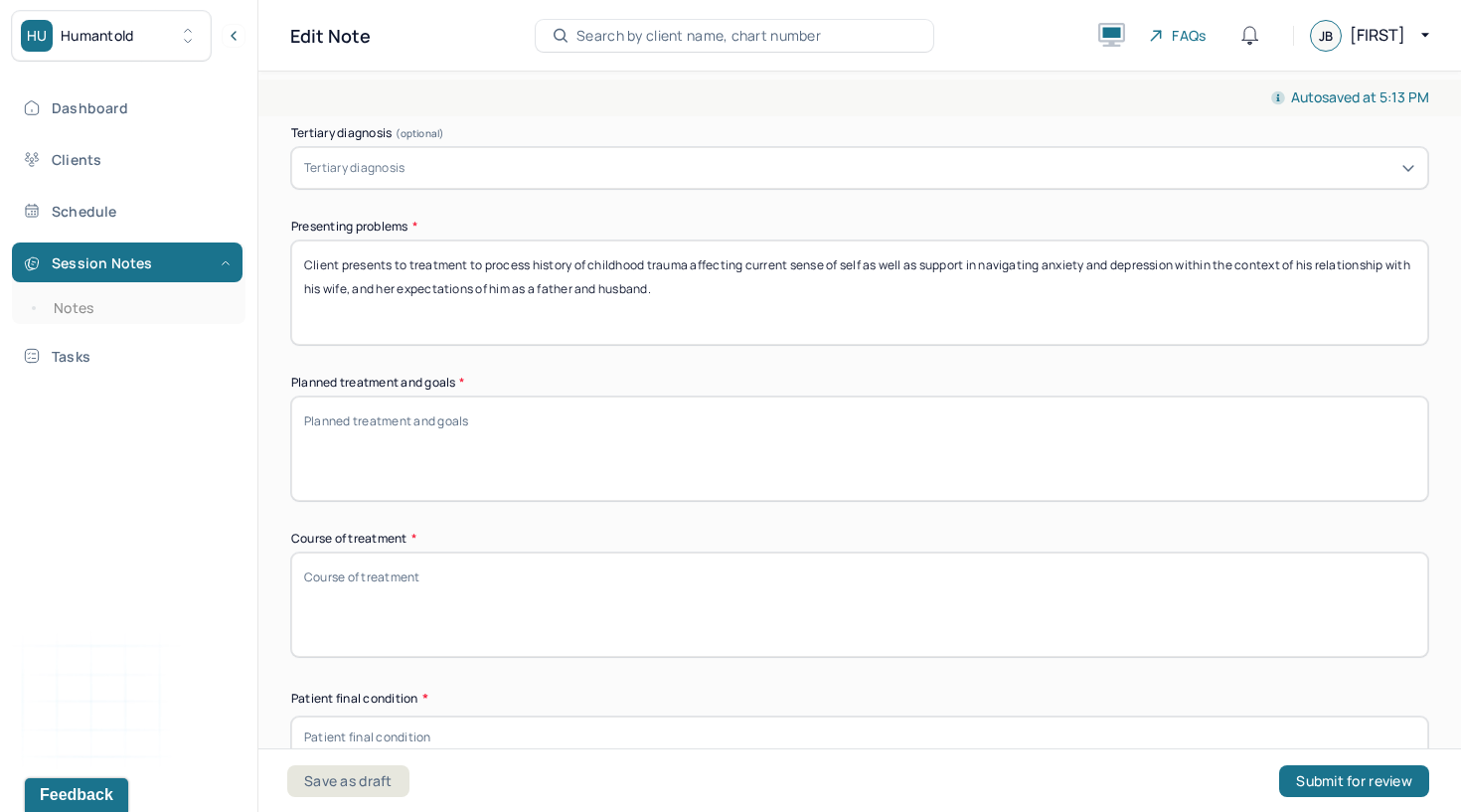click on "Planned treatment and goals *" at bounding box center (860, 448) 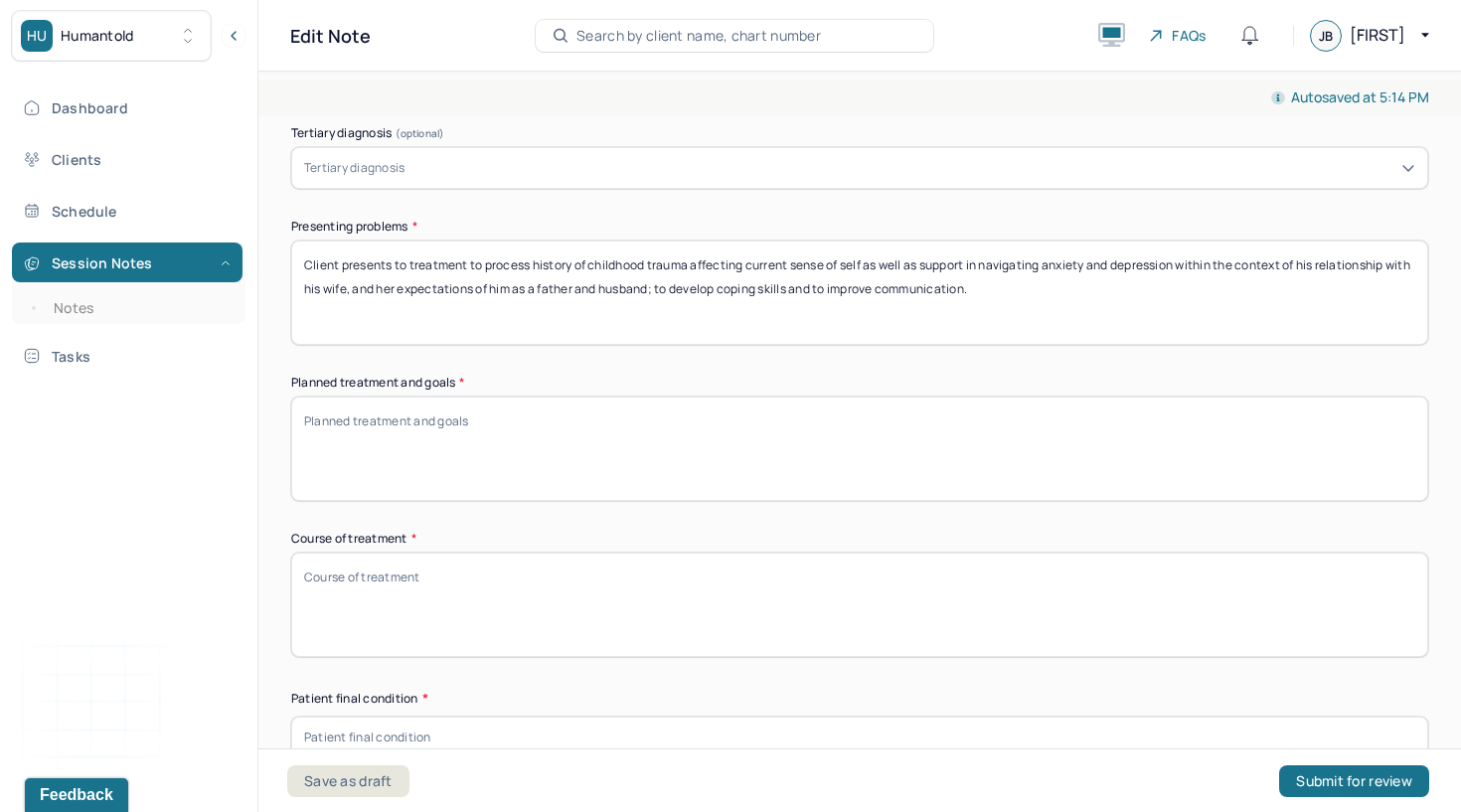 type on "Client presents to treatment to process history of childhood trauma affecting current sense of self as well as support in navigating anxiety and depression within the context of his relationship with his wife, and her expectations of him as a father and husband; to develop coping skills and to improve communication." 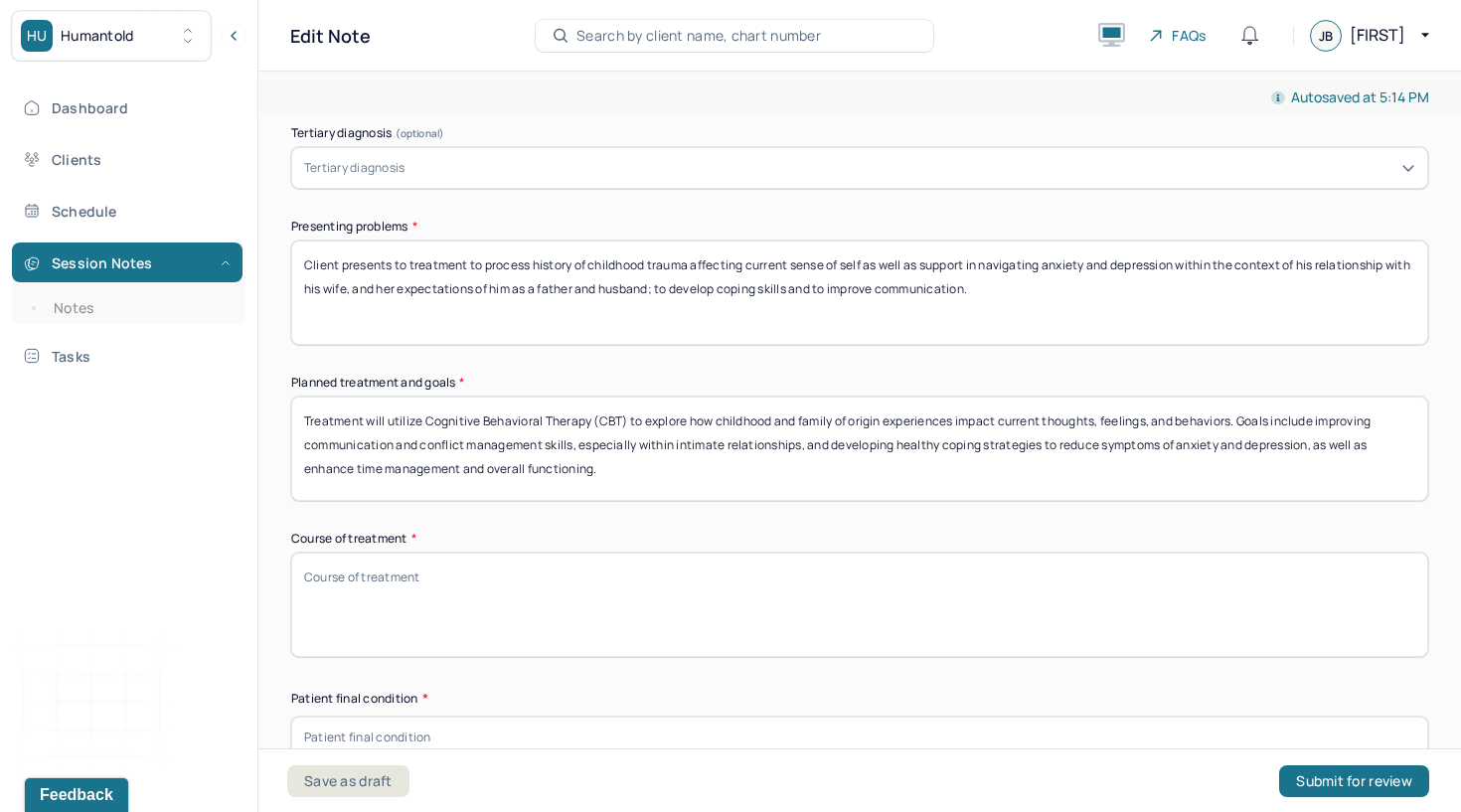 click on "Treatment will utilize Cognitive Behavioral Therapy (CBT) to explore how childhood and family of origin experiences impact current thoughts, feelings, and behaviors. Goals include improving communication and conflict management skills, especially within intimate relationships, and developing healthy coping strategies to reduce symptoms of anxiety and depression, as well as enhance time management and overall functioning." at bounding box center (860, 448) 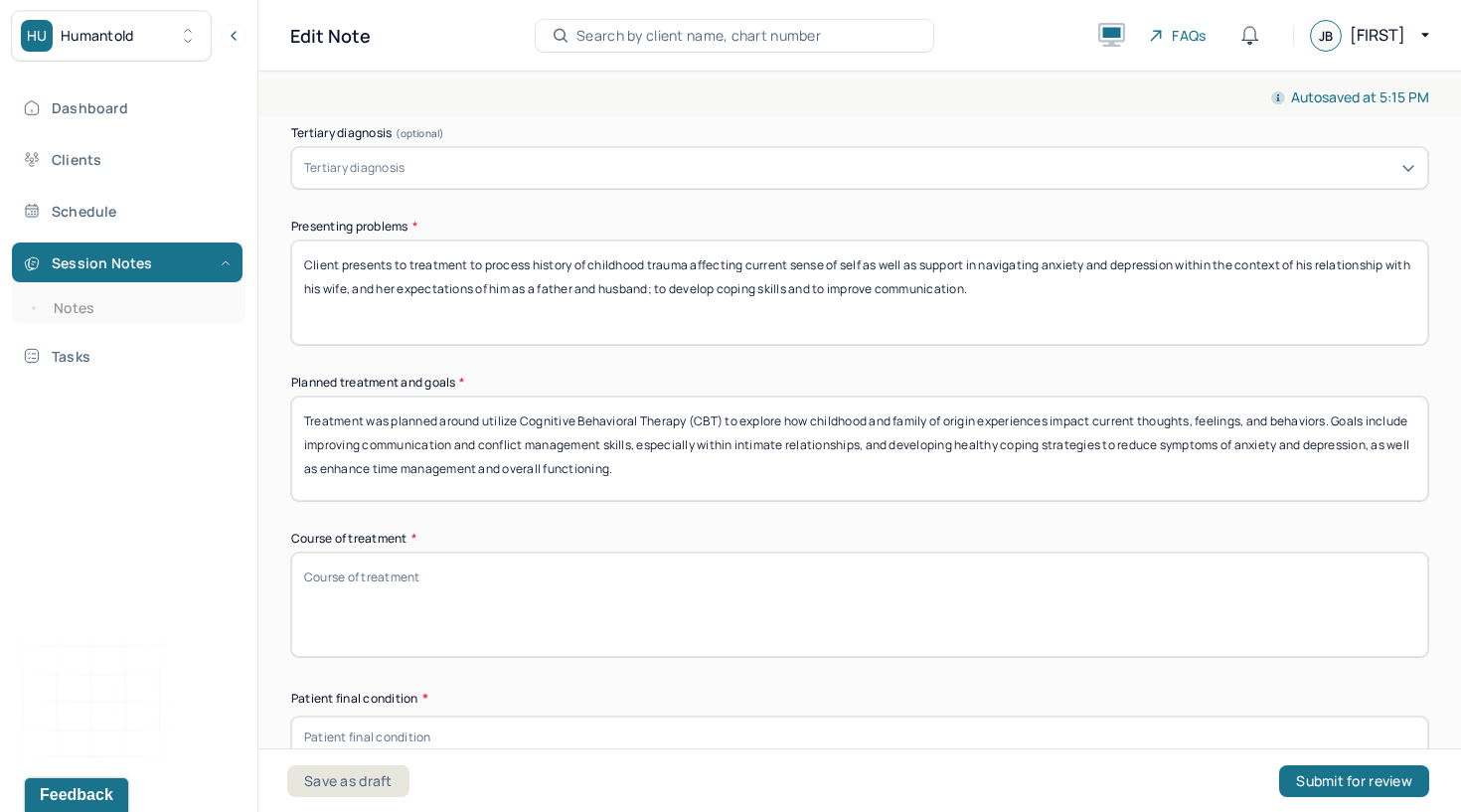 click on "Treatment  utilize Cognitive Behavioral Therapy (CBT) to explore how childhood and family of origin experiences impact current thoughts, feelings, and behaviors. Goals include improving communication and conflict management skills, especially within intimate relationships, and developing healthy coping strategies to reduce symptoms of anxiety and depression, as well as enhance time management and overall functioning." at bounding box center (860, 448) 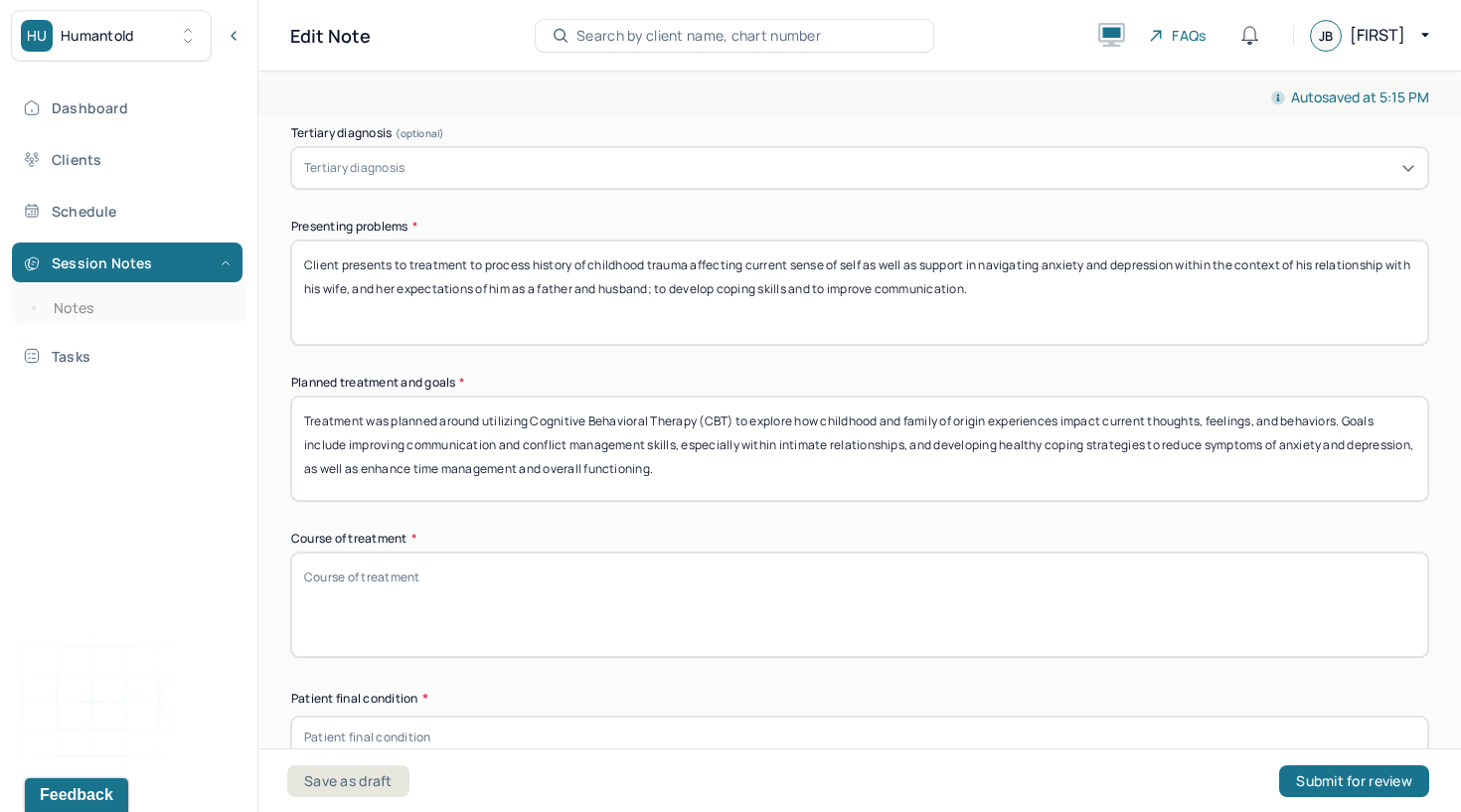 type on "Treatment was planned around utilizing Cognitive Behavioral Therapy (CBT) to explore how childhood and family of origin experiences impact current thoughts, feelings, and behaviors. Goals include improving communication and conflict management skills, especially within intimate relationships, and developing healthy coping strategies to reduce symptoms of anxiety and depression, as well as enhance time management and overall functioning." 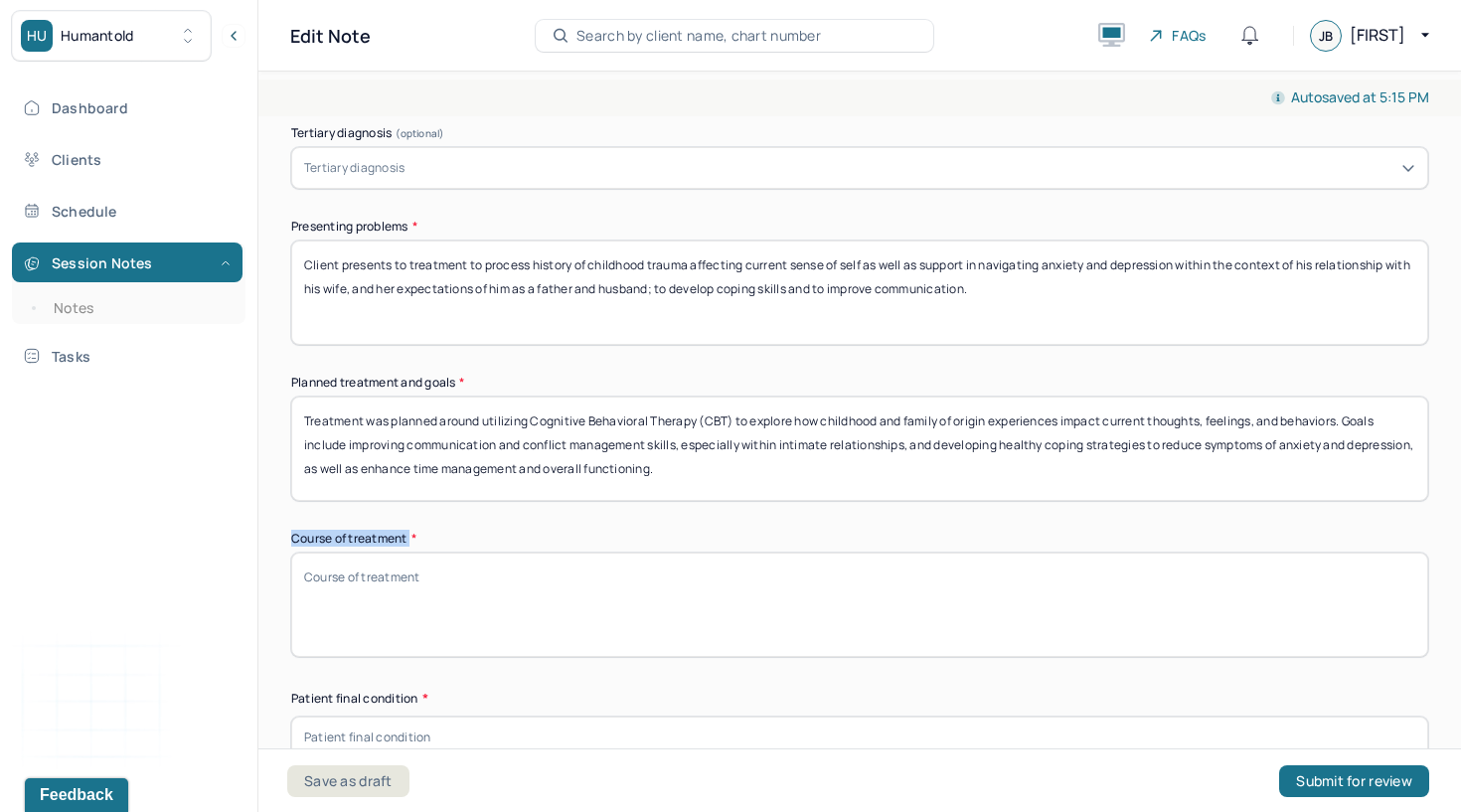 drag, startPoint x: 412, startPoint y: 535, endPoint x: 295, endPoint y: 530, distance: 117.10679 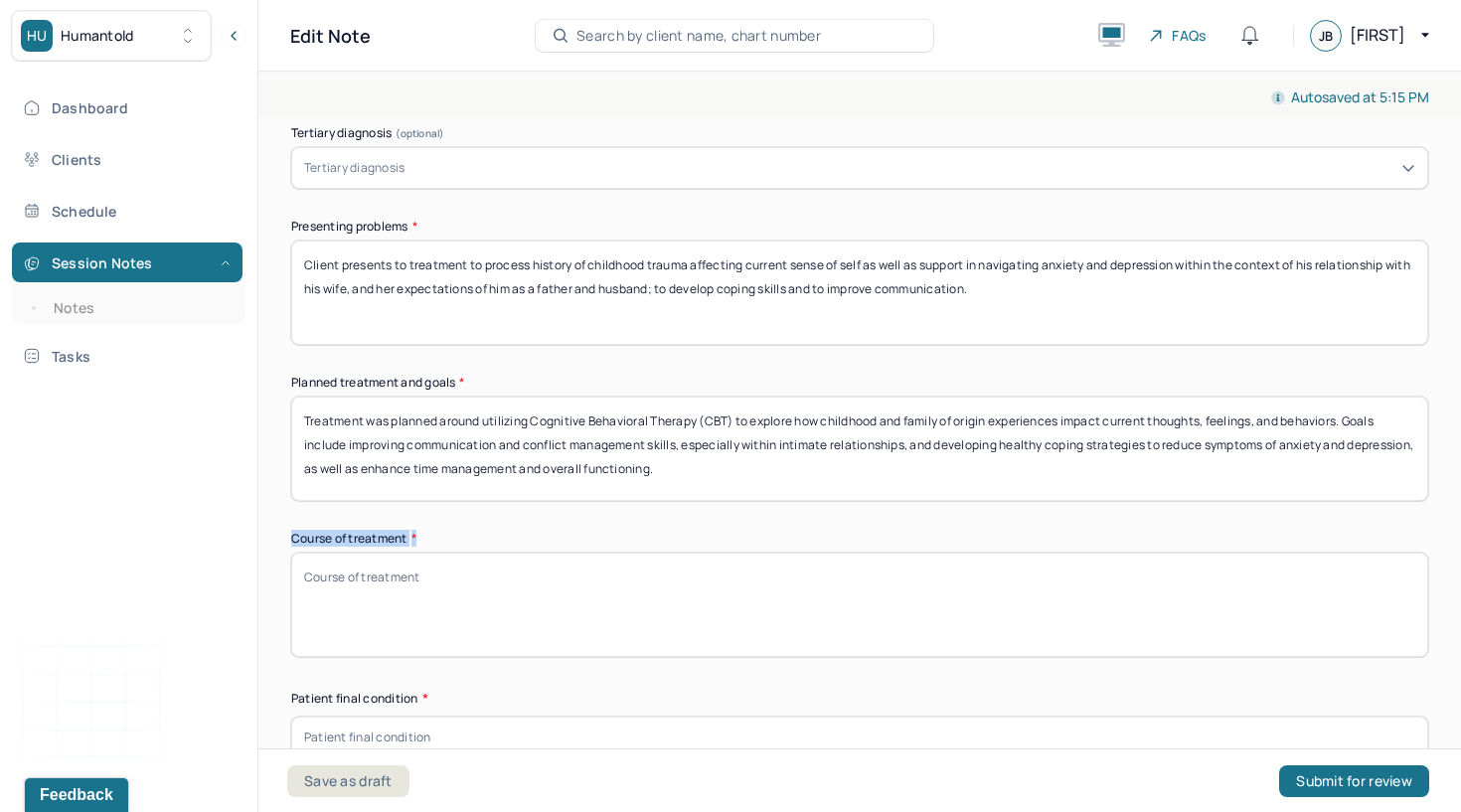 drag, startPoint x: 285, startPoint y: 524, endPoint x: 413, endPoint y: 528, distance: 128.062 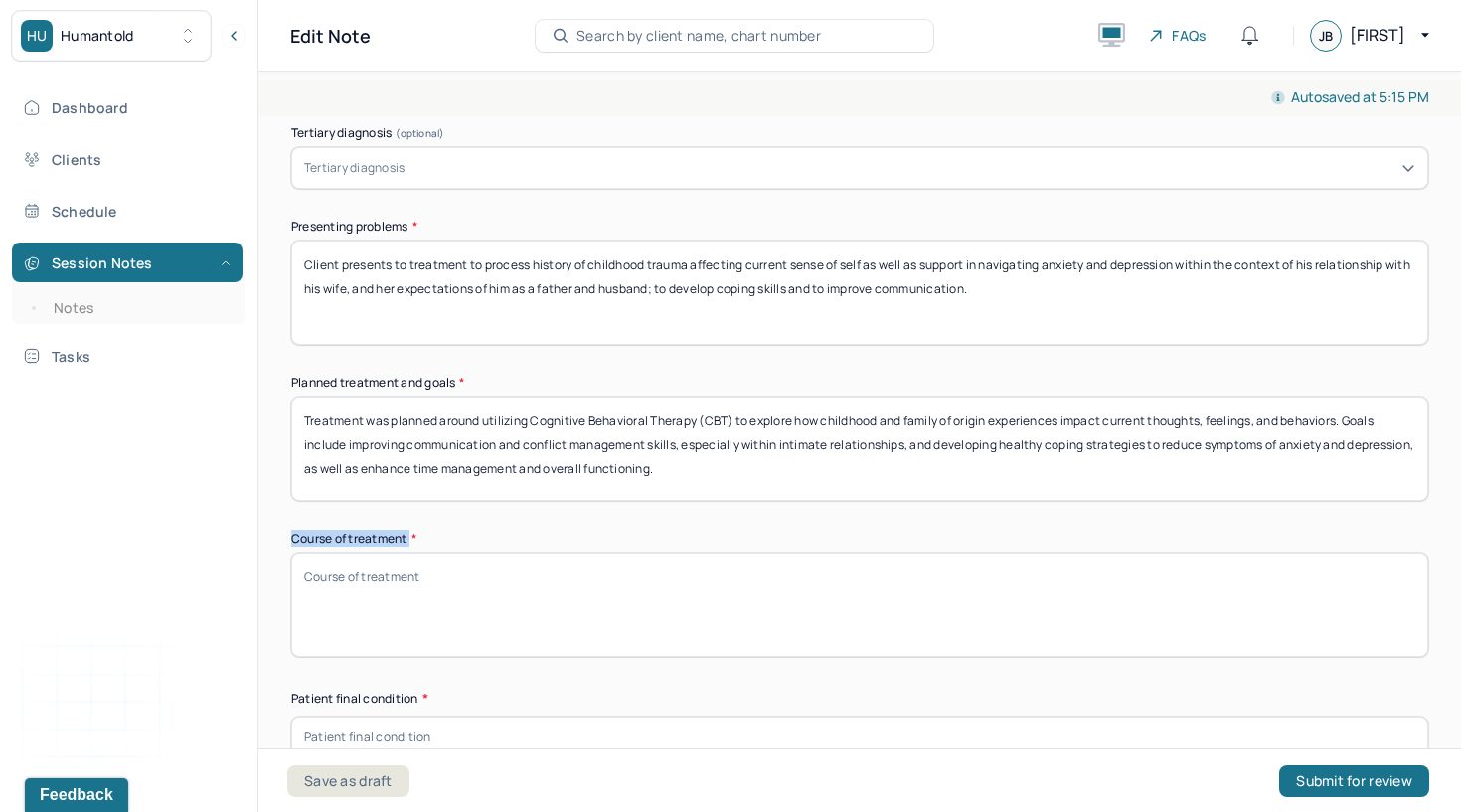 copy on "Course of treatment" 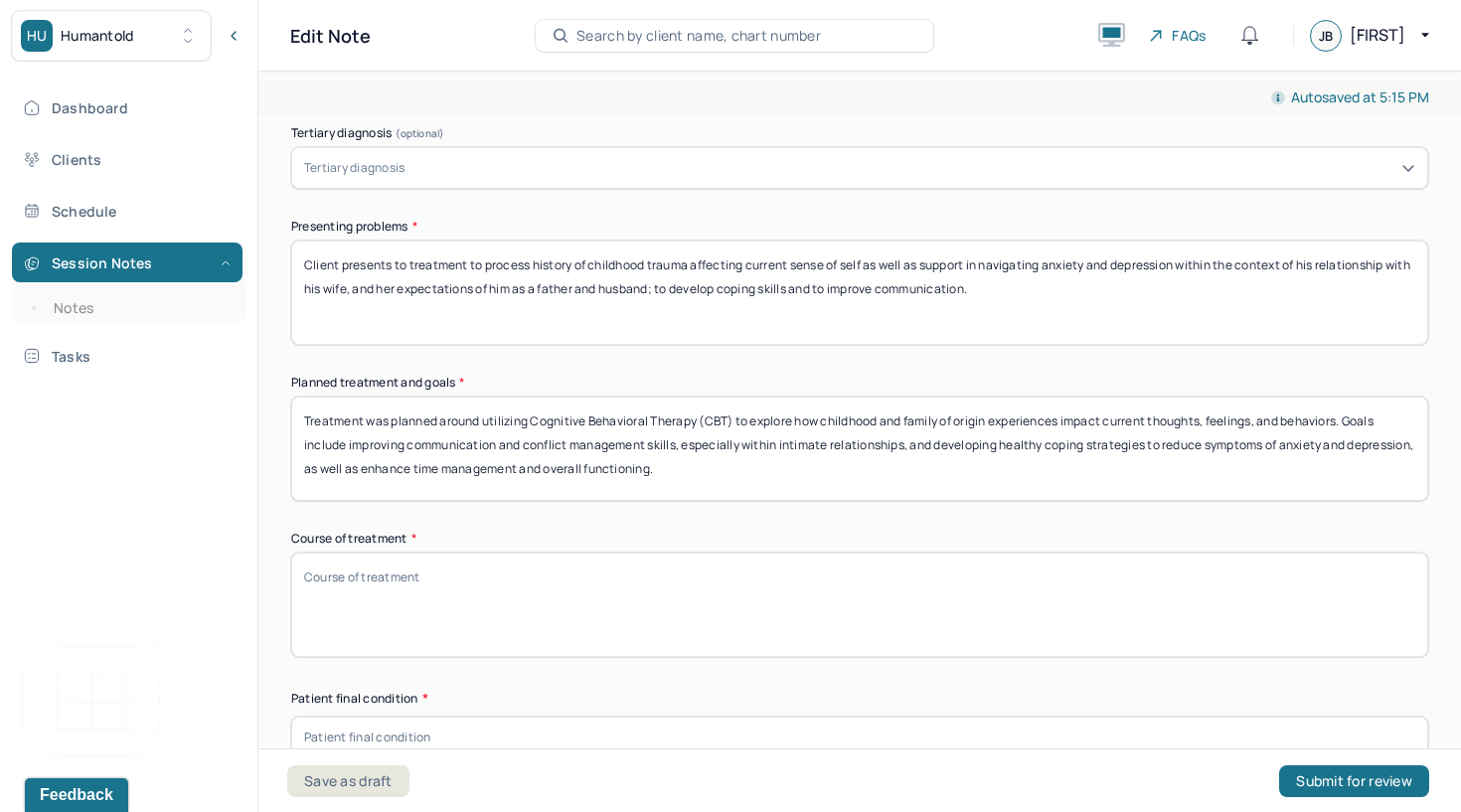 click on "Course of treatment *" at bounding box center (860, 604) 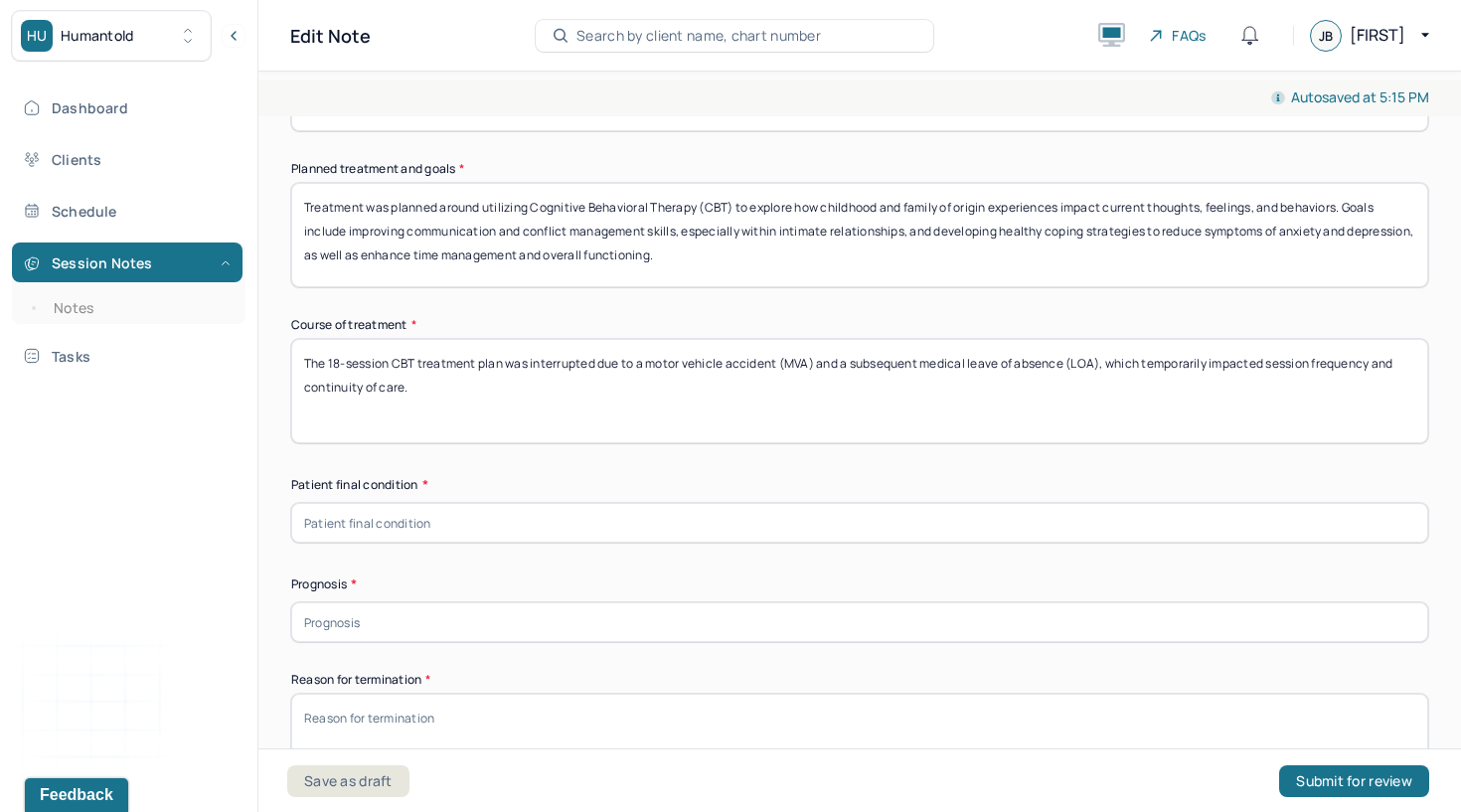 scroll, scrollTop: 1182, scrollLeft: 0, axis: vertical 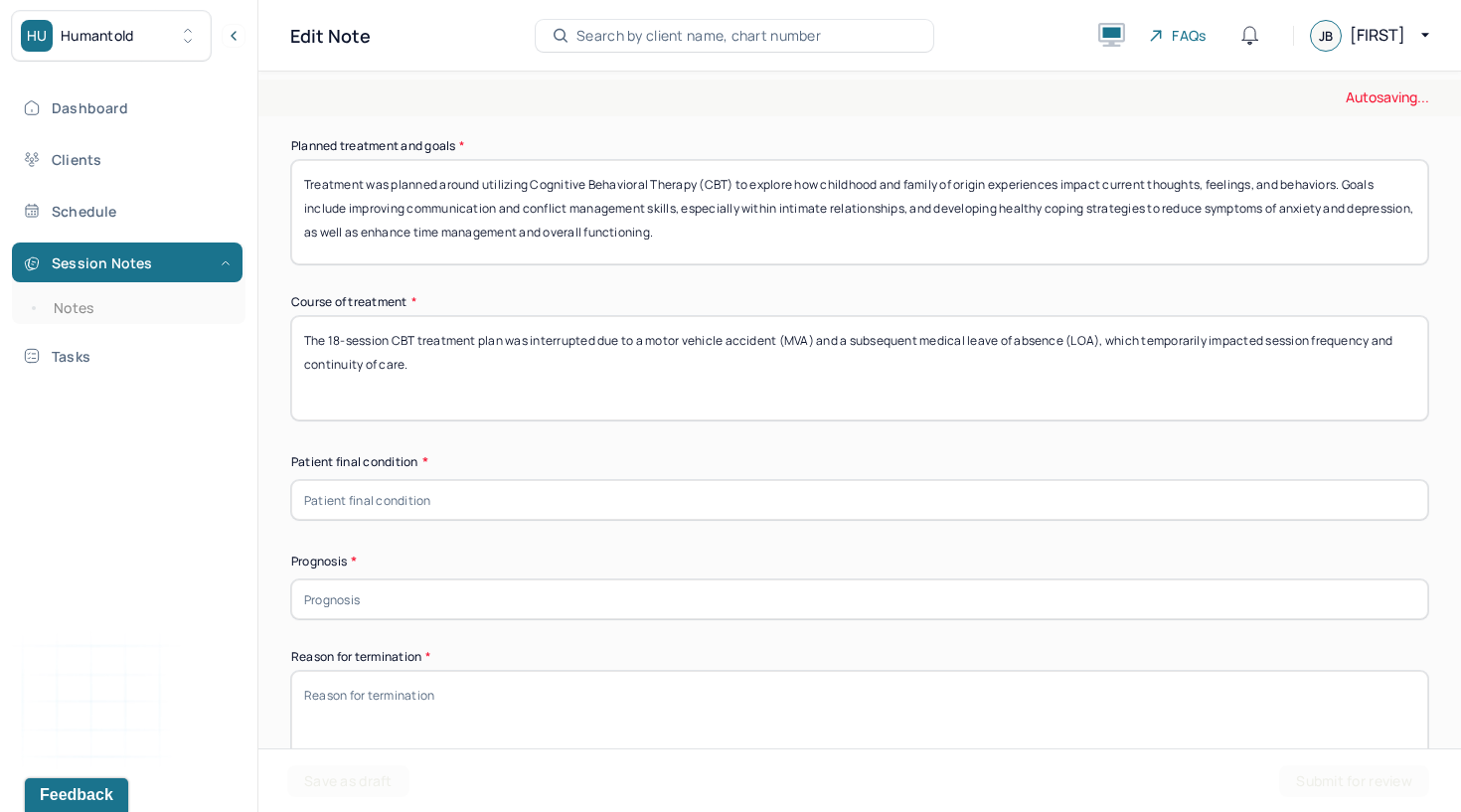 type on "The 18-session CBT treatment plan was interrupted due to a motor vehicle accident (MVA) and a subsequent medical leave of absence (LOA), which temporarily impacted session frequency and continuity of care." 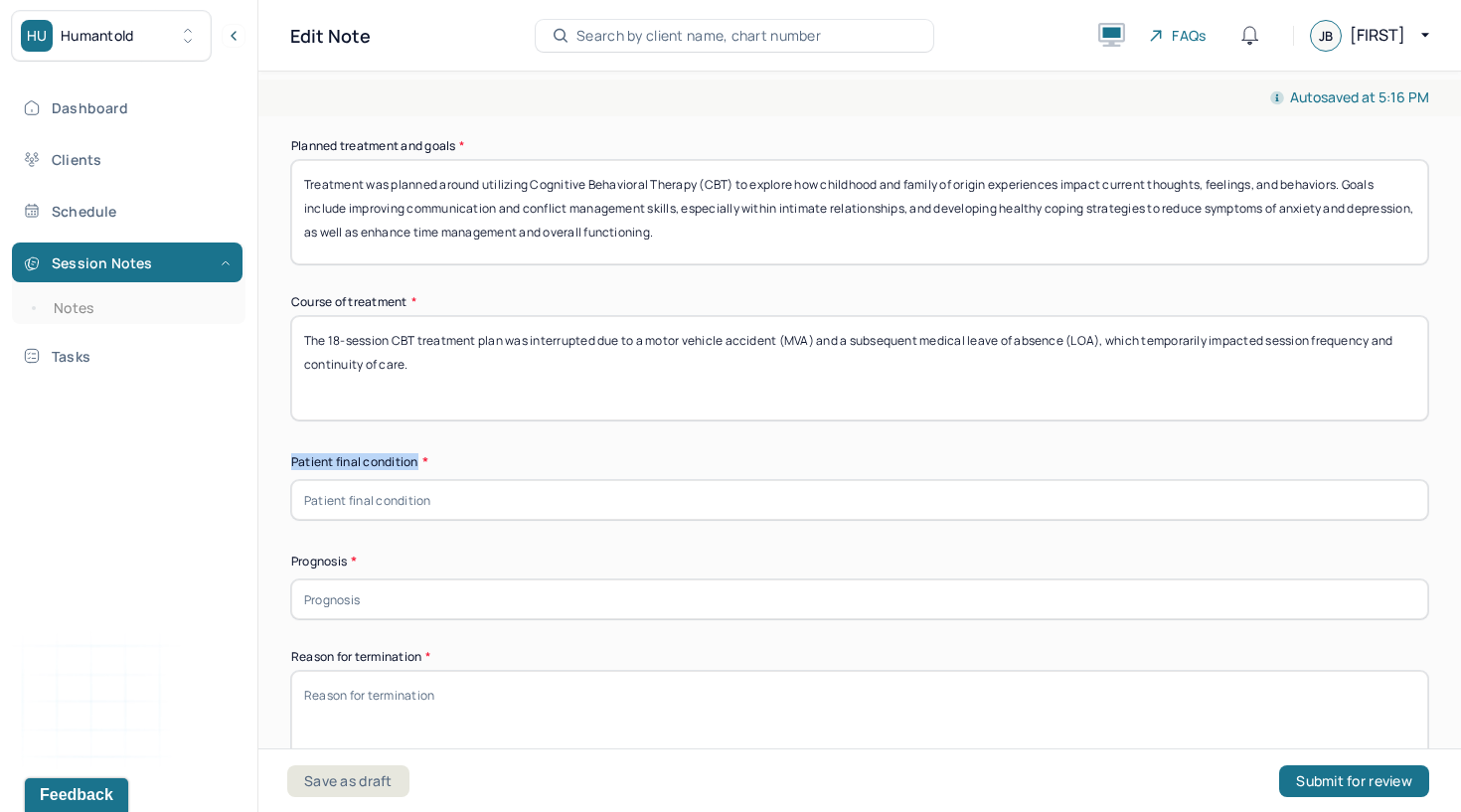 drag, startPoint x: 419, startPoint y: 453, endPoint x: 261, endPoint y: 448, distance: 158.0791 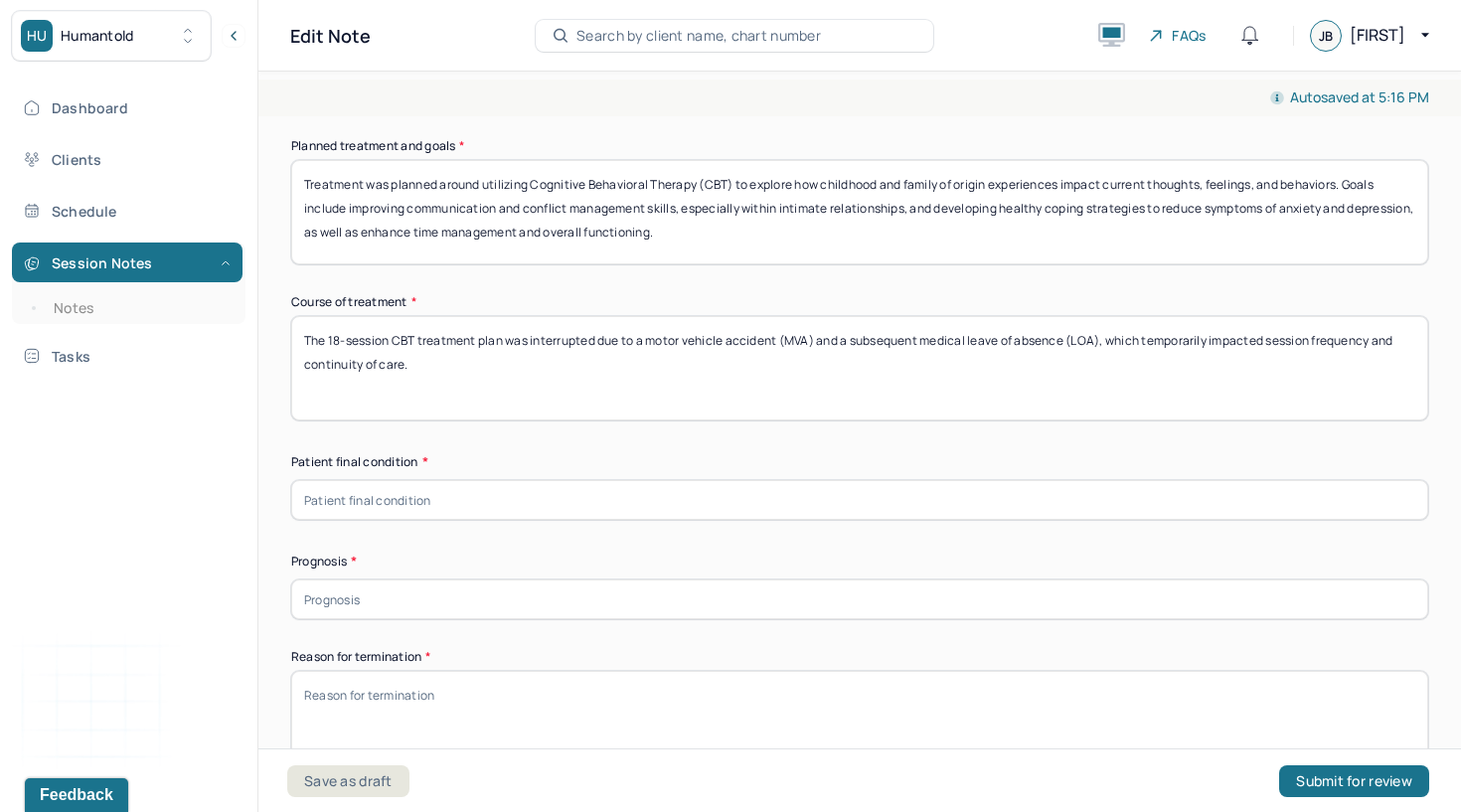 paste on "Patient showed somewhat improved insight, coping skills, and communication abilities by the conclusion of treat" 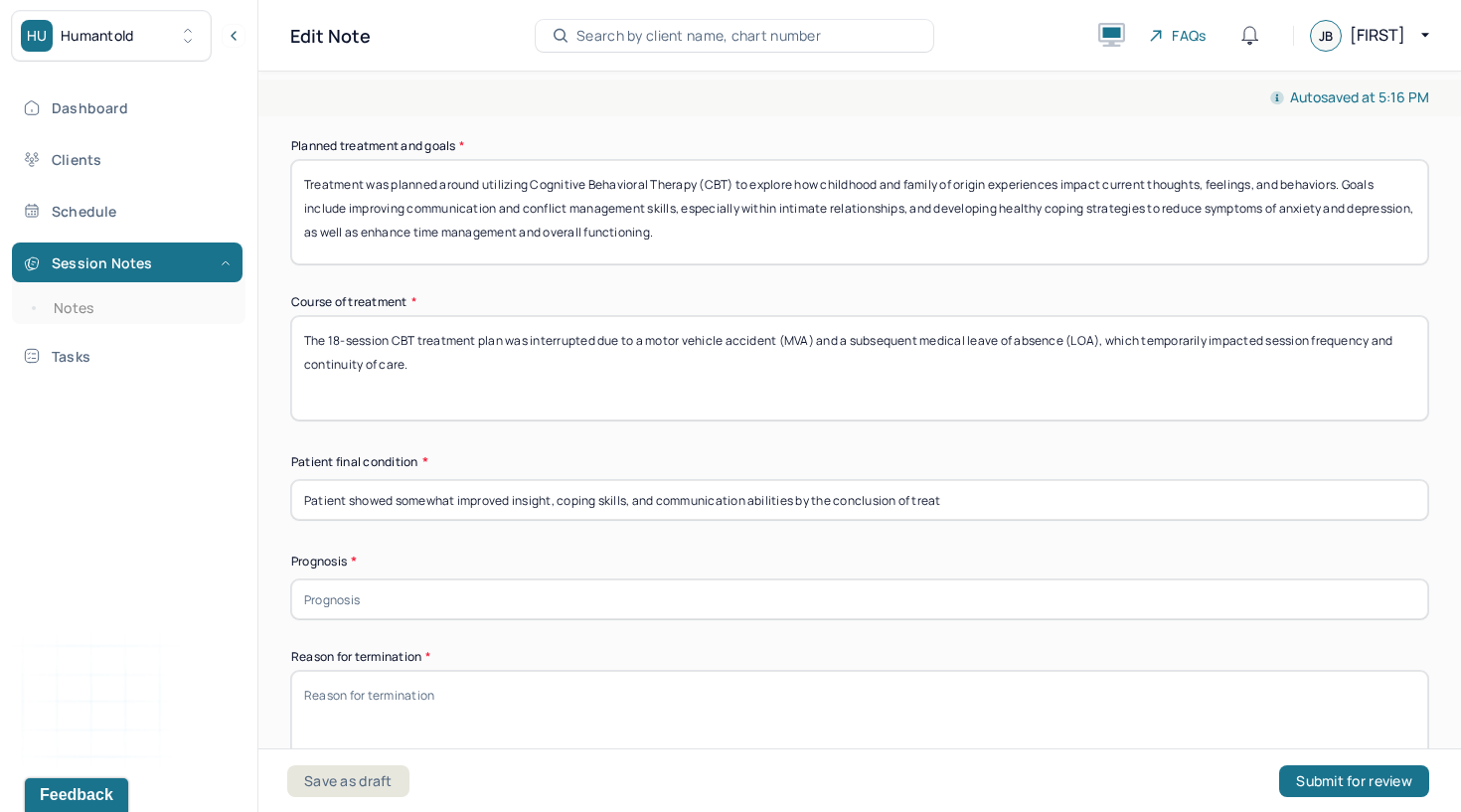 type on "Patient showed somewhat improved insight, coping skills, and communication abilities by the conclusion of treat" 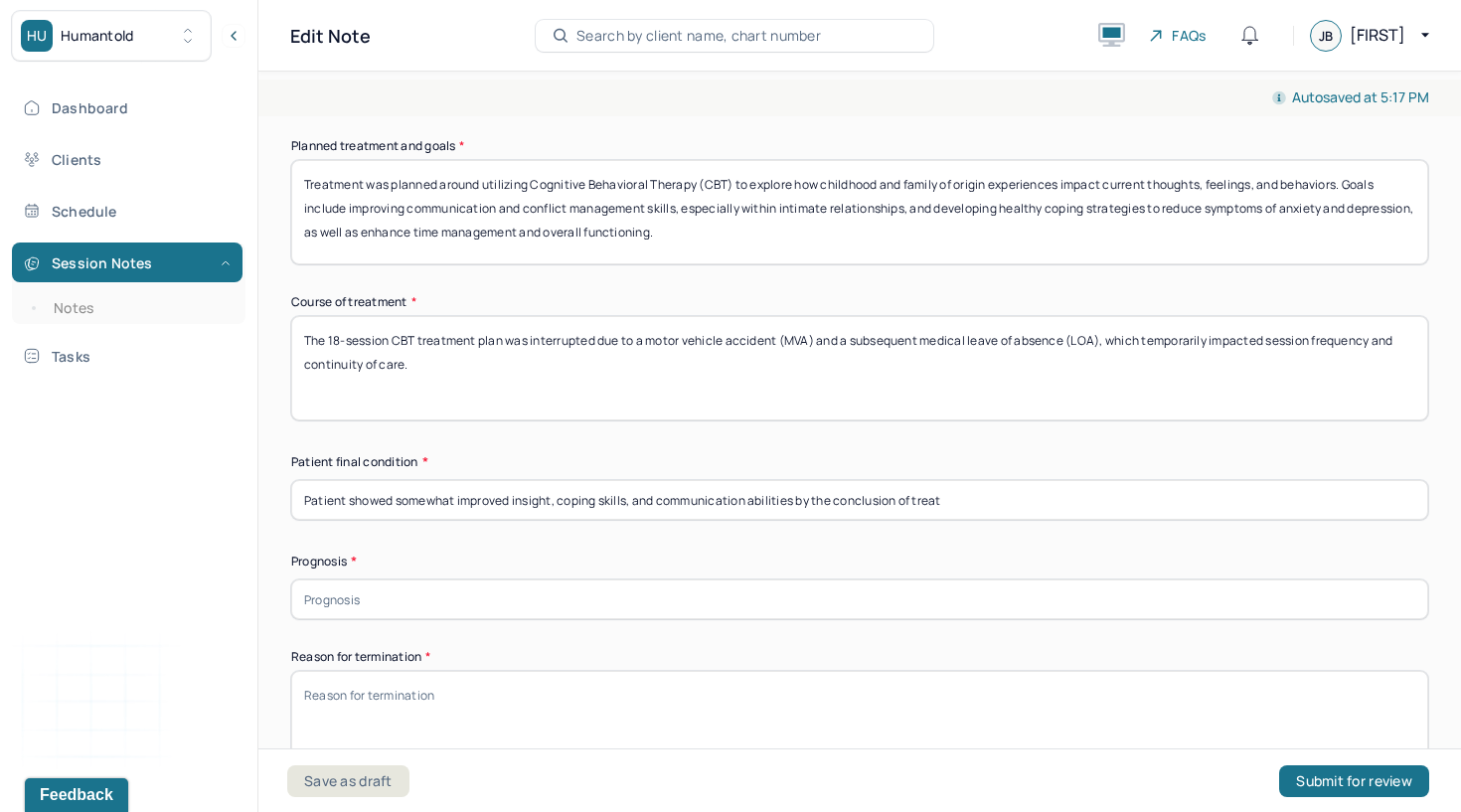paste on "At the last session, the patient was separated from his wife, which may influence treatment focus and goals moving forward." 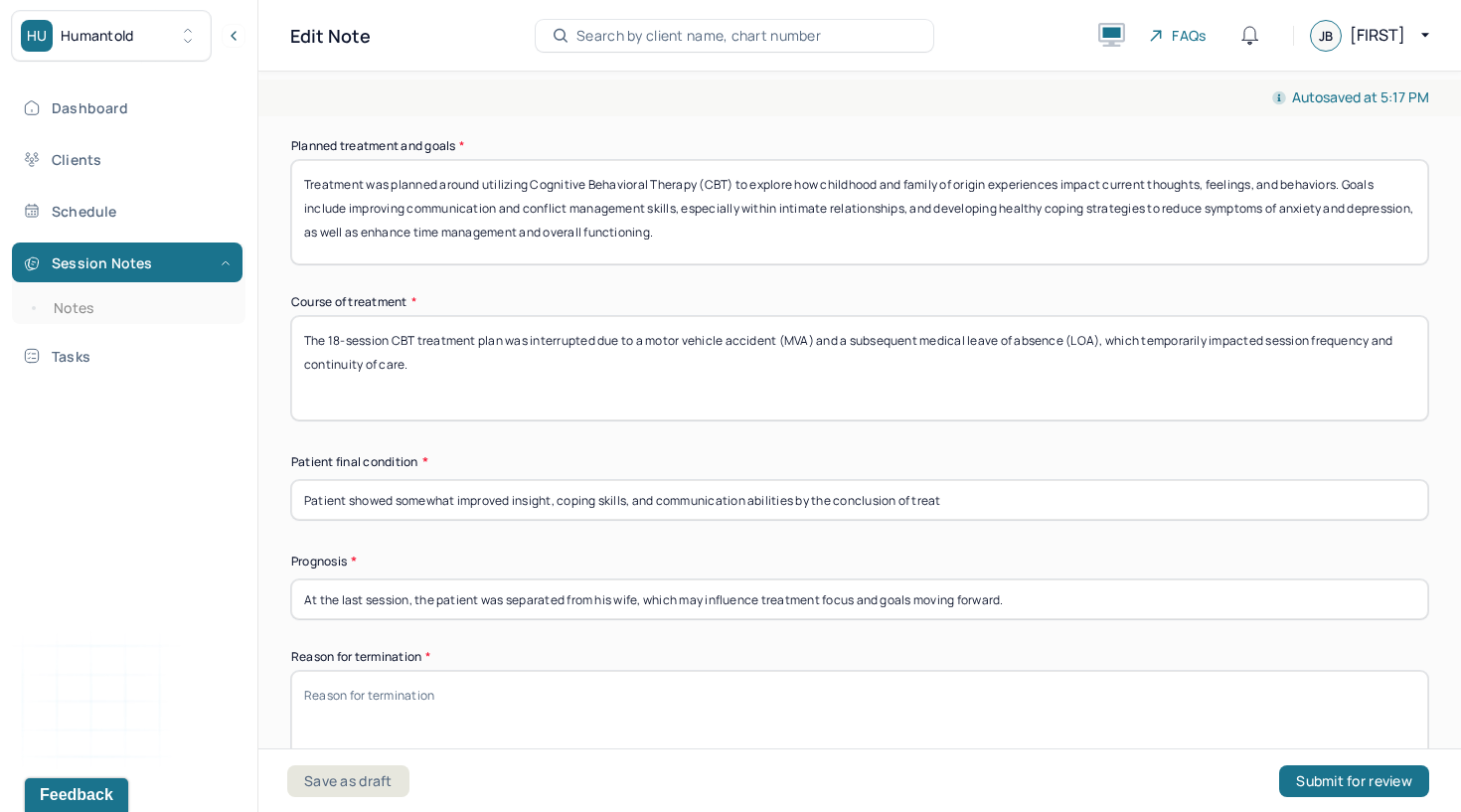 paste on "Prognosis is cautiously optimistic; with continued individual therapy and support, the patient is expected to make further progress in managing symptoms and improving relational functioning, though ongoing challenges related to past trauma and recent medical setbacks may require extended care." 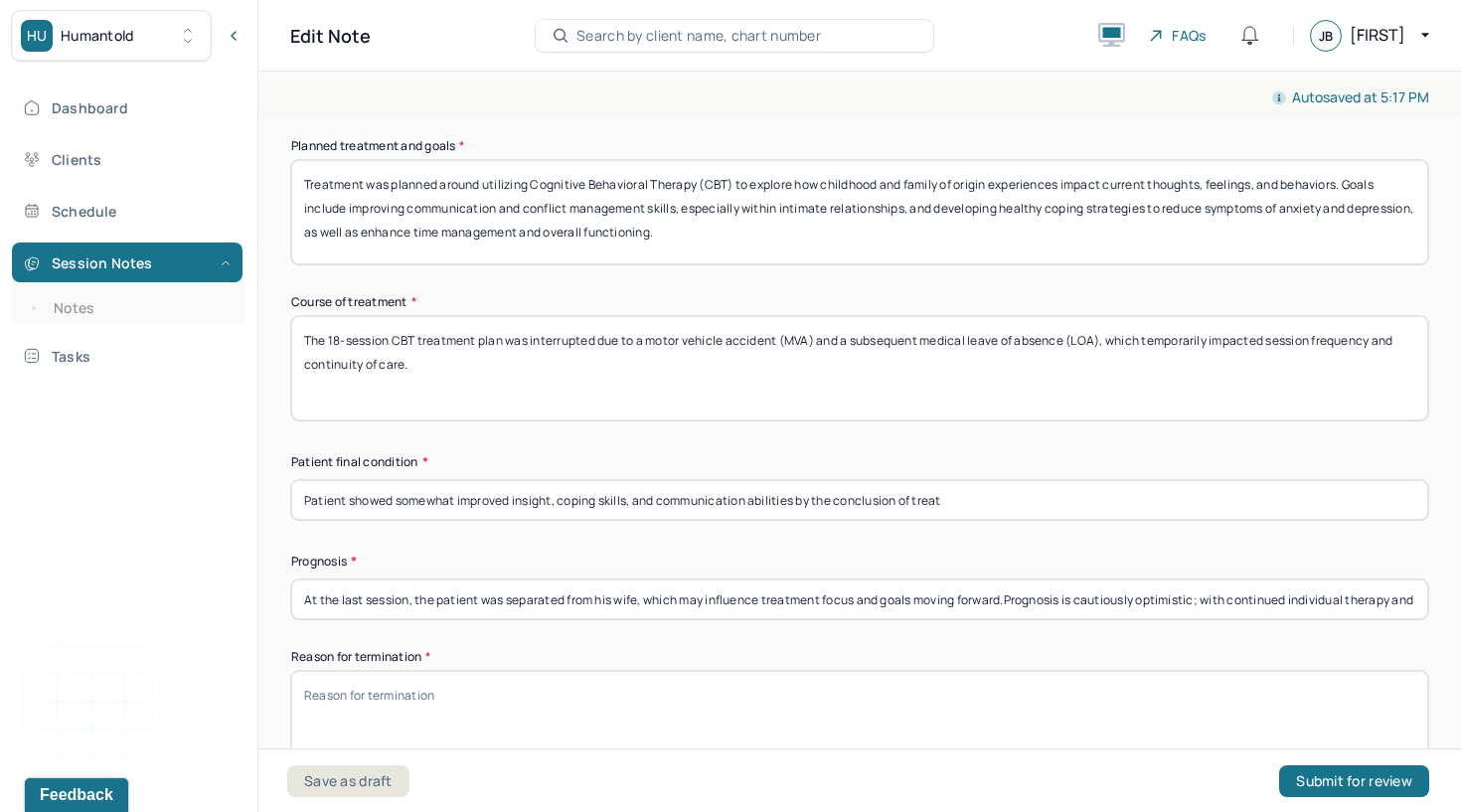 type on "At the last session, the patient was separated from his wife, which may influence treatment focus and goals moving forward.Prognosis is cautiously optimistic; with continued individual therapy and support, the patient is expected to make further progress in managing symptoms and improving relational functioning, though ongoing challenges related to past trauma and recent medical setbacks may require extended care." 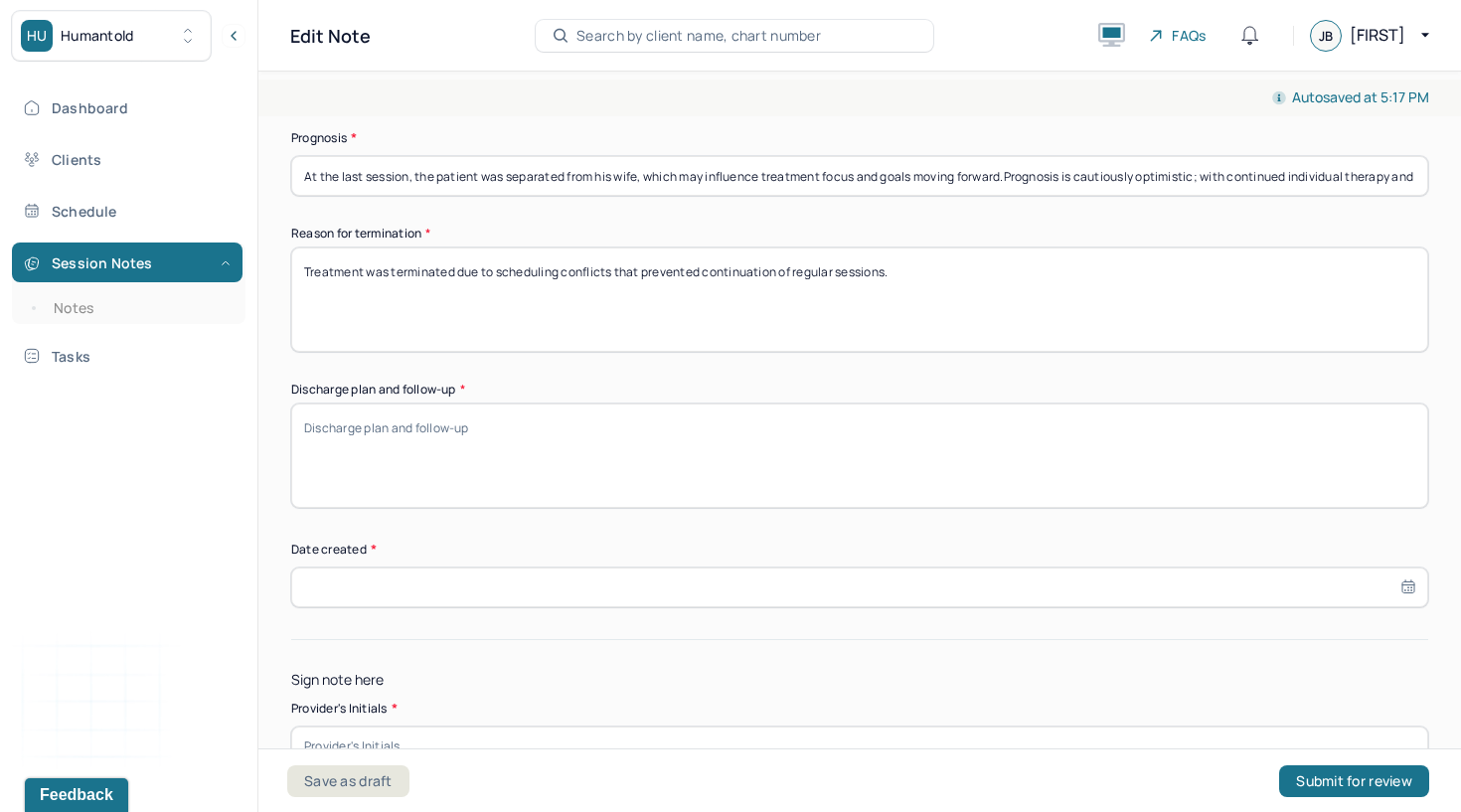 scroll, scrollTop: 1671, scrollLeft: 0, axis: vertical 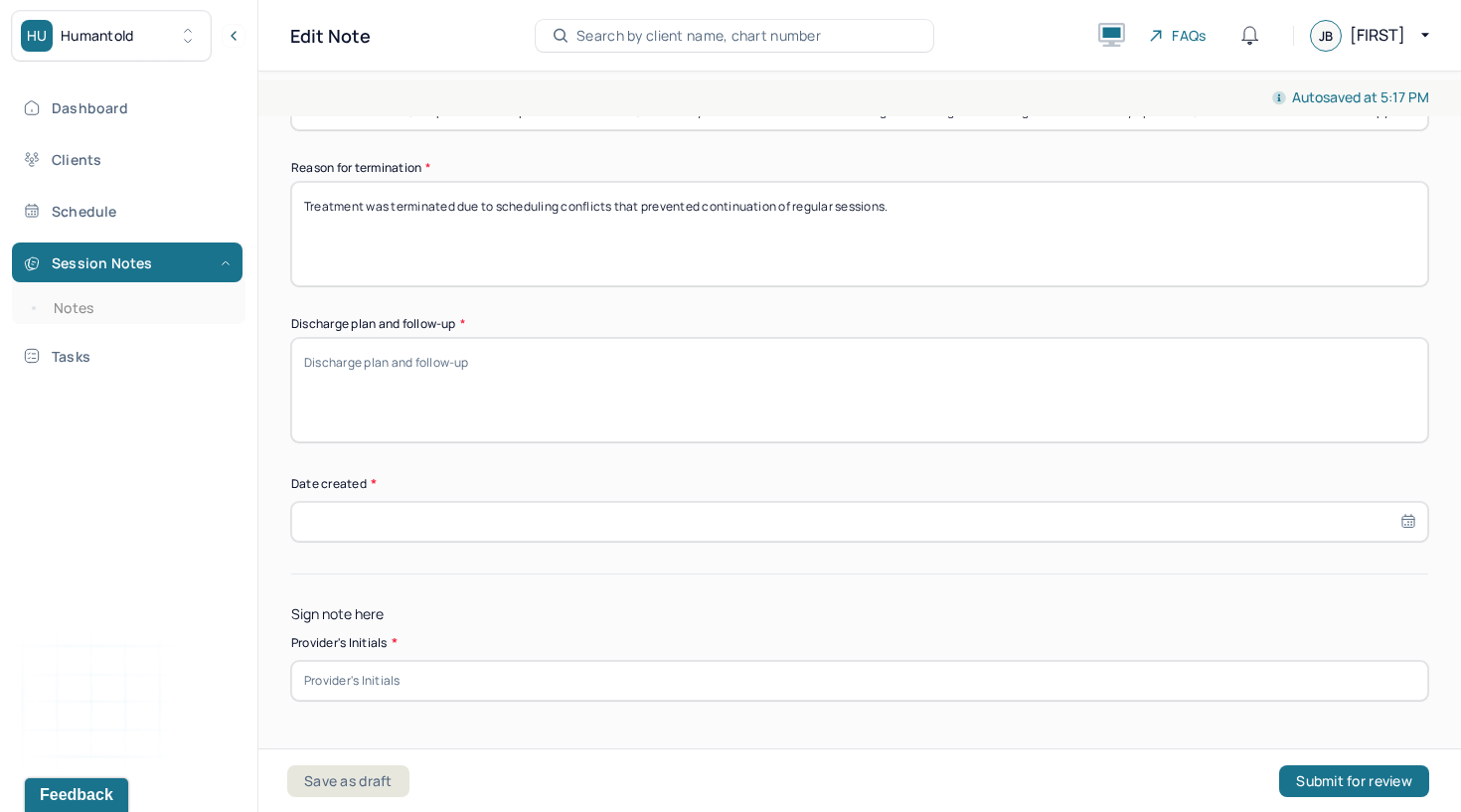 type on "Treatment was terminated due to scheduling conflicts that prevented continuation of regular sessions." 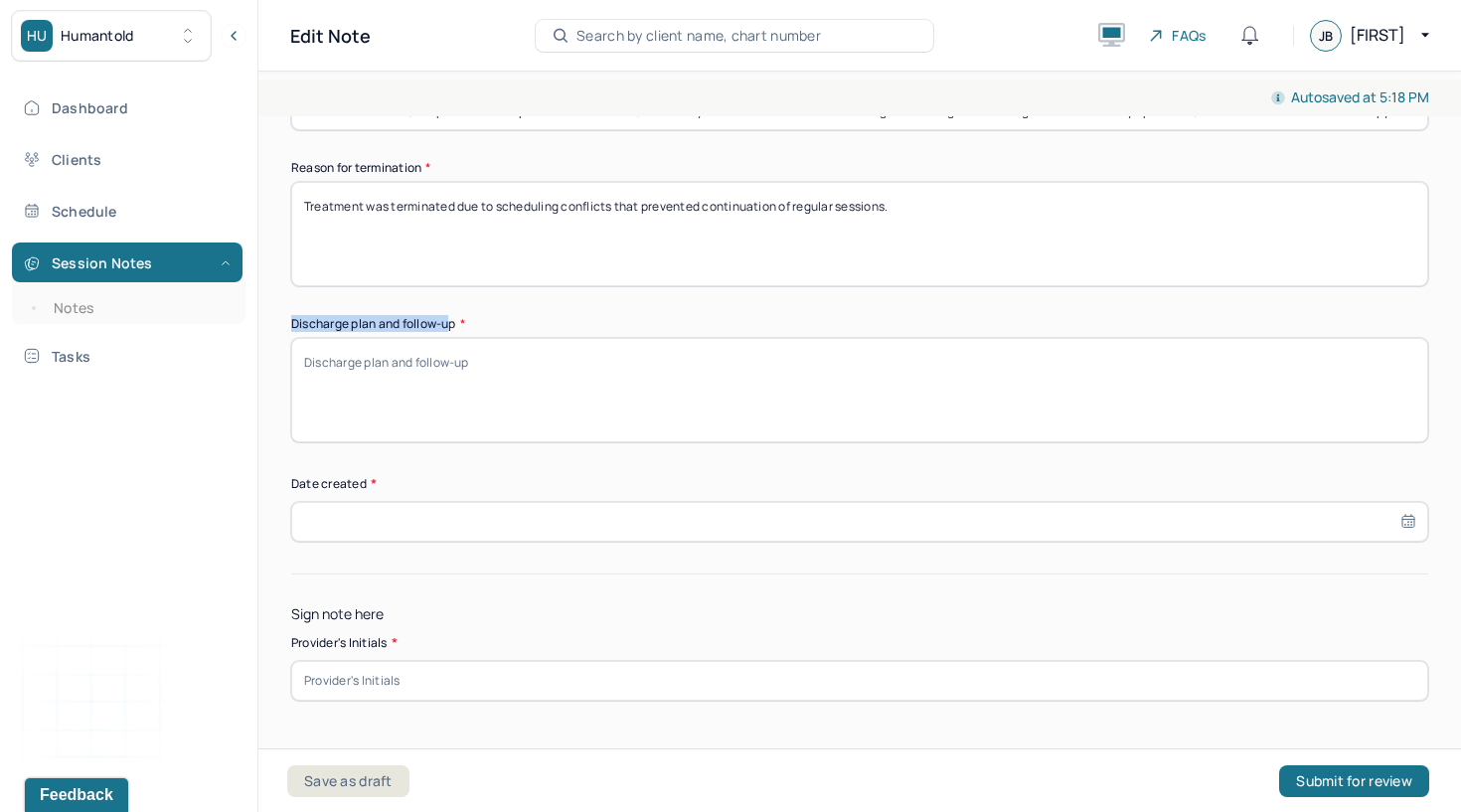 drag, startPoint x: 455, startPoint y: 319, endPoint x: 265, endPoint y: 323, distance: 190.0421 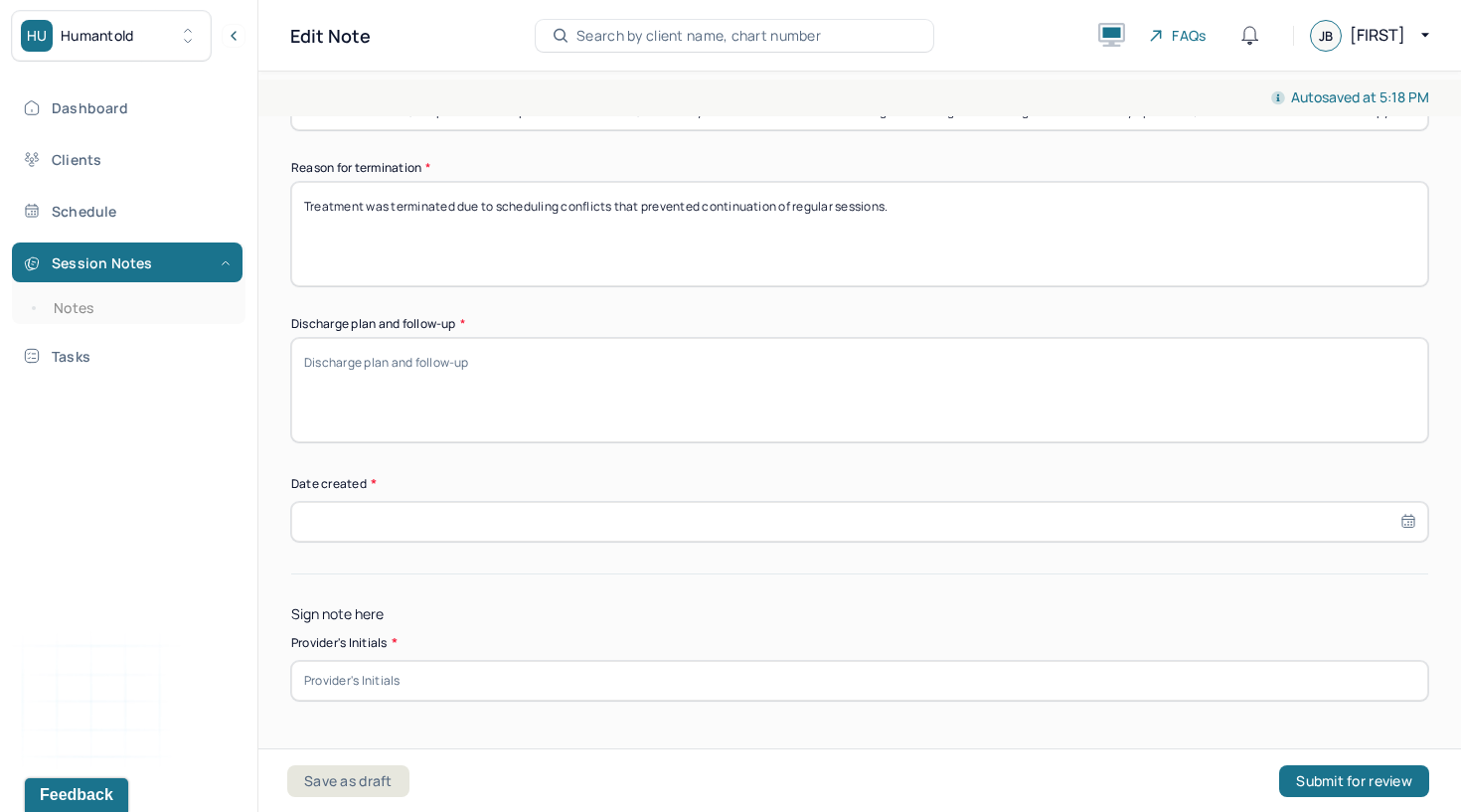 click on "Discharge plan and follow-up *" at bounding box center (860, 390) 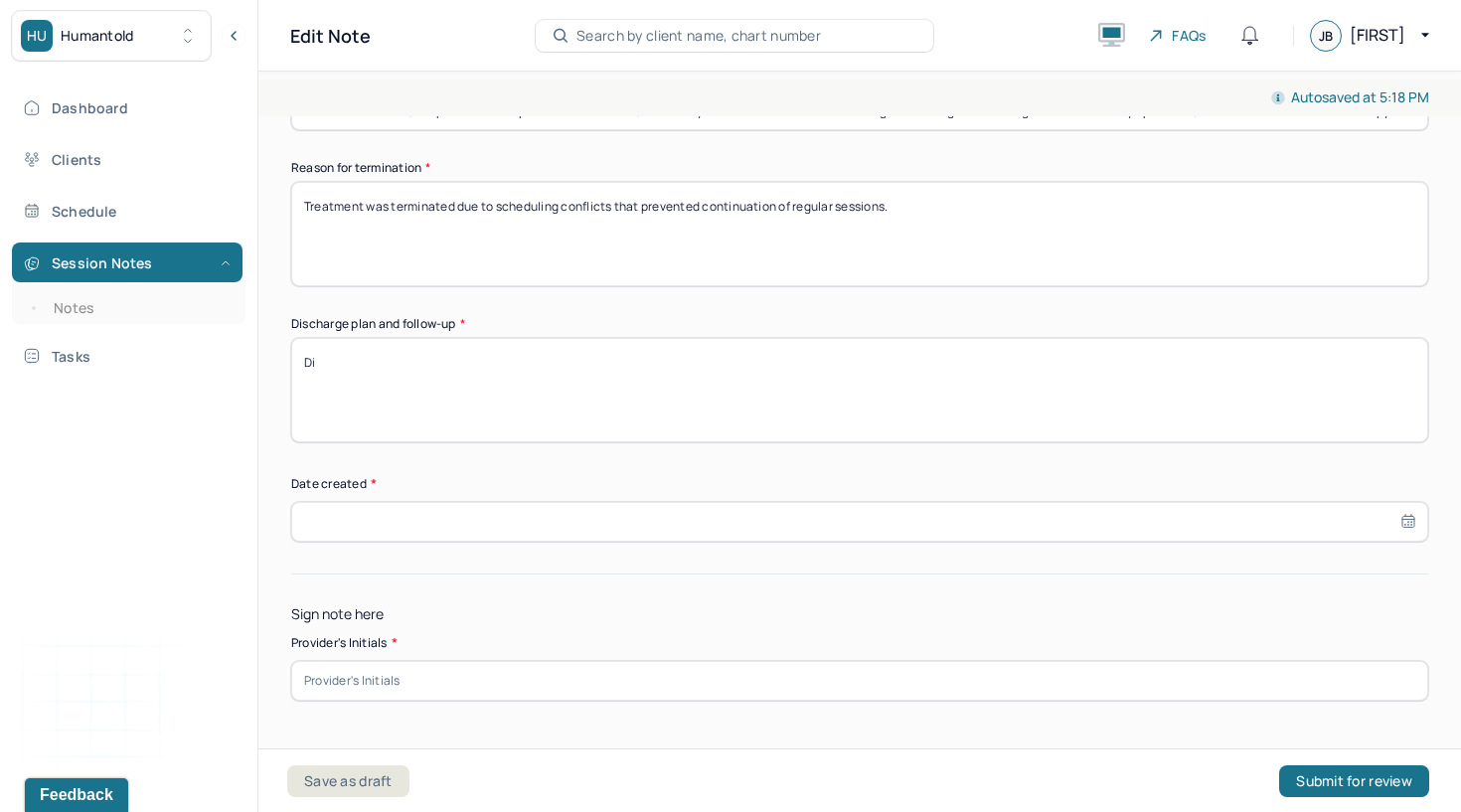 type on "D" 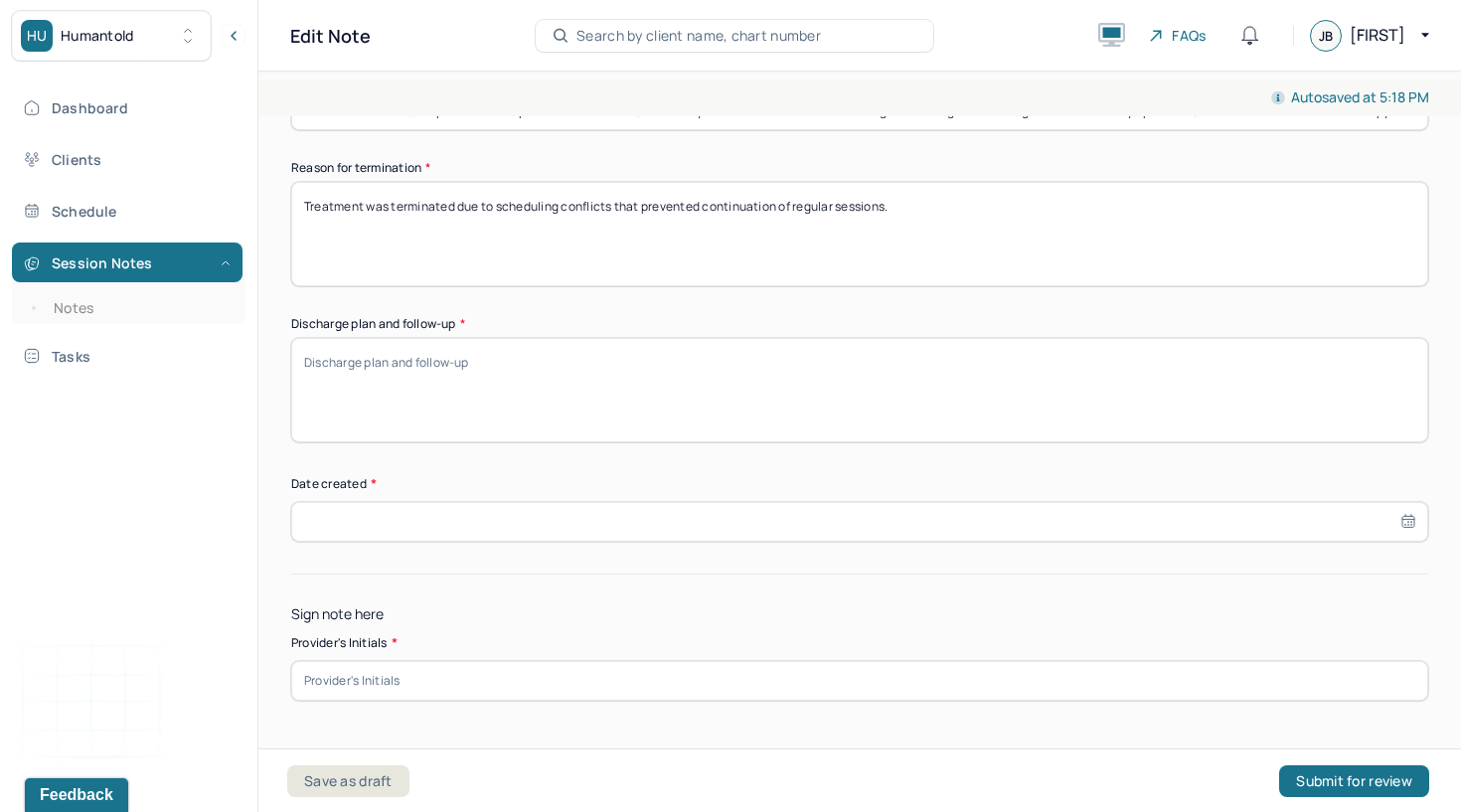 paste on "Patient will remain under the care of their prescribing provider for medication management and will continue couples therapy with a designated couples therapist to address relational issues. Follow-up for individual therapy is recommended as needed." 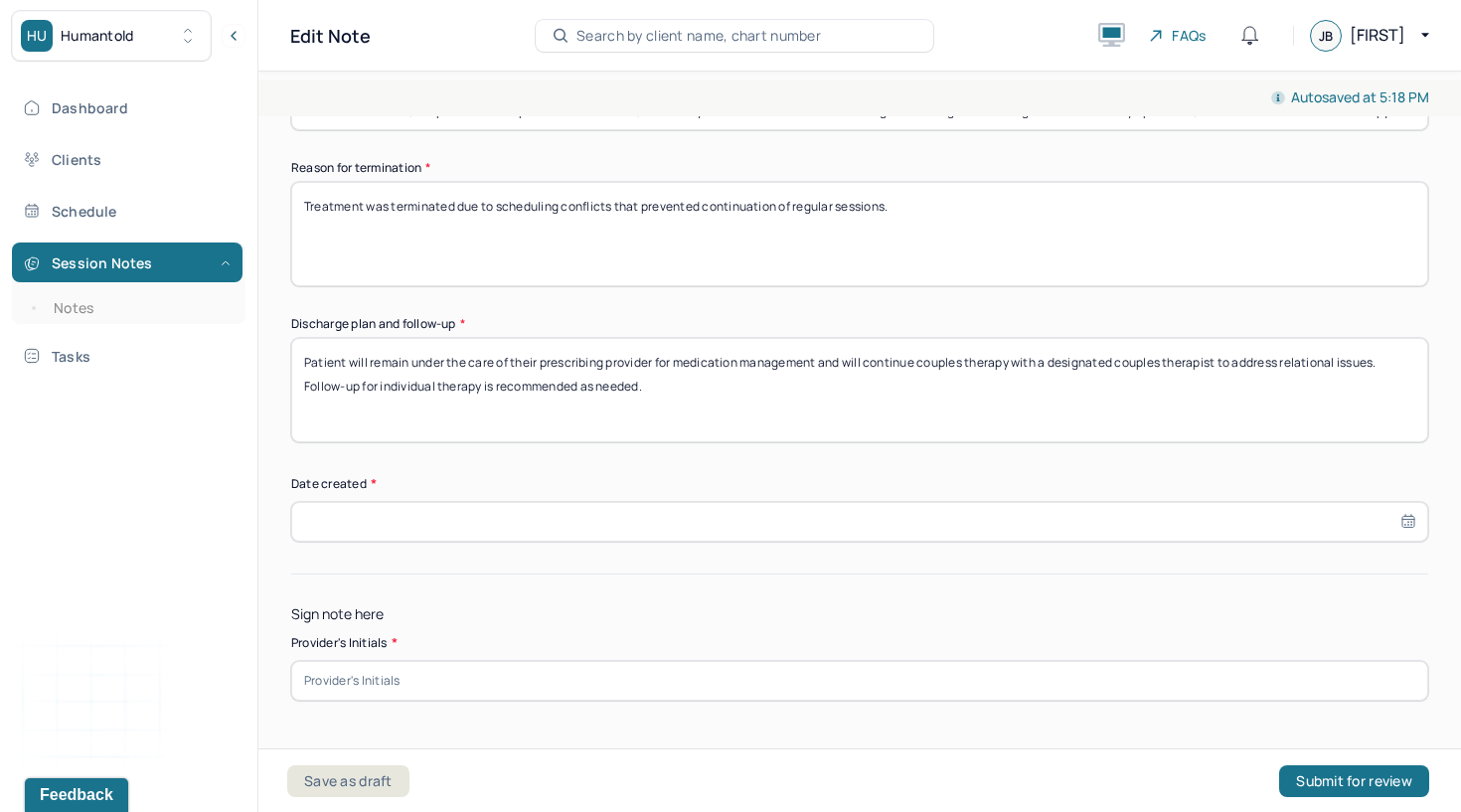 type on "Patient will remain under the care of their prescribing provider for medication management and will continue couples therapy with a designated couples therapist to address relational issues. Follow-up for individual therapy is recommended as needed." 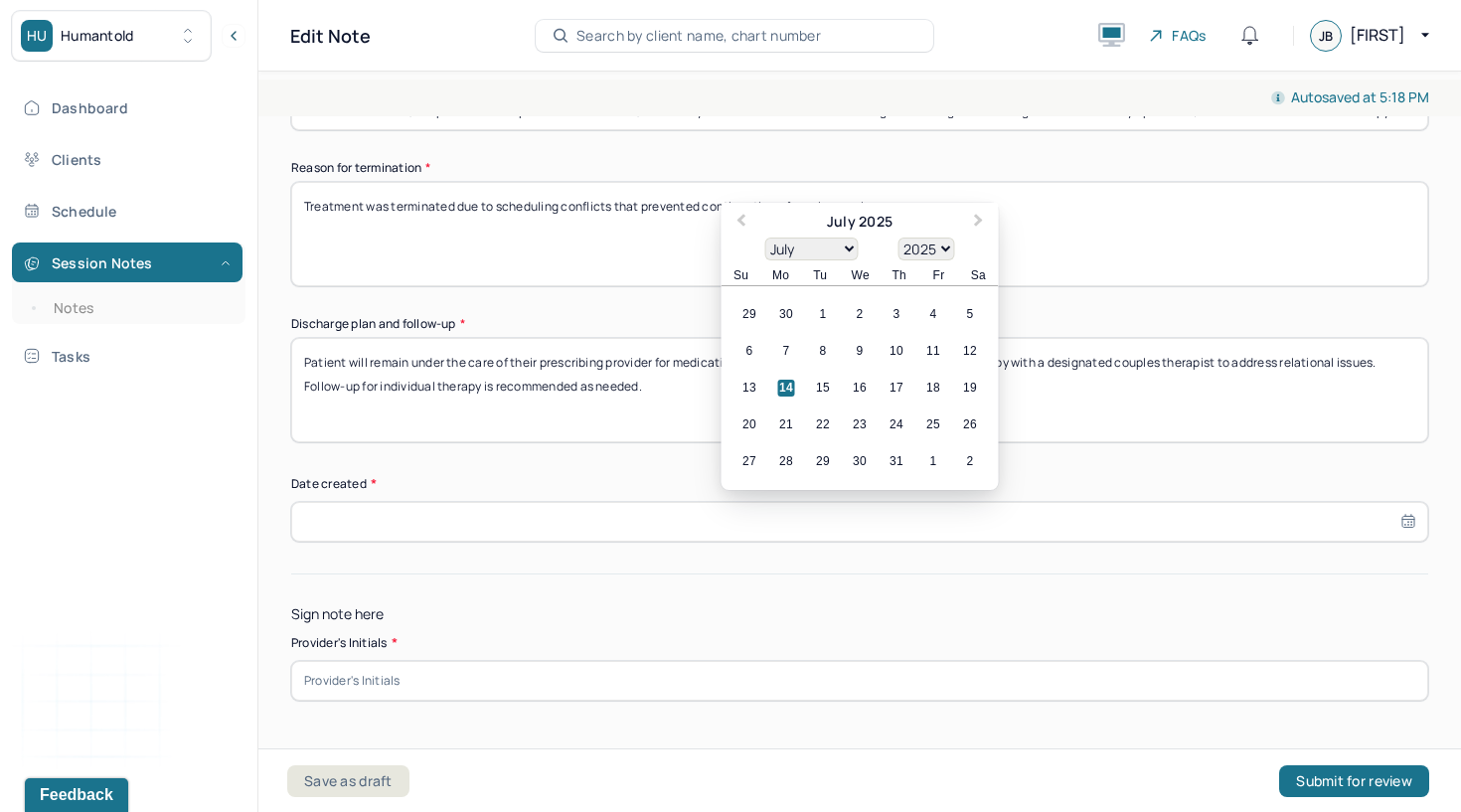 click on "14" at bounding box center [786, 388] 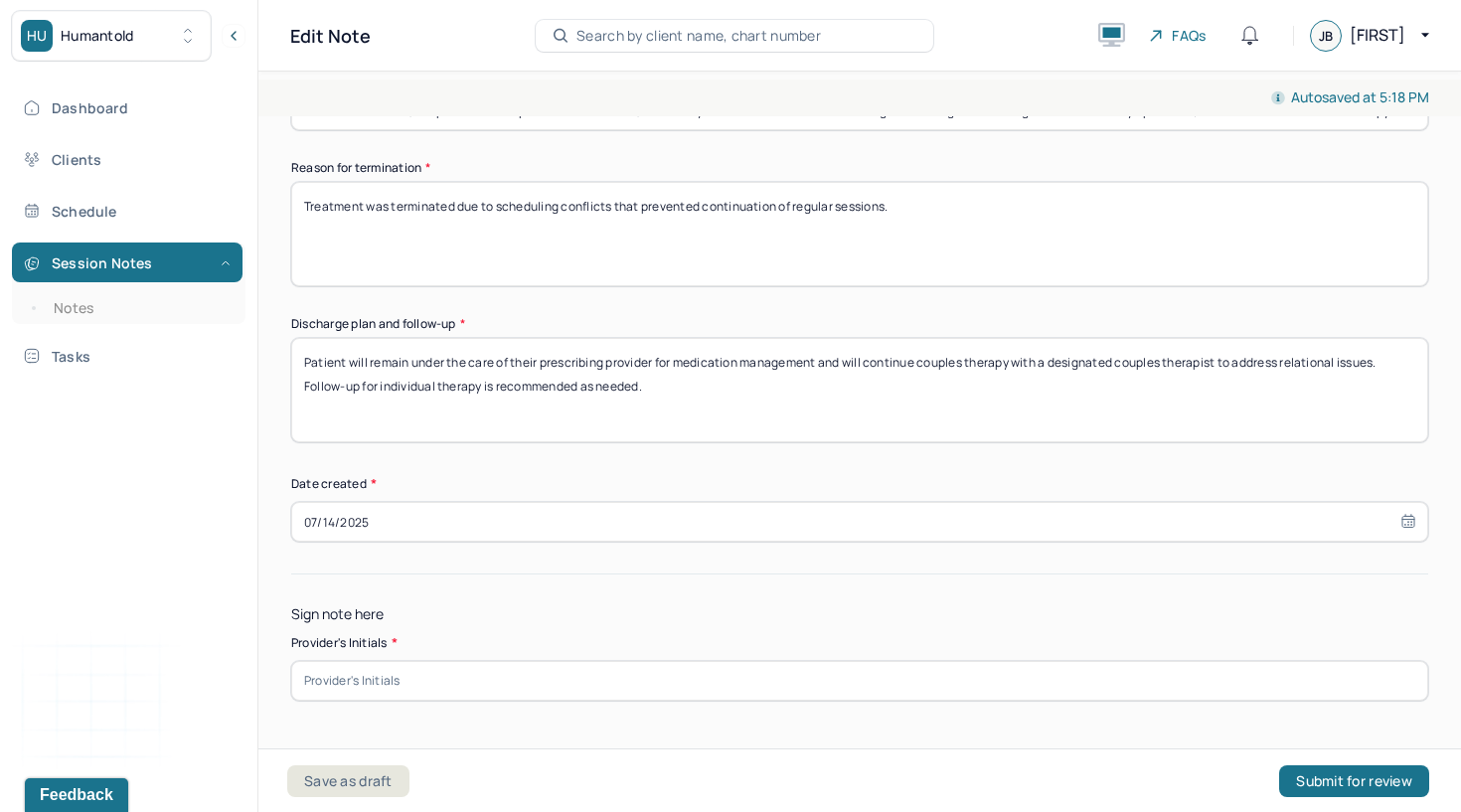 click at bounding box center [860, 681] 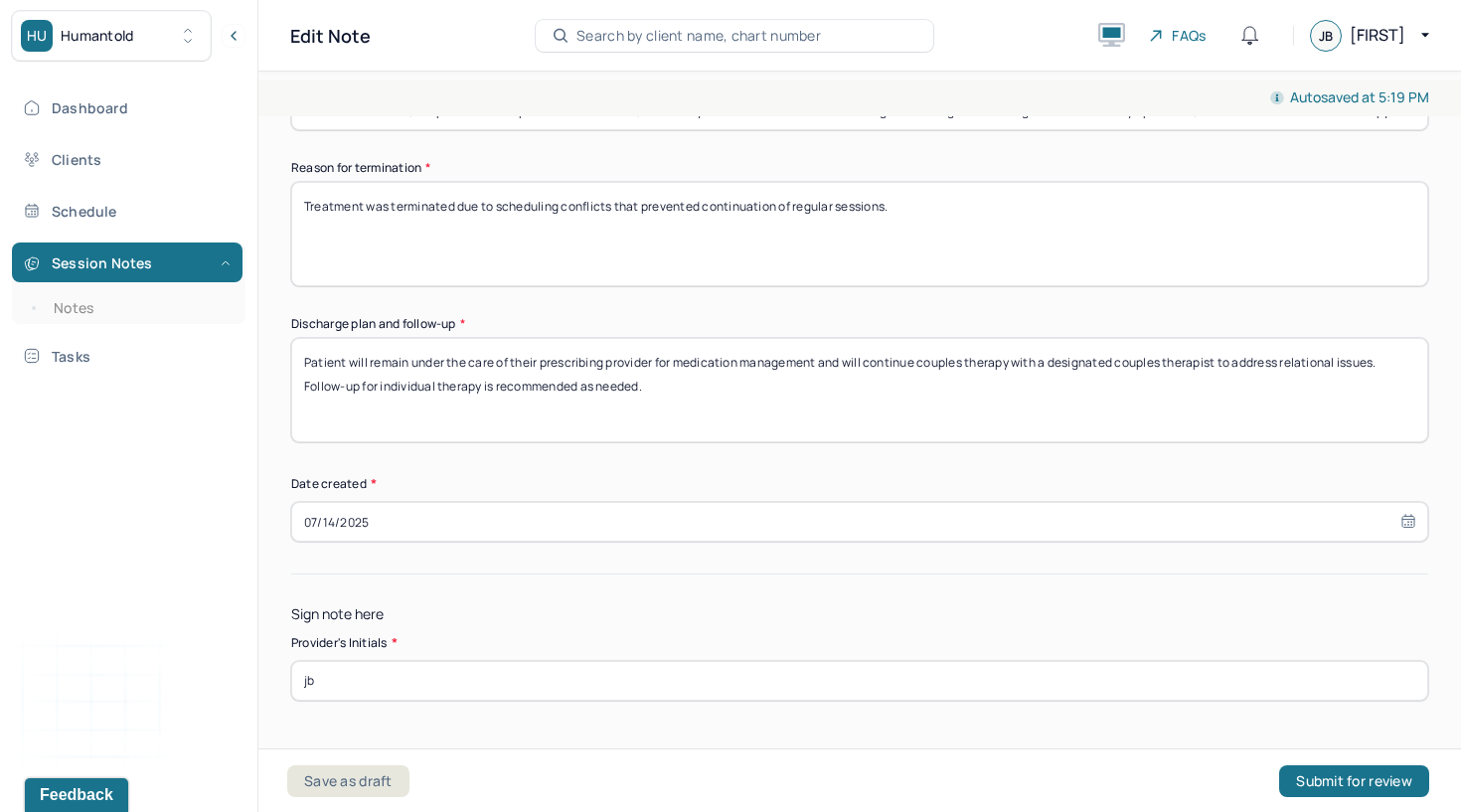 type on "jb" 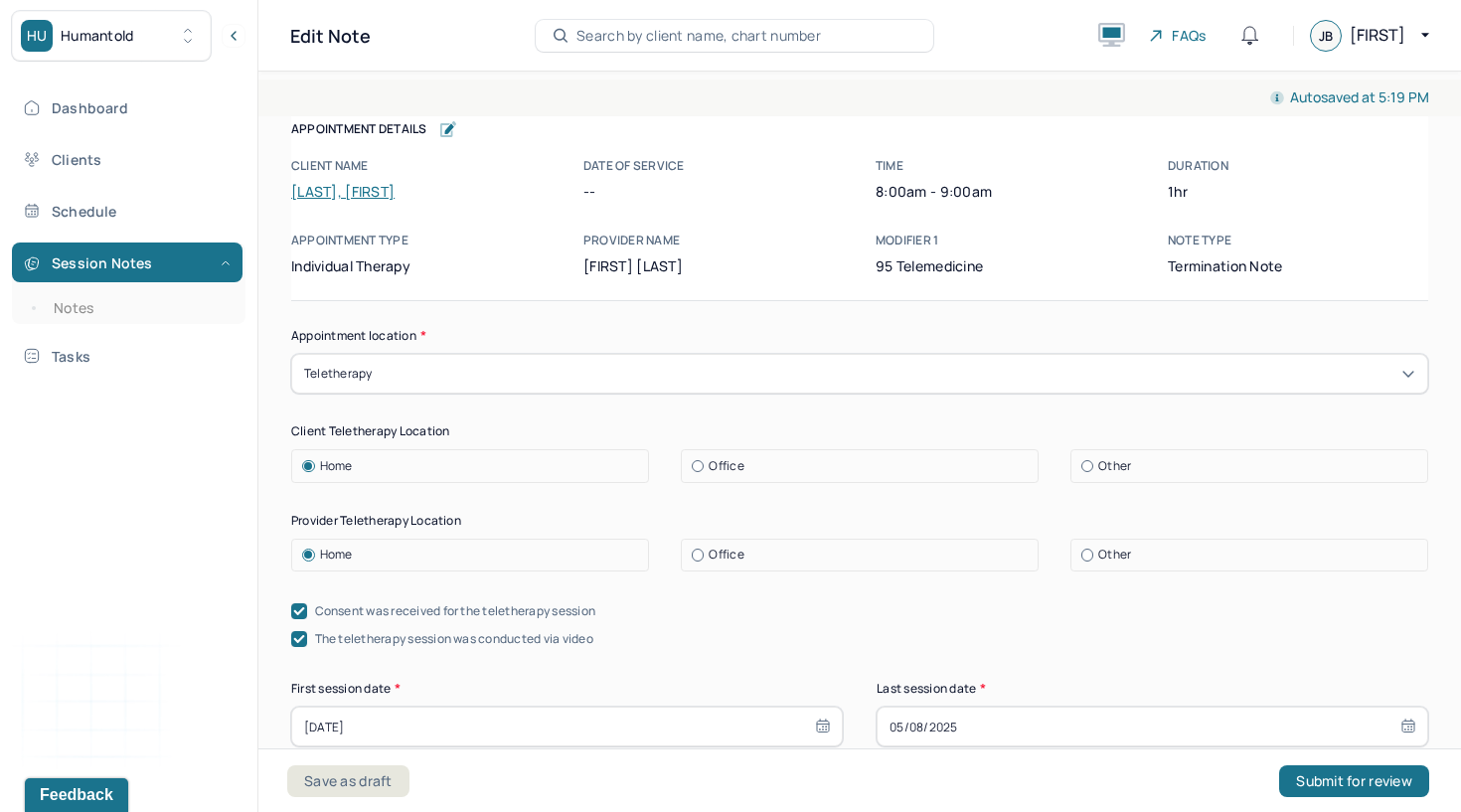 scroll, scrollTop: 0, scrollLeft: 0, axis: both 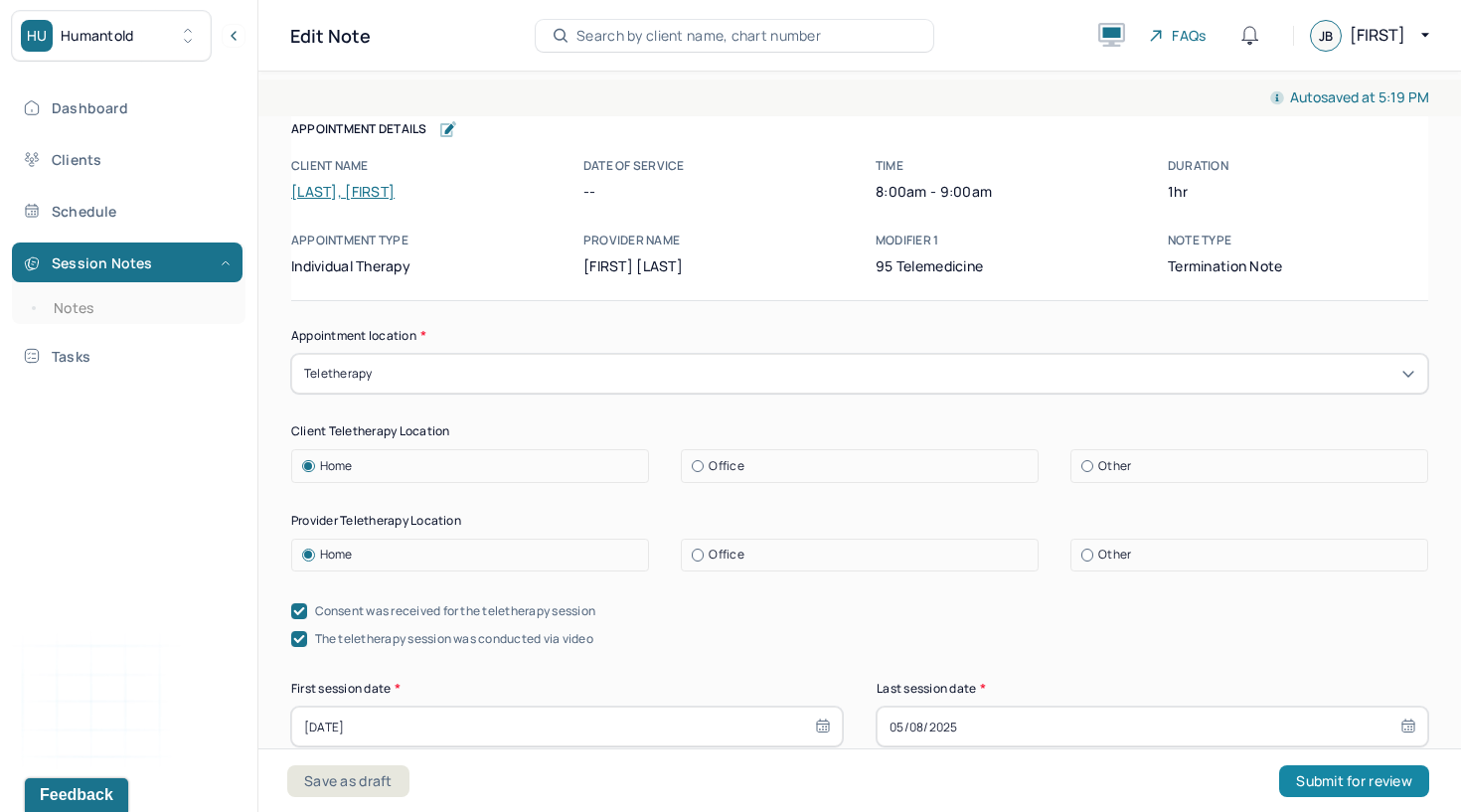 type on "Patient will remain under the care of their prescribing provider for medication management and will continue couples therapy with  designated couples therapist to address relational issues. Follow-up for individual therapy is recommended as needed." 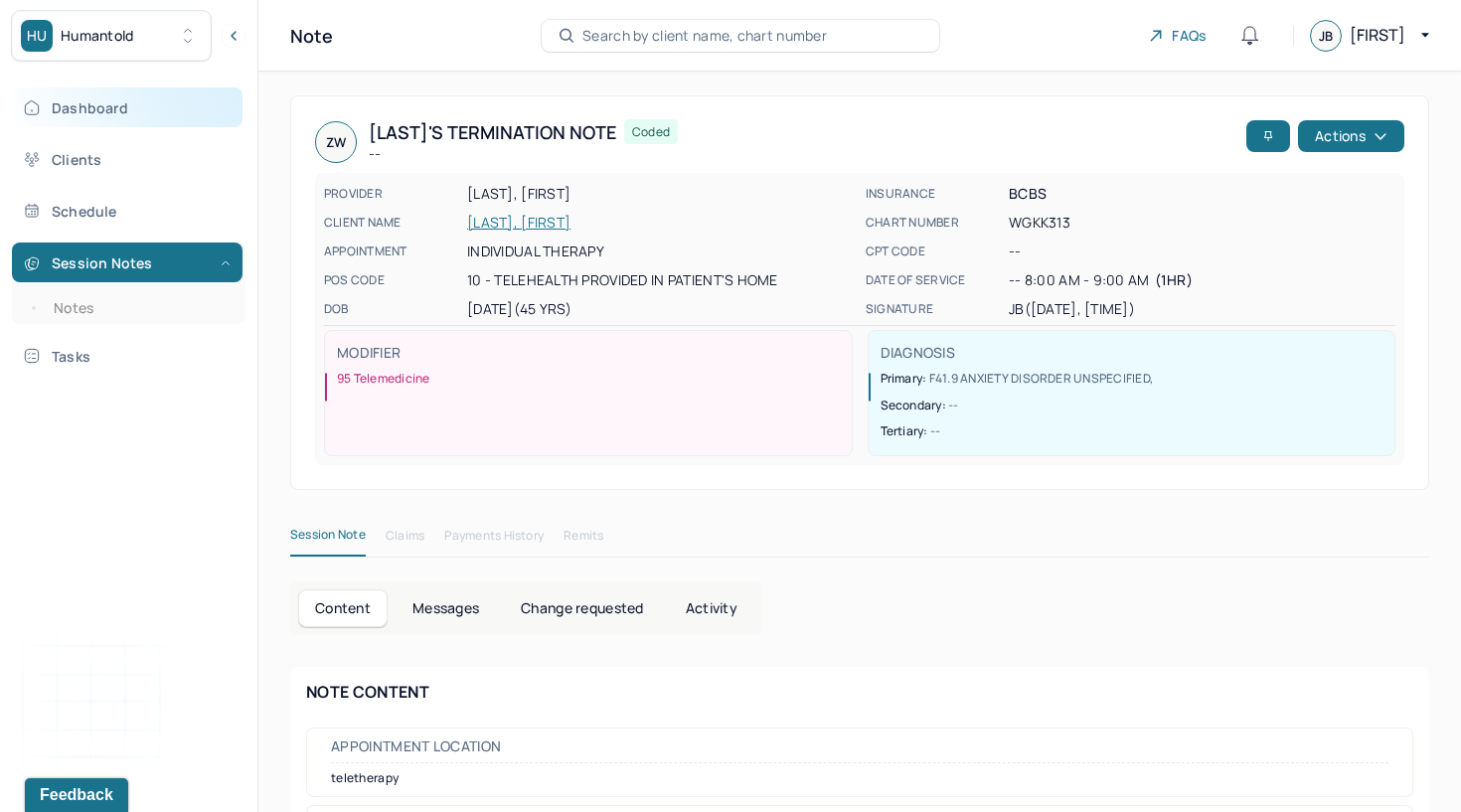 click on "Dashboard" at bounding box center (127, 107) 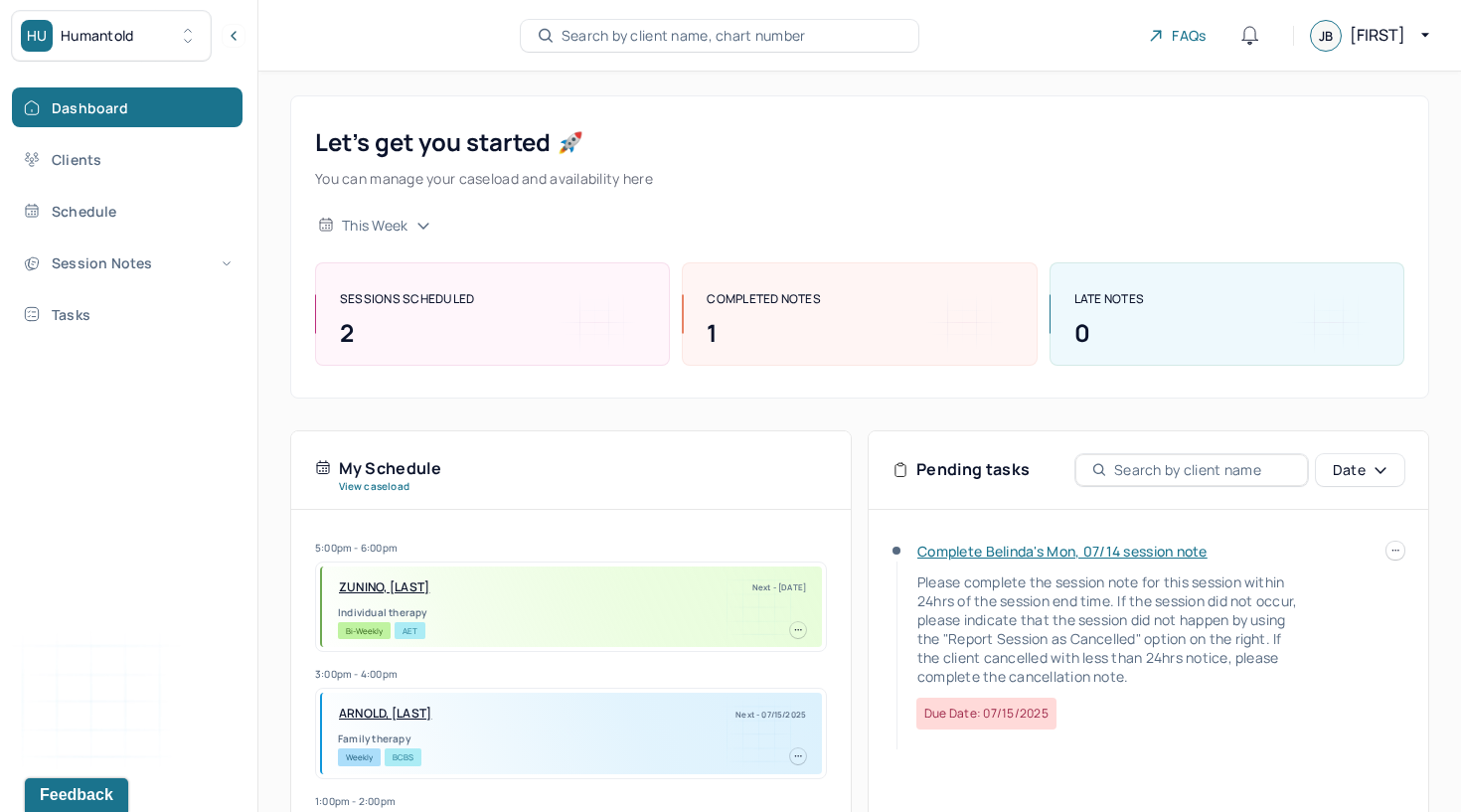 scroll, scrollTop: 0, scrollLeft: 0, axis: both 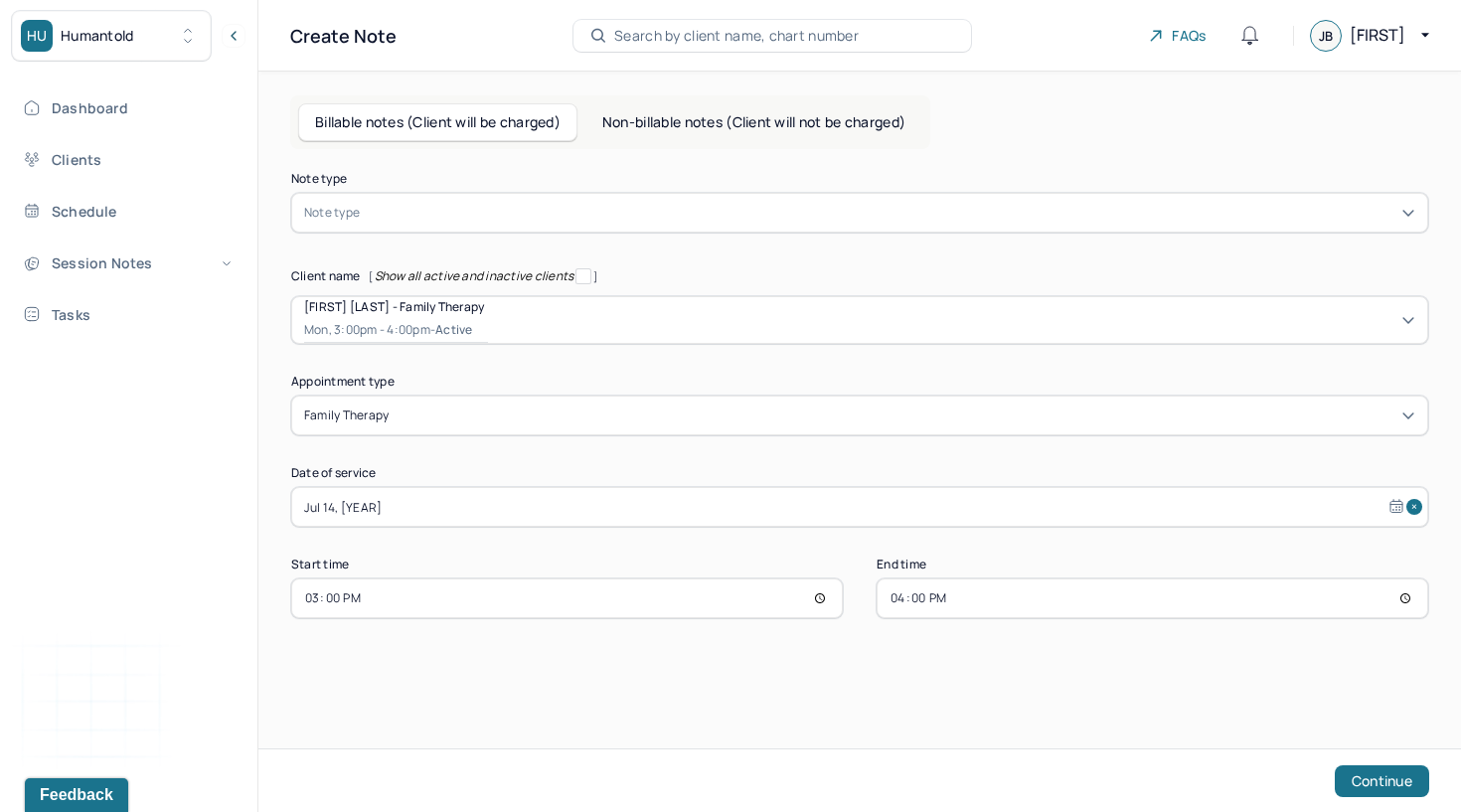 click on "Note type" at bounding box center [332, 213] 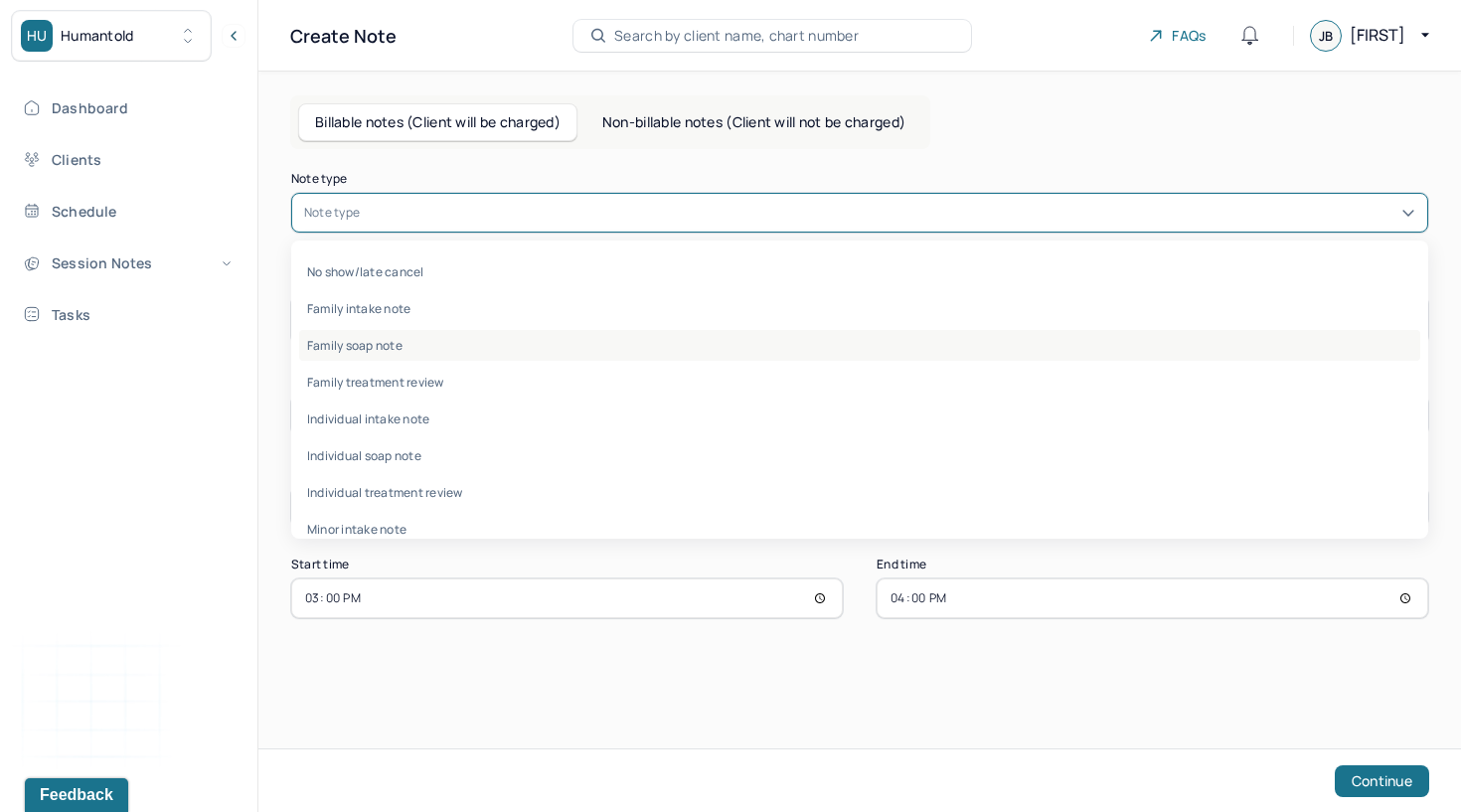 click on "Family soap note" at bounding box center [860, 345] 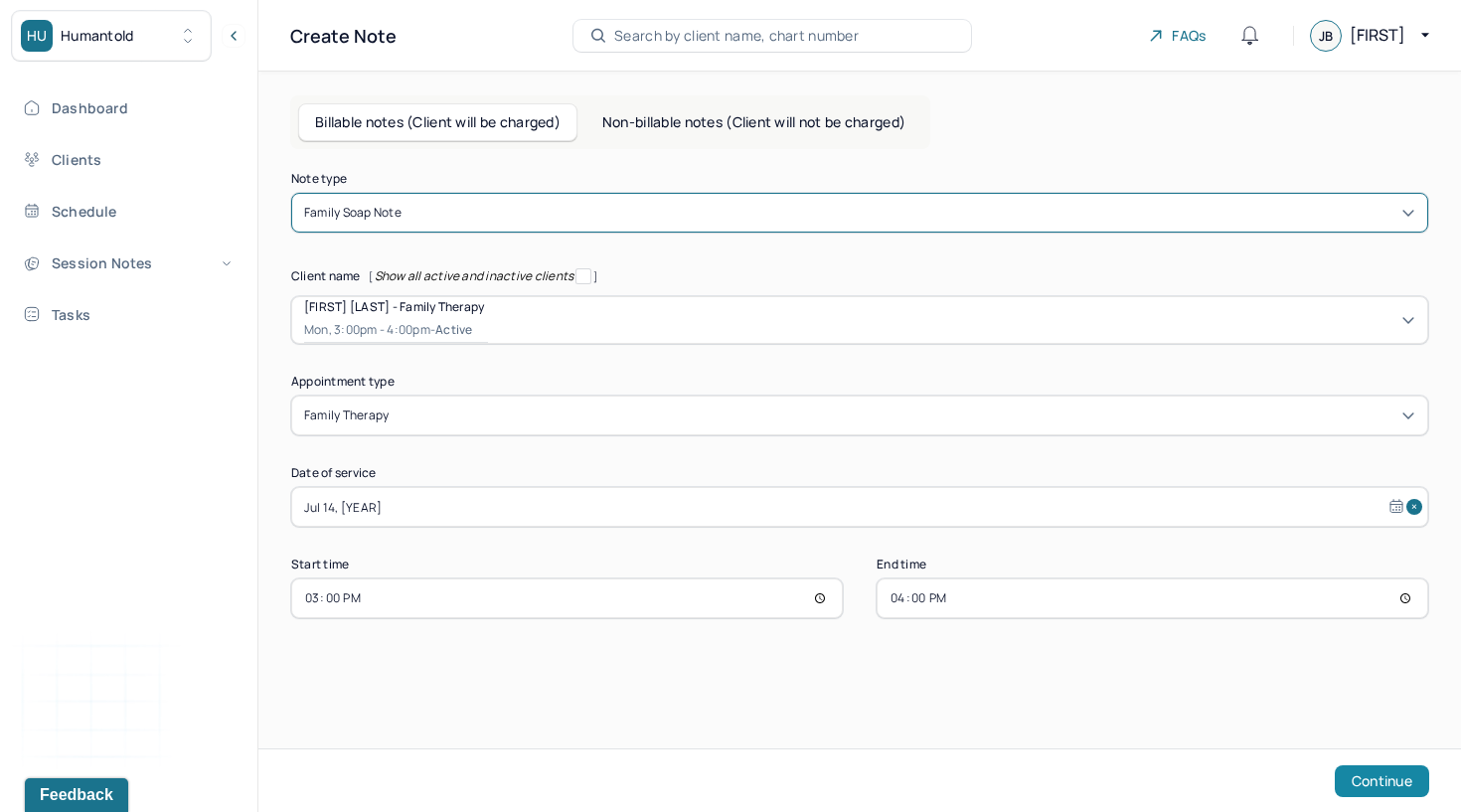 click on "Continue" at bounding box center (1381, 781) 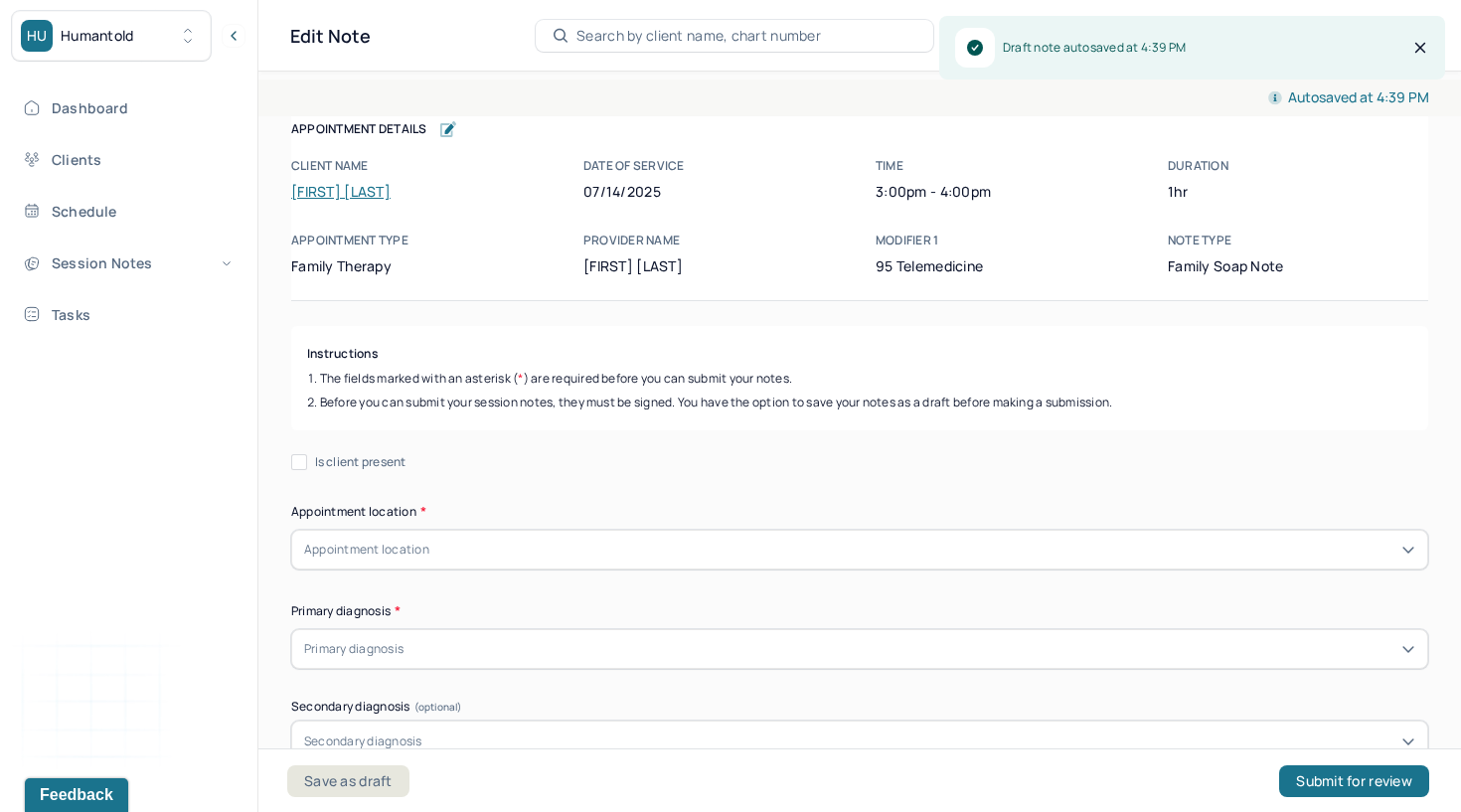 click on "Is client present" at bounding box center [299, 462] 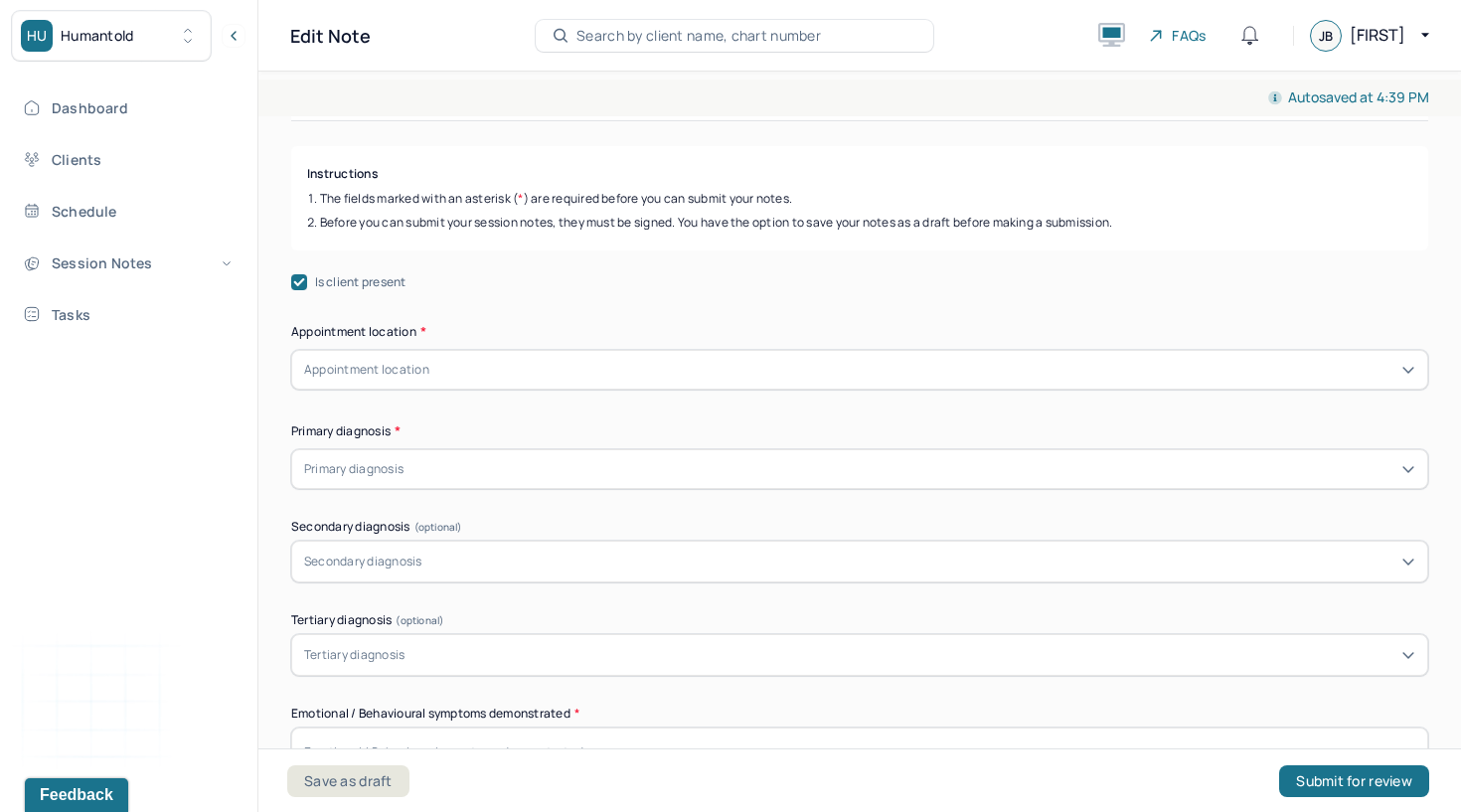 scroll, scrollTop: 182, scrollLeft: 0, axis: vertical 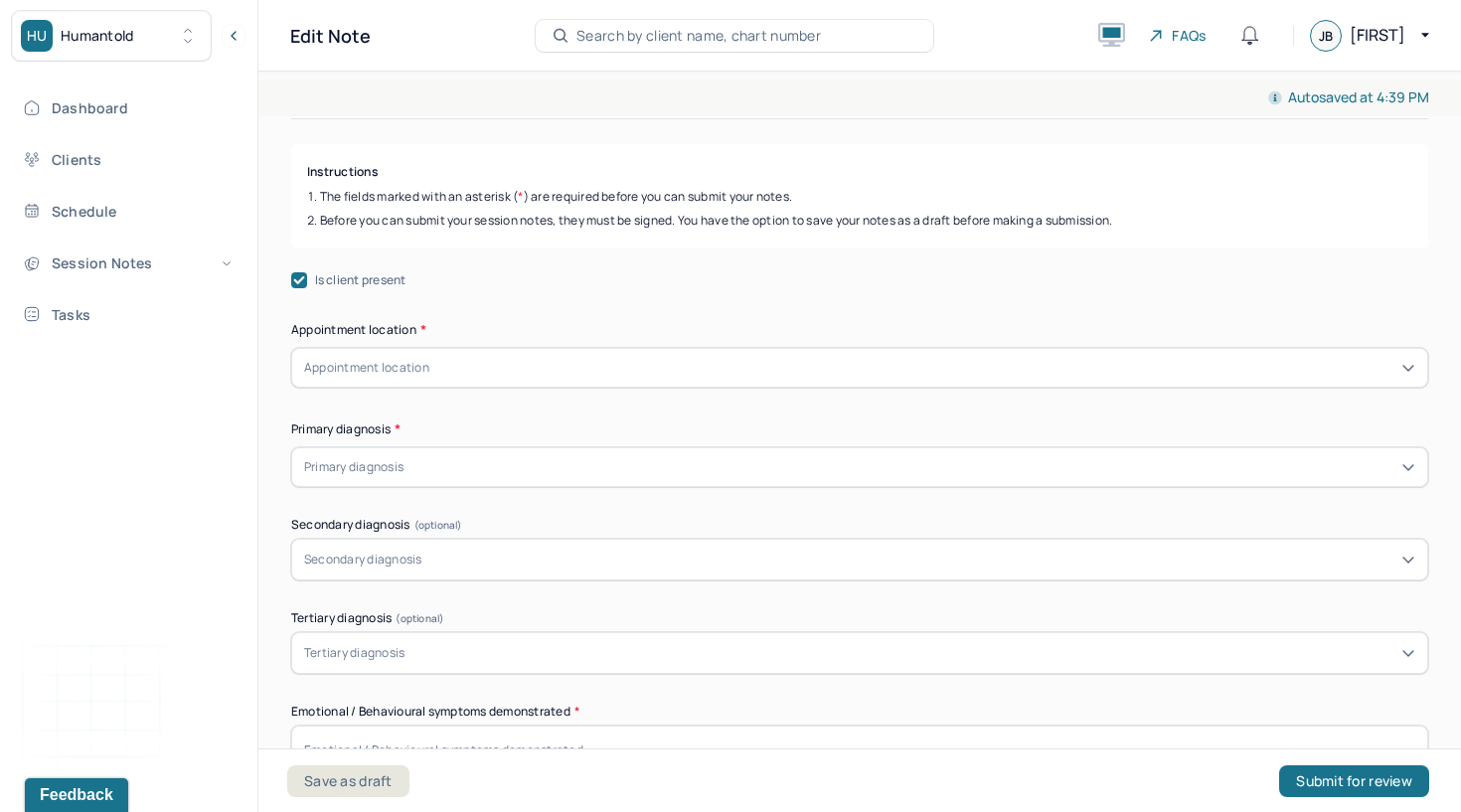 click on "Appointment location" at bounding box center (860, 368) 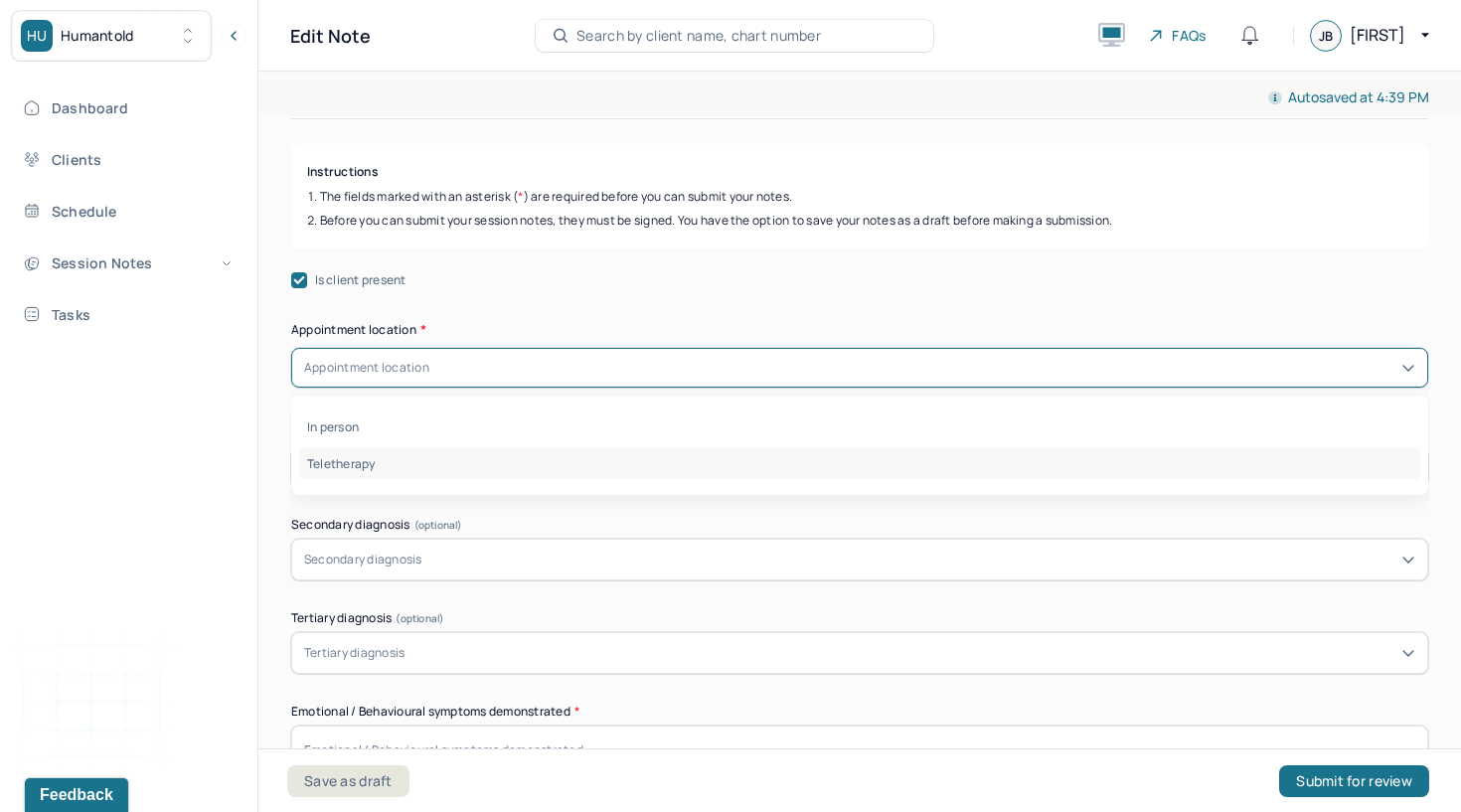 click on "Teletherapy" at bounding box center [860, 463] 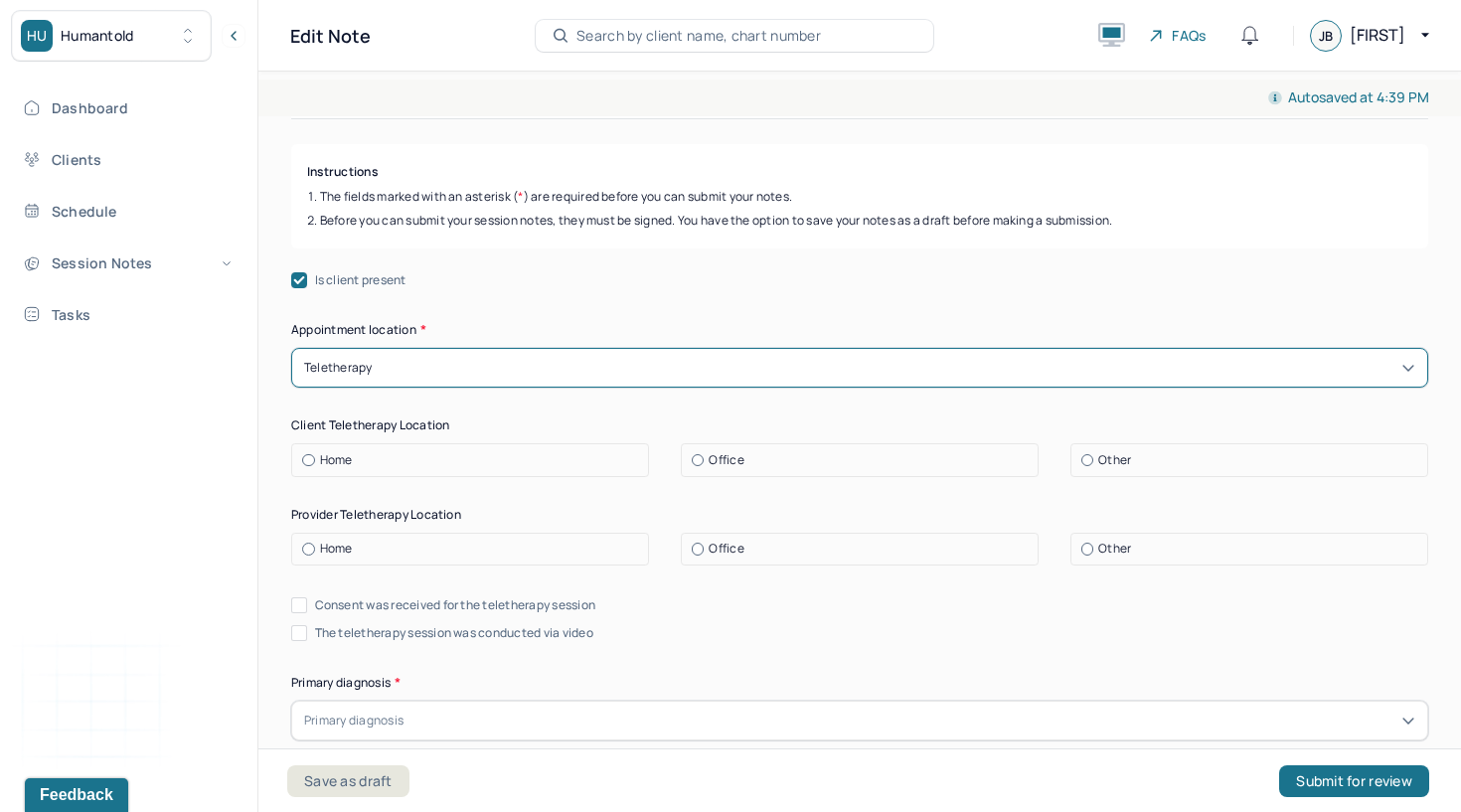 click on "Home" at bounding box center (336, 460) 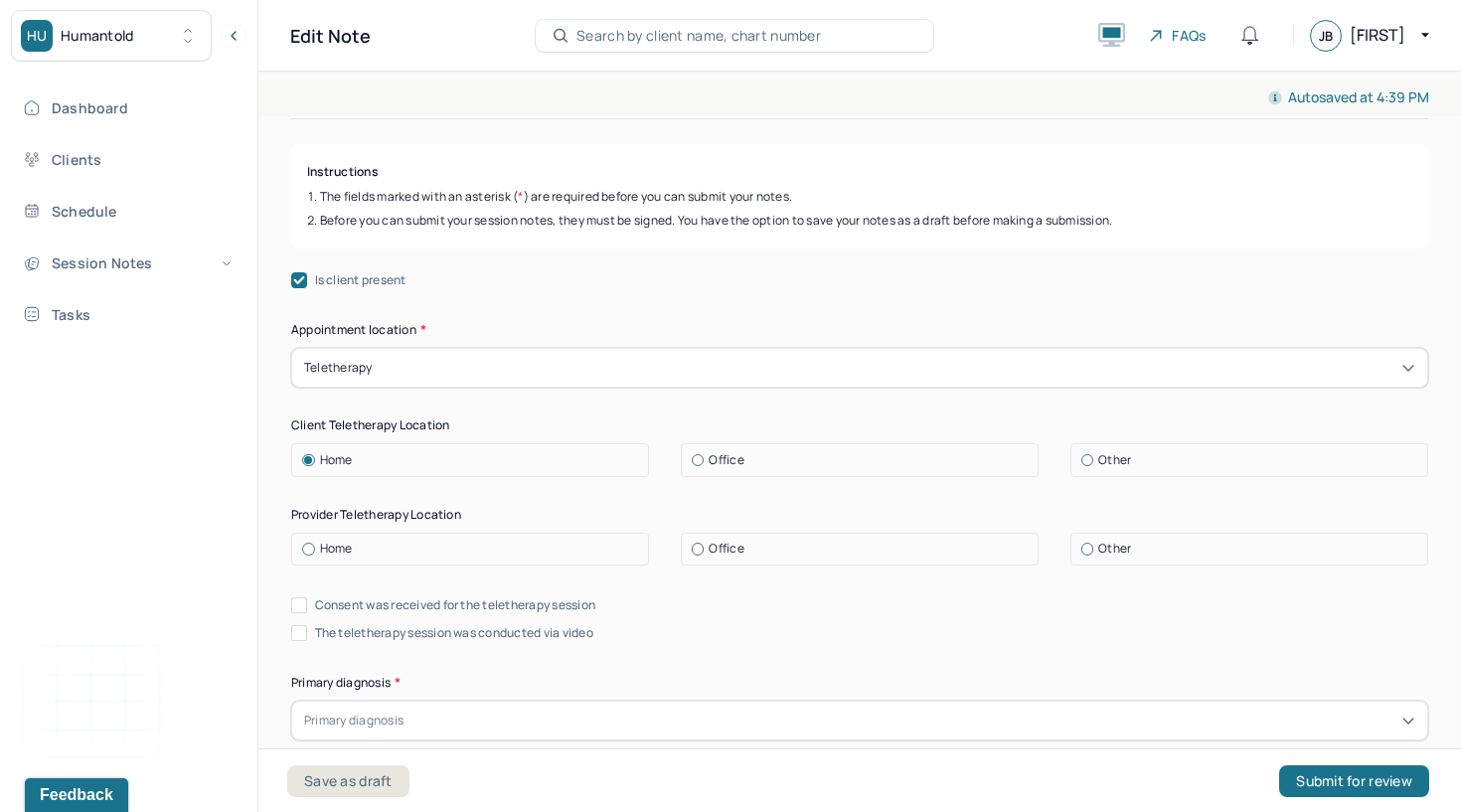 click on "Home" at bounding box center (336, 549) 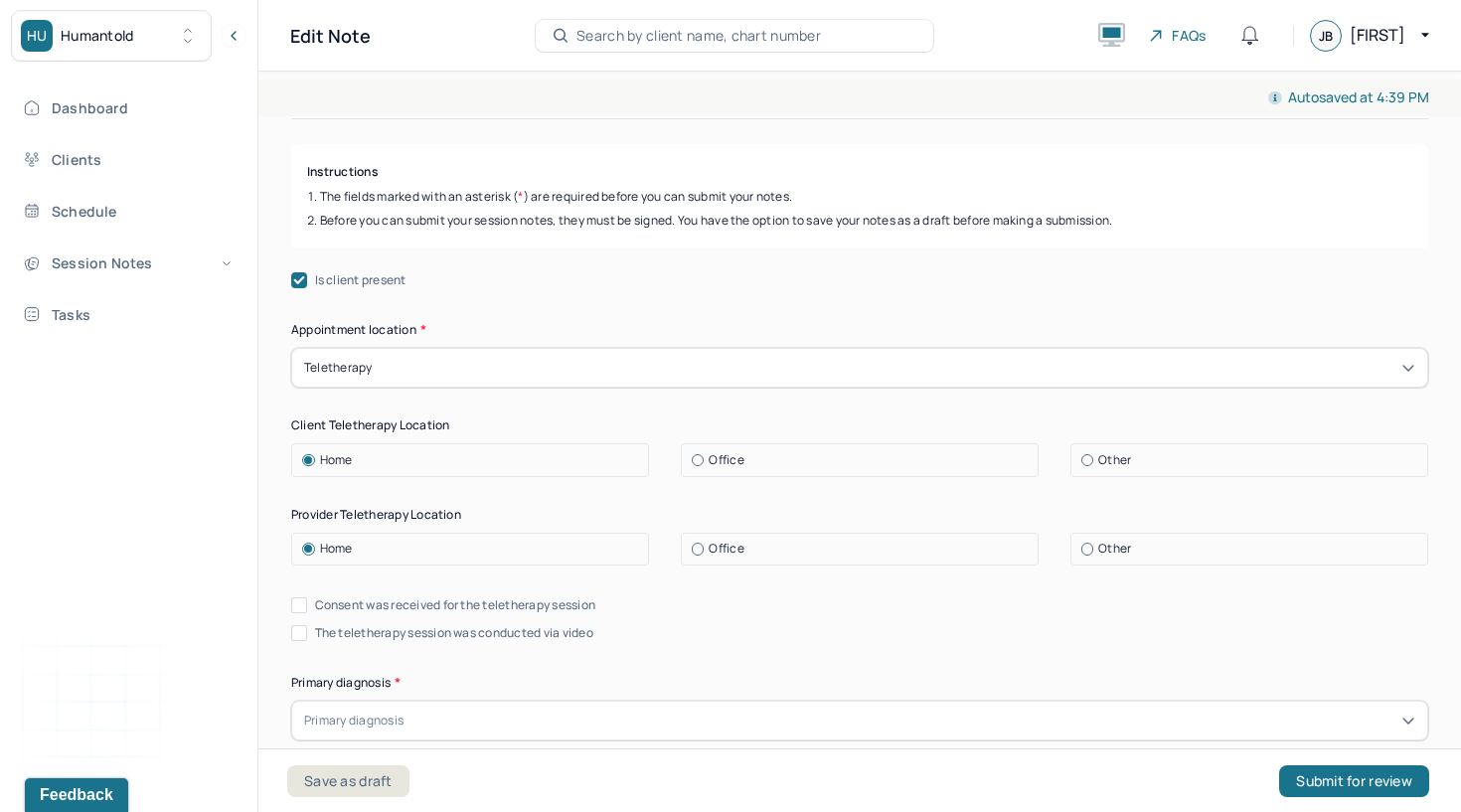 click on "Consent was received for the teletherapy session" at bounding box center (299, 605) 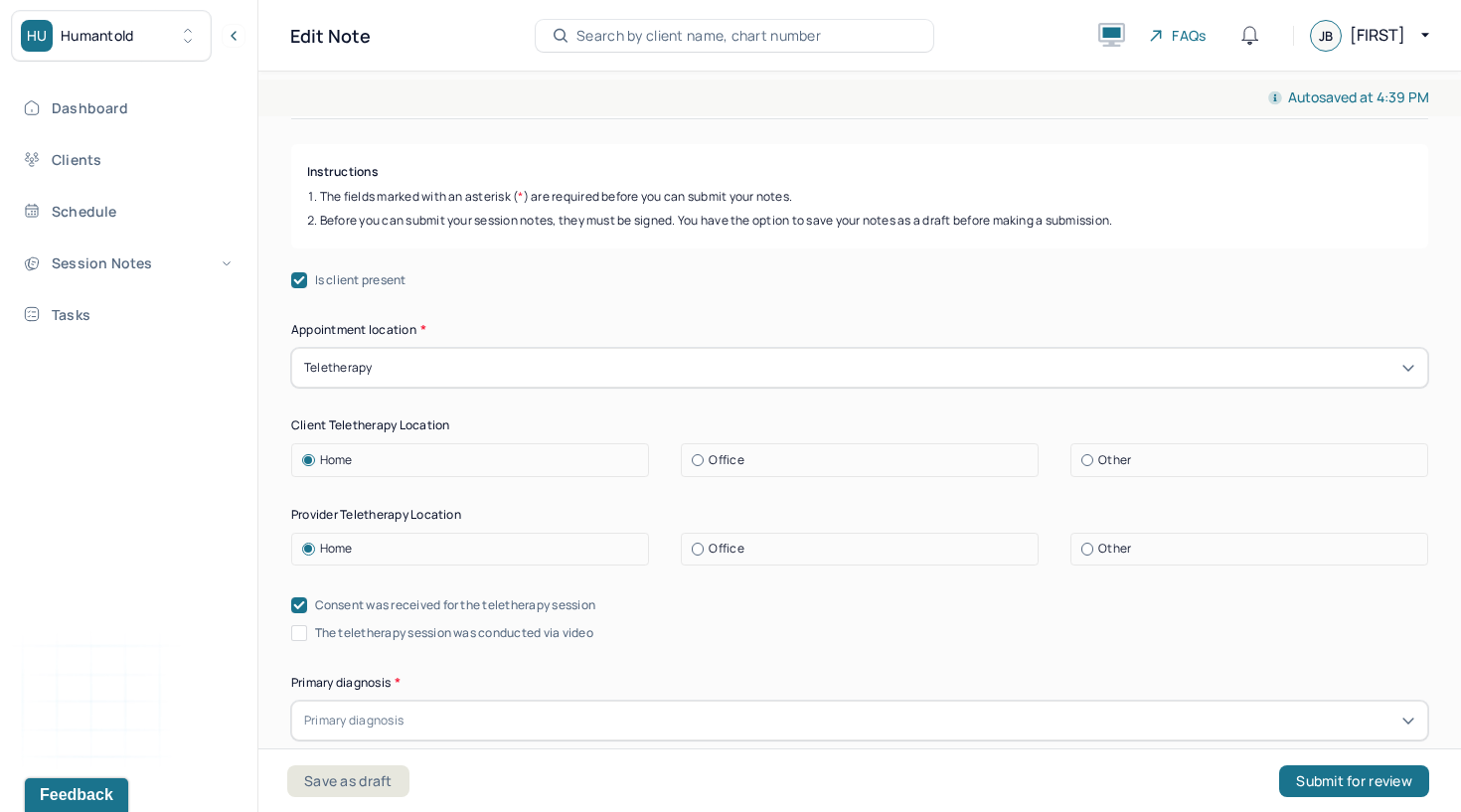 click on "The teletherapy session was conducted via video" at bounding box center (299, 633) 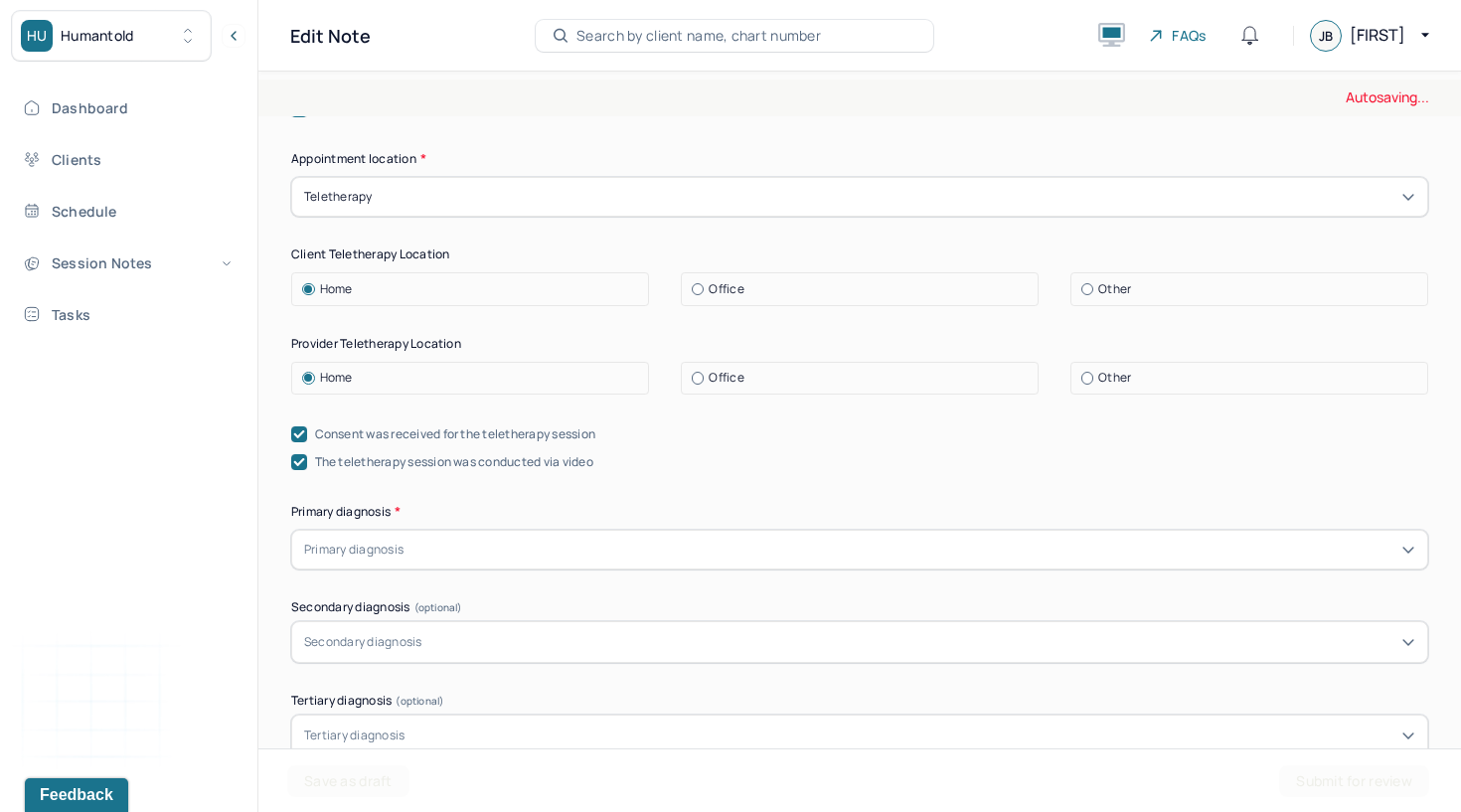 scroll, scrollTop: 355, scrollLeft: 0, axis: vertical 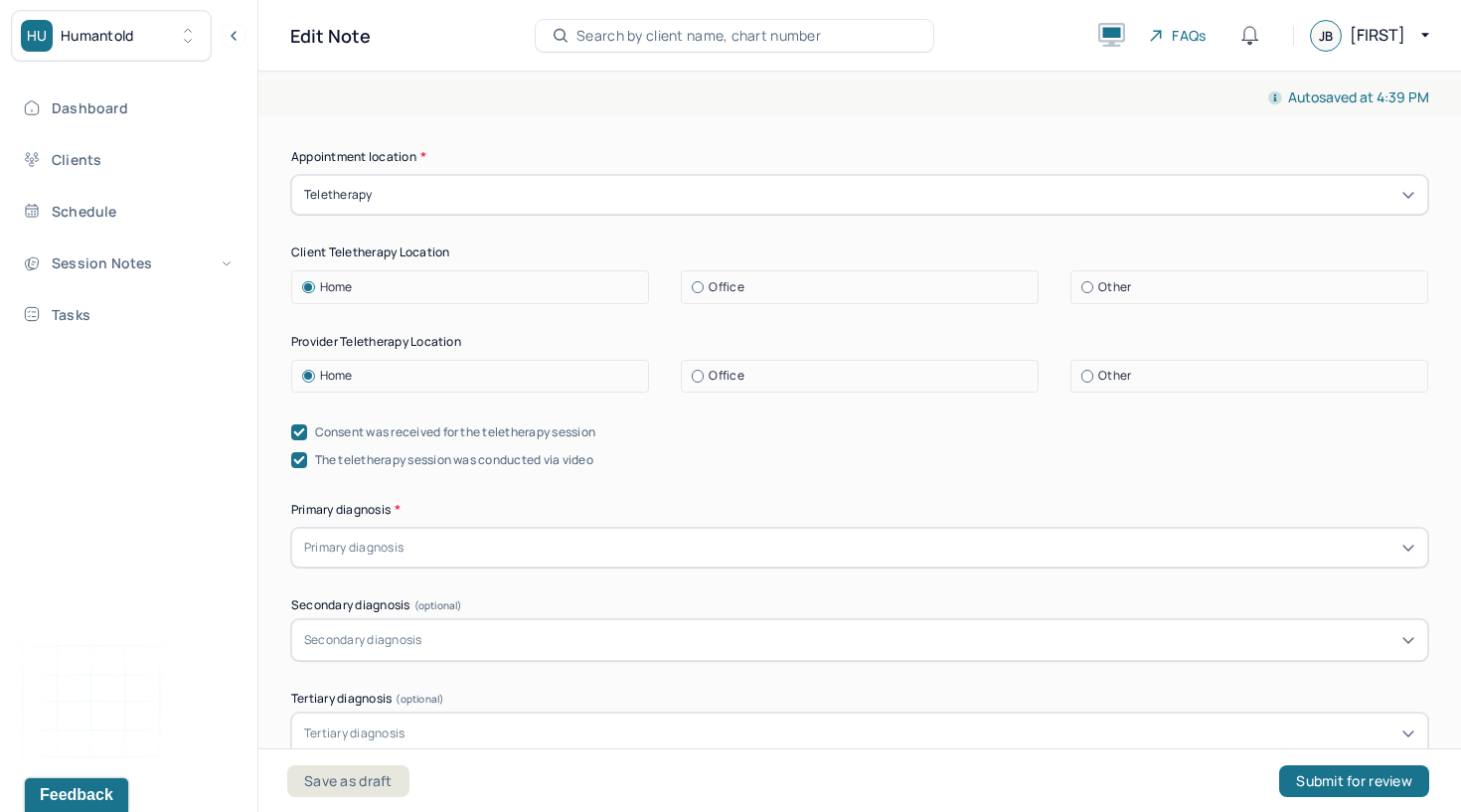 click at bounding box center [410, 548] 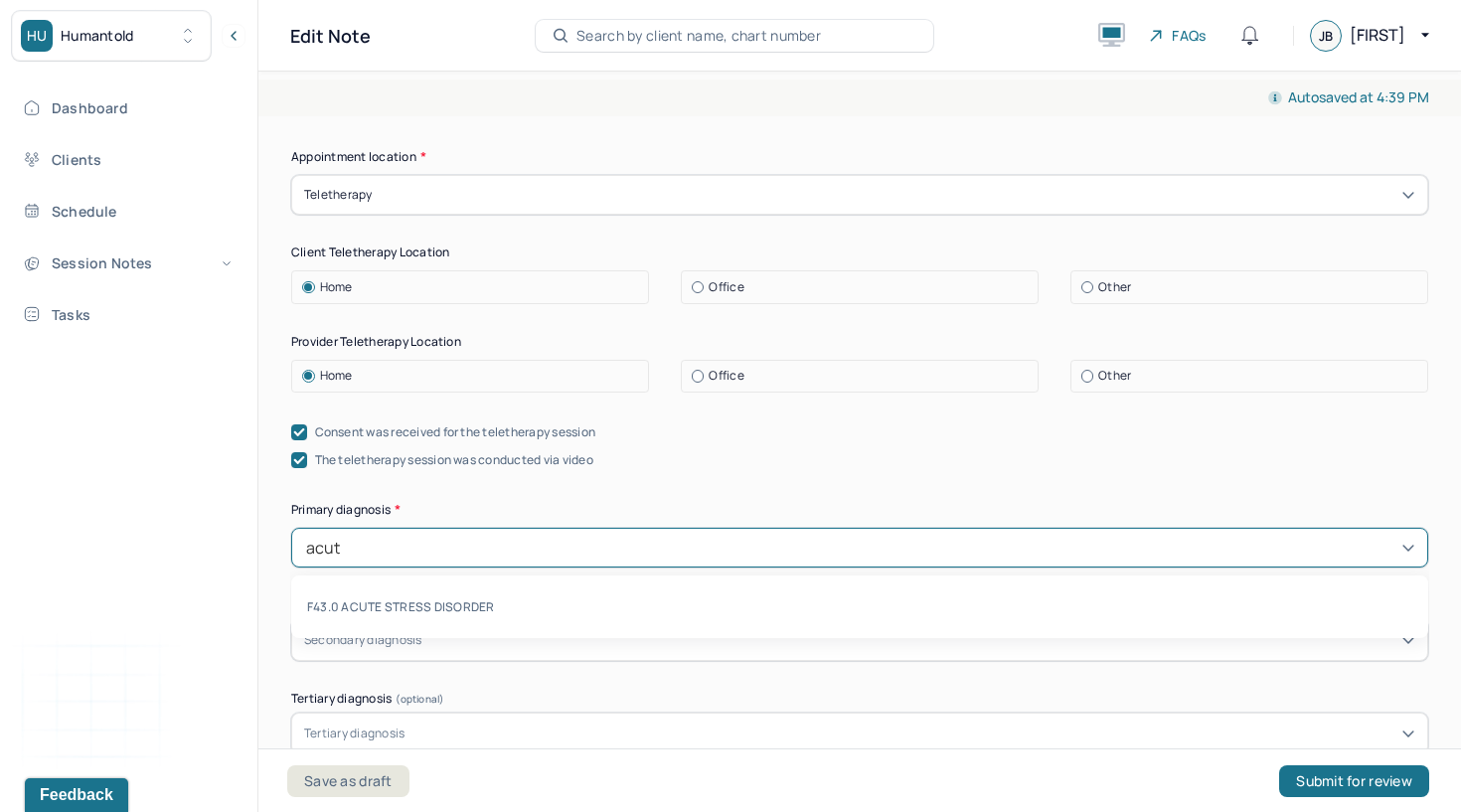type on "acute" 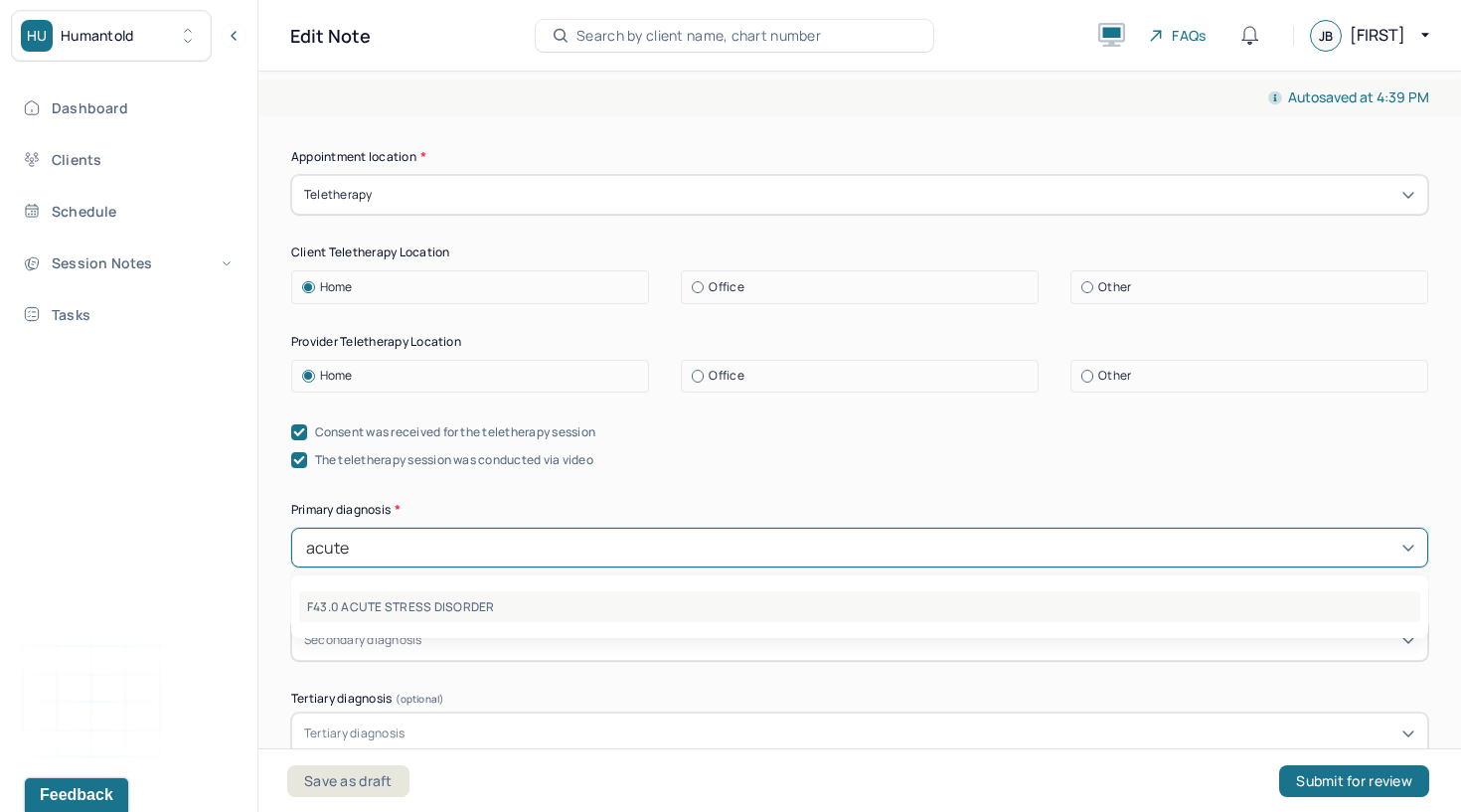 click on "F43.0 ACUTE STRESS DISORDER" at bounding box center (860, 606) 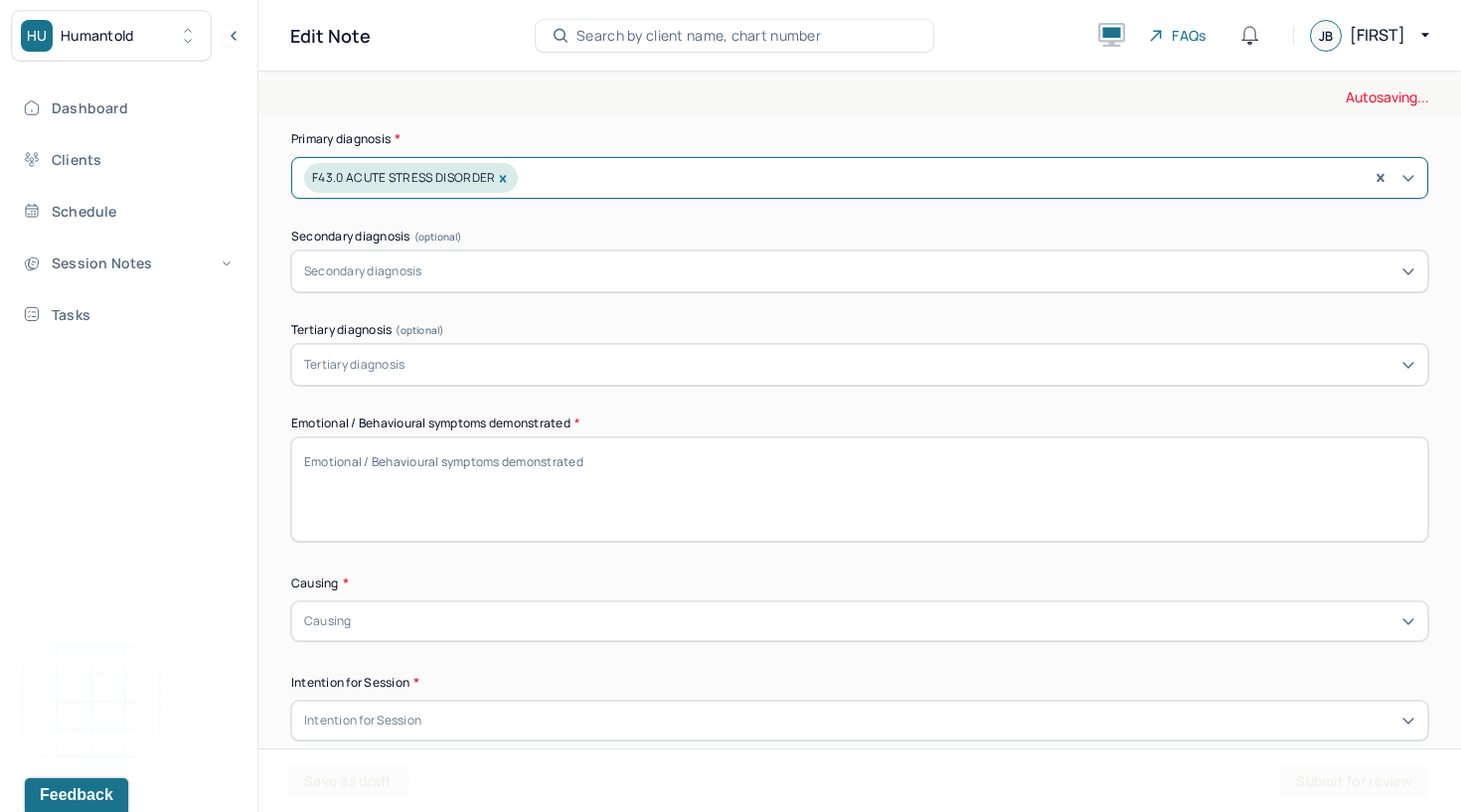 scroll, scrollTop: 731, scrollLeft: 0, axis: vertical 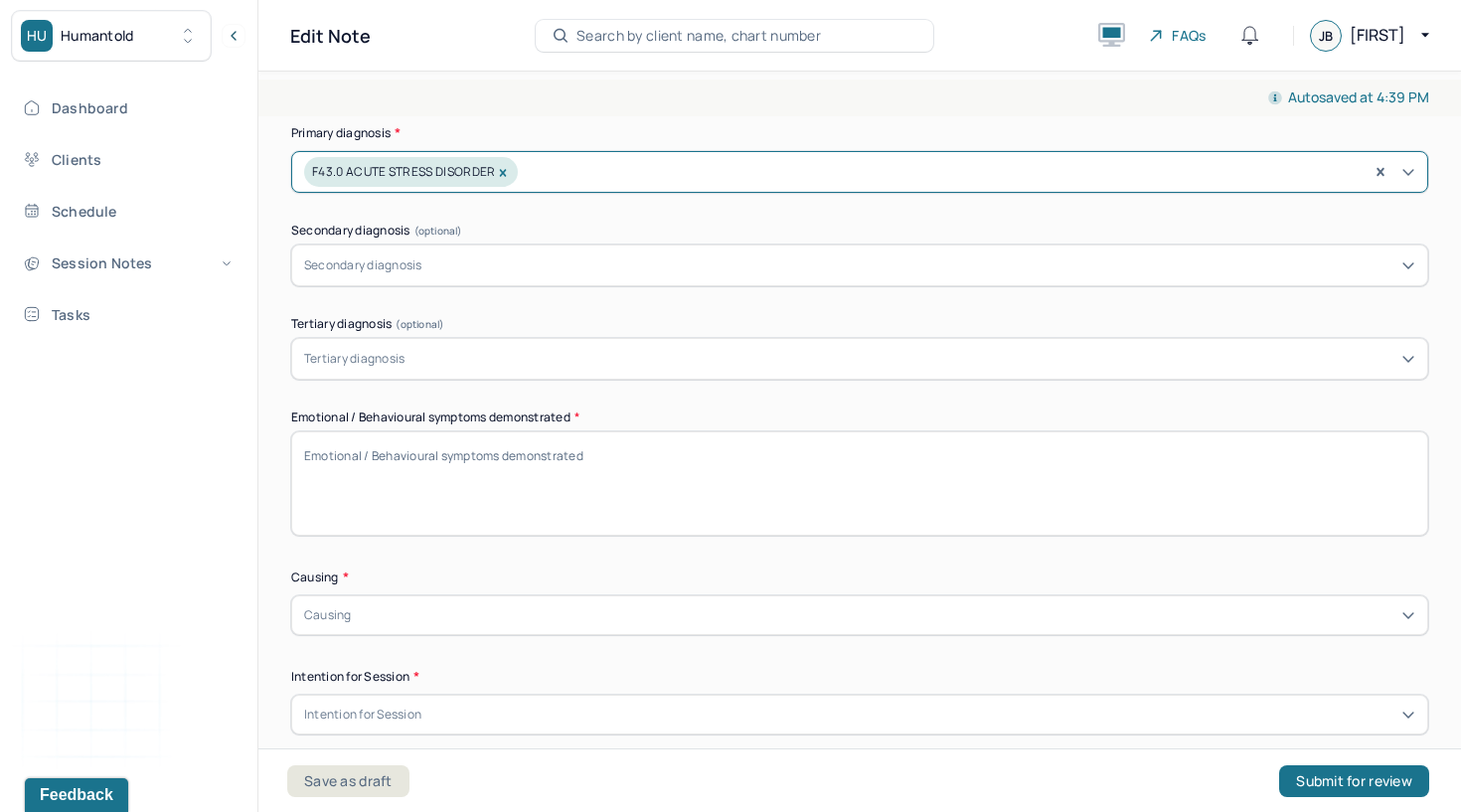 click on "Emotional / Behavioural symptoms demonstrated *" at bounding box center [860, 483] 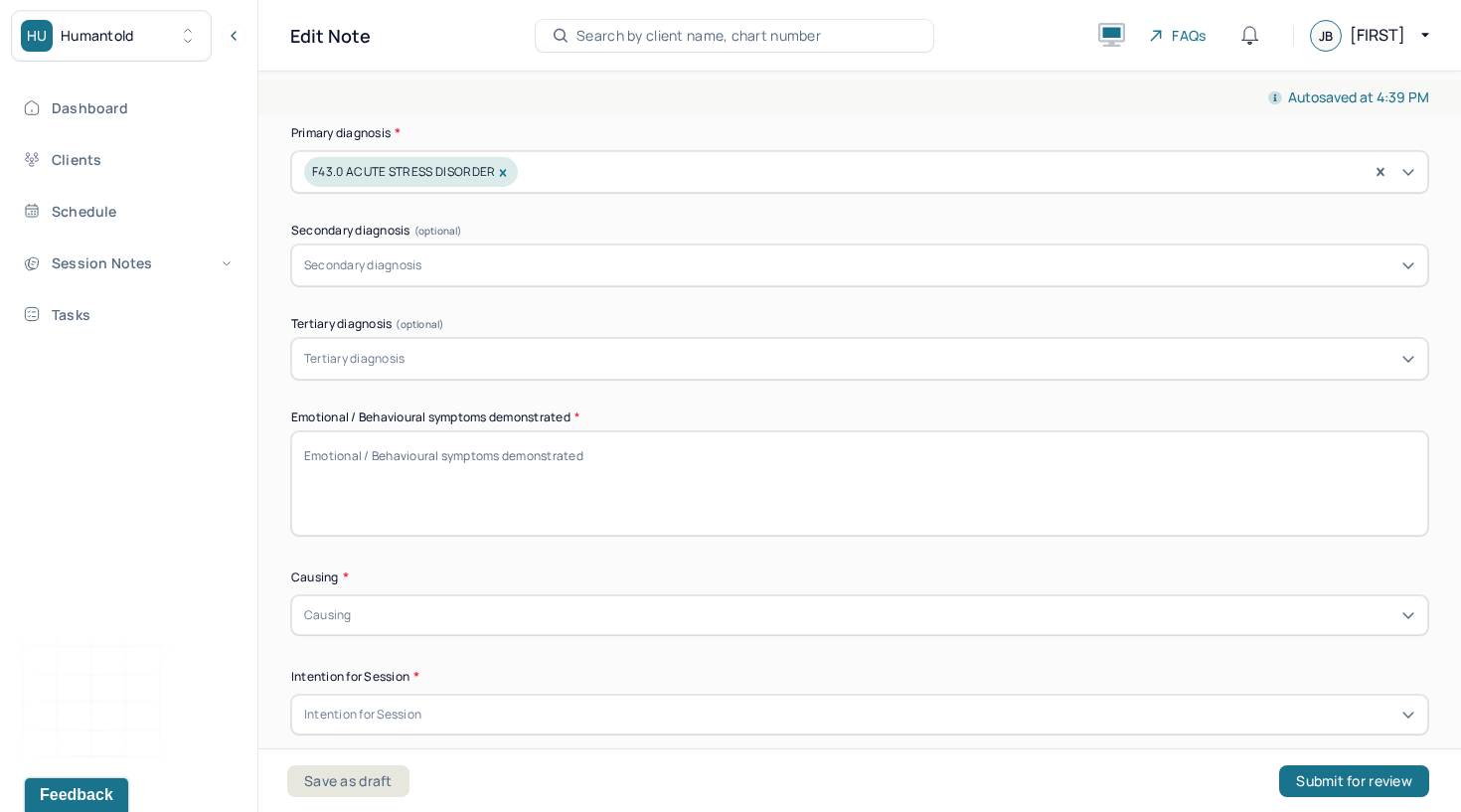 paste on "Belinda appeared guarded and resolute, while Mark demonstrated agitation, defensiveness, and limited insight into the impact of his behavior." 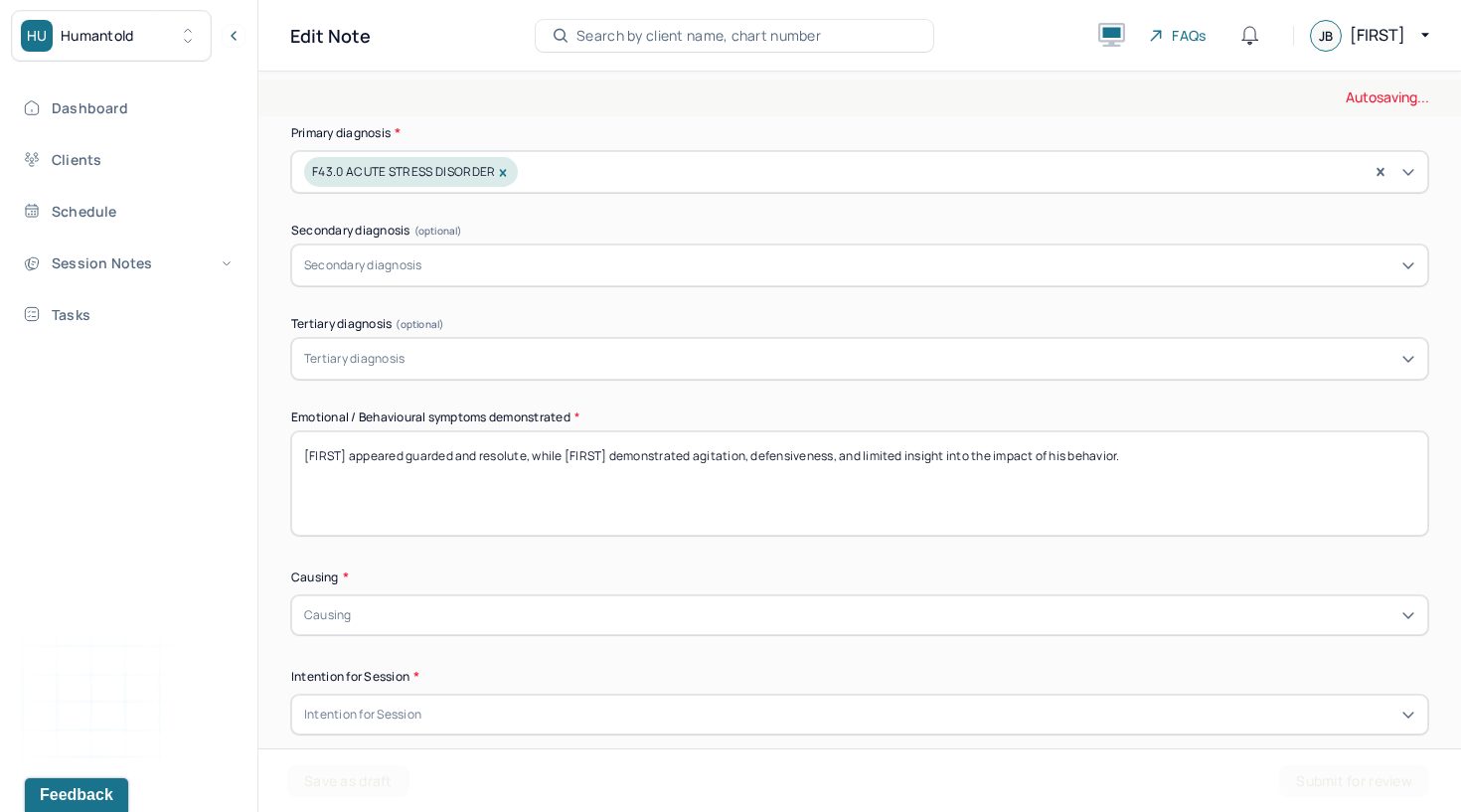 type on "Belinda appeared guarded and resolute, while Mark demonstrated agitation, defensiveness, and limited insight into the impact of his behavior." 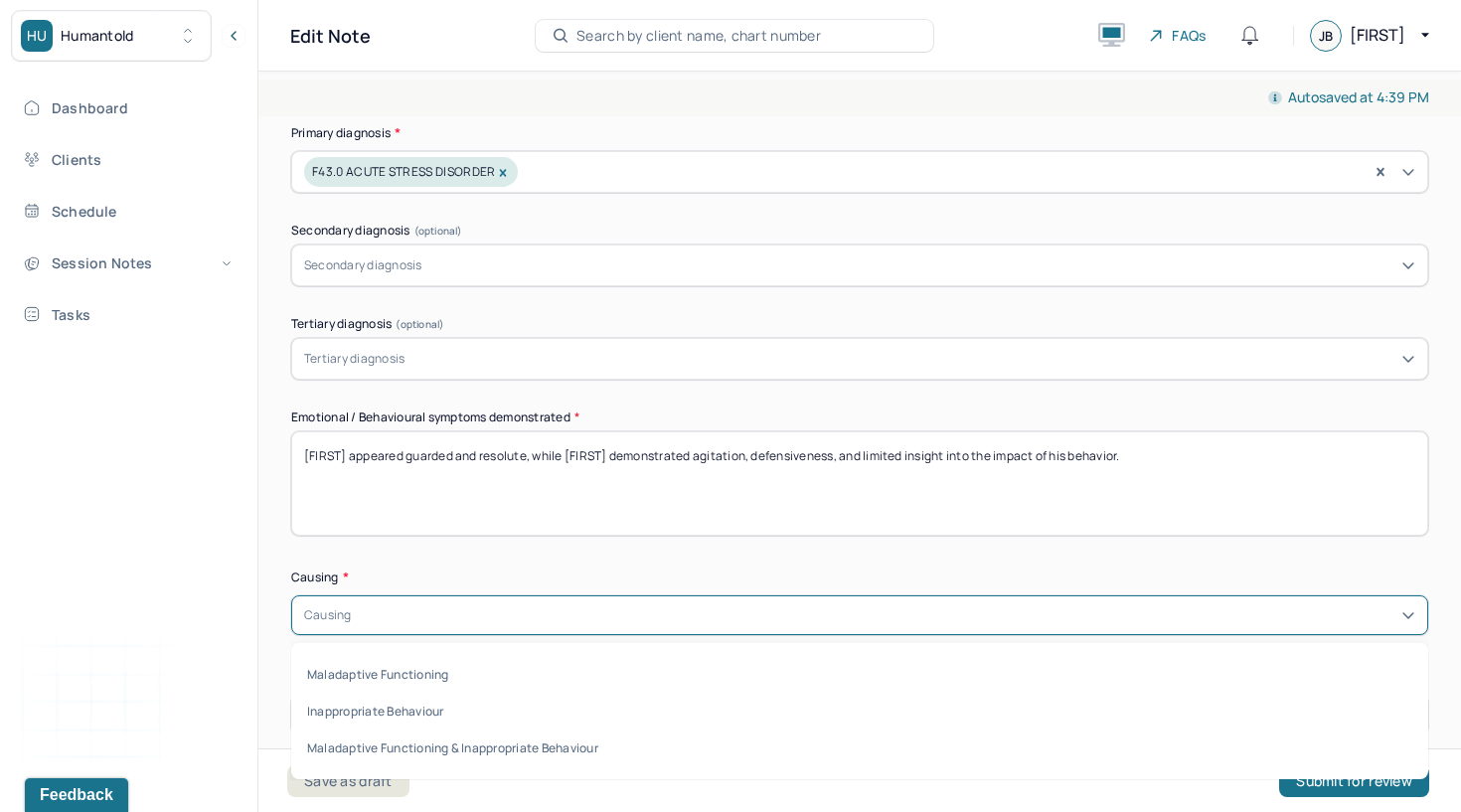 click on "Causing" at bounding box center [328, 615] 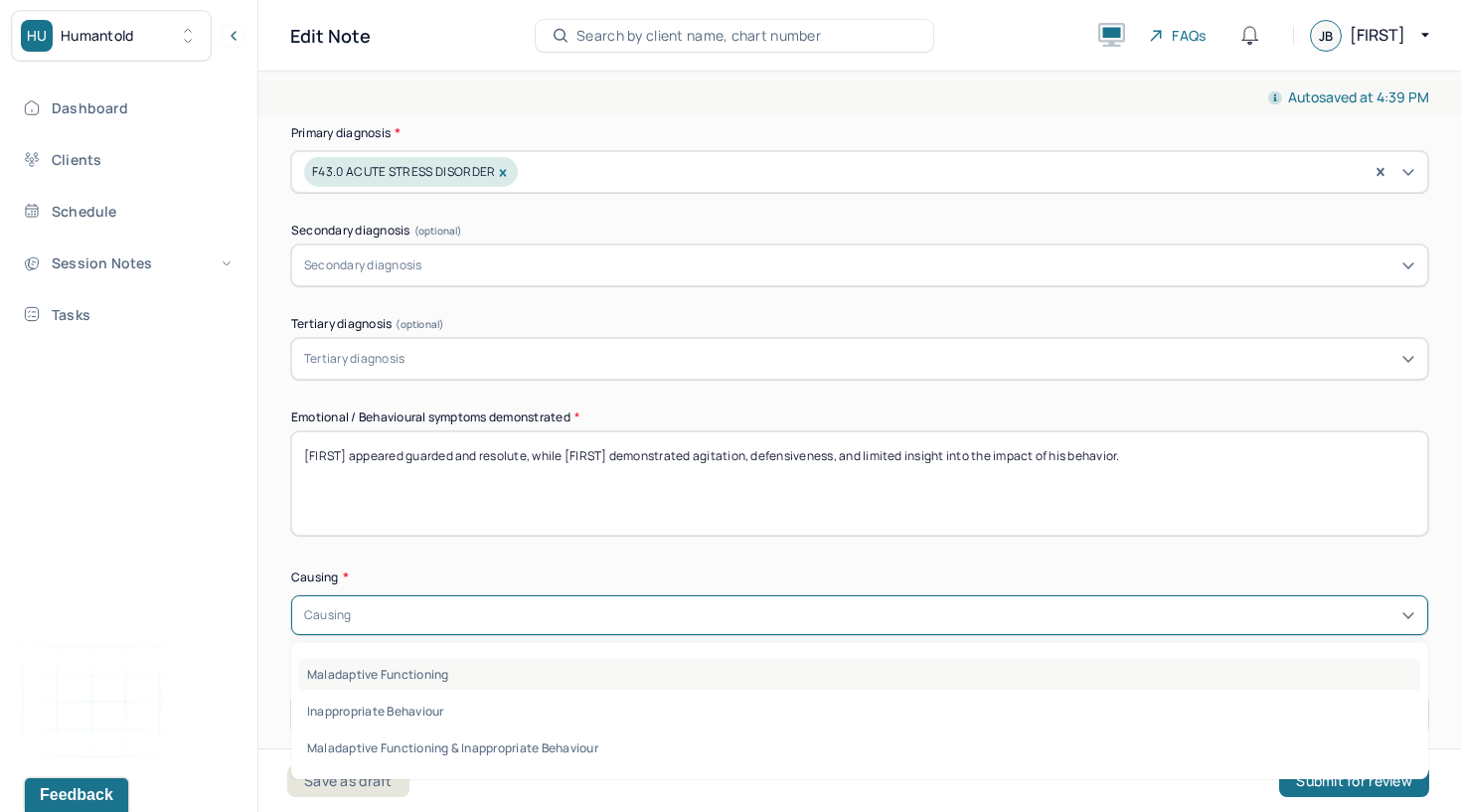click on "Maladaptive Functioning" at bounding box center [860, 674] 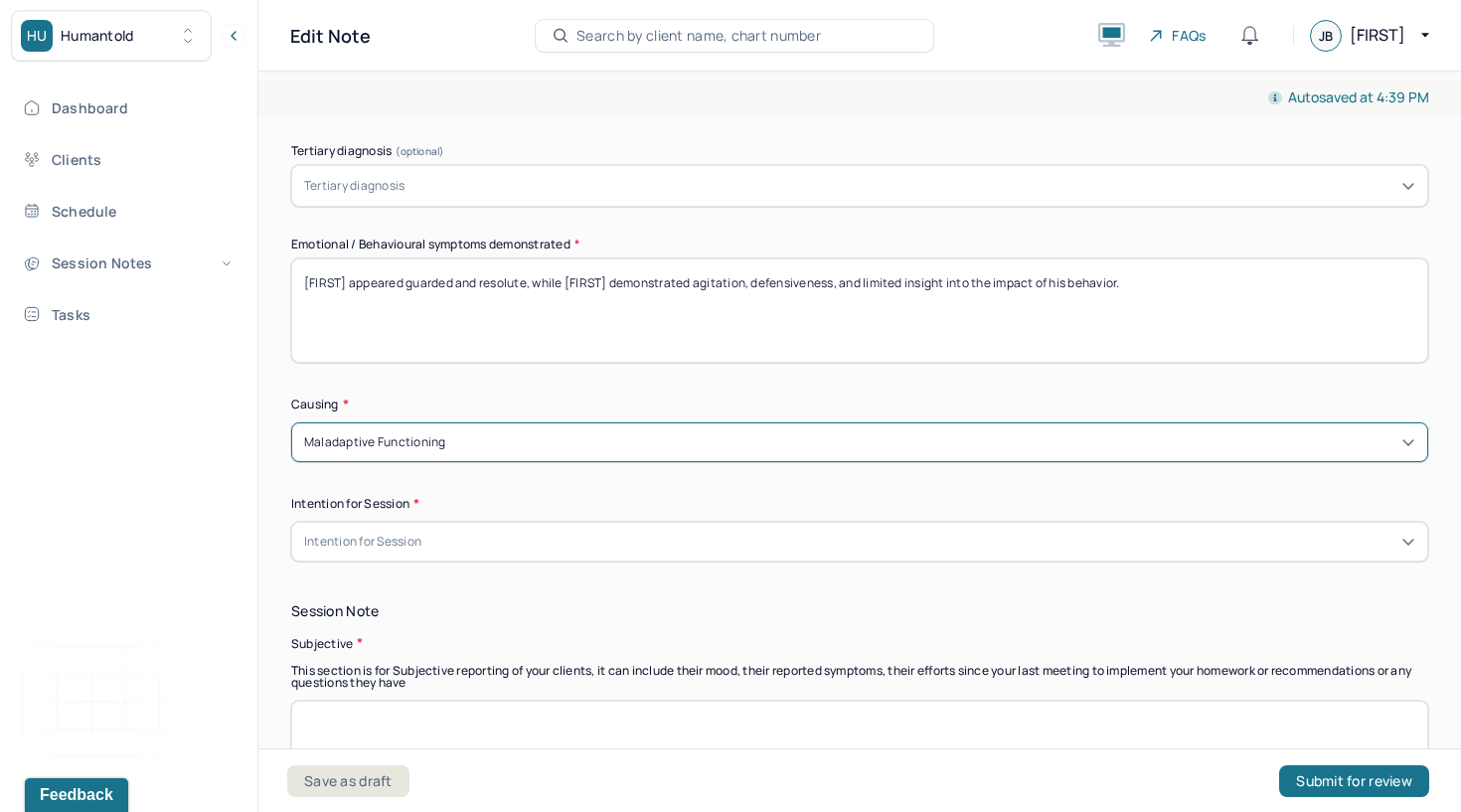 scroll, scrollTop: 905, scrollLeft: 0, axis: vertical 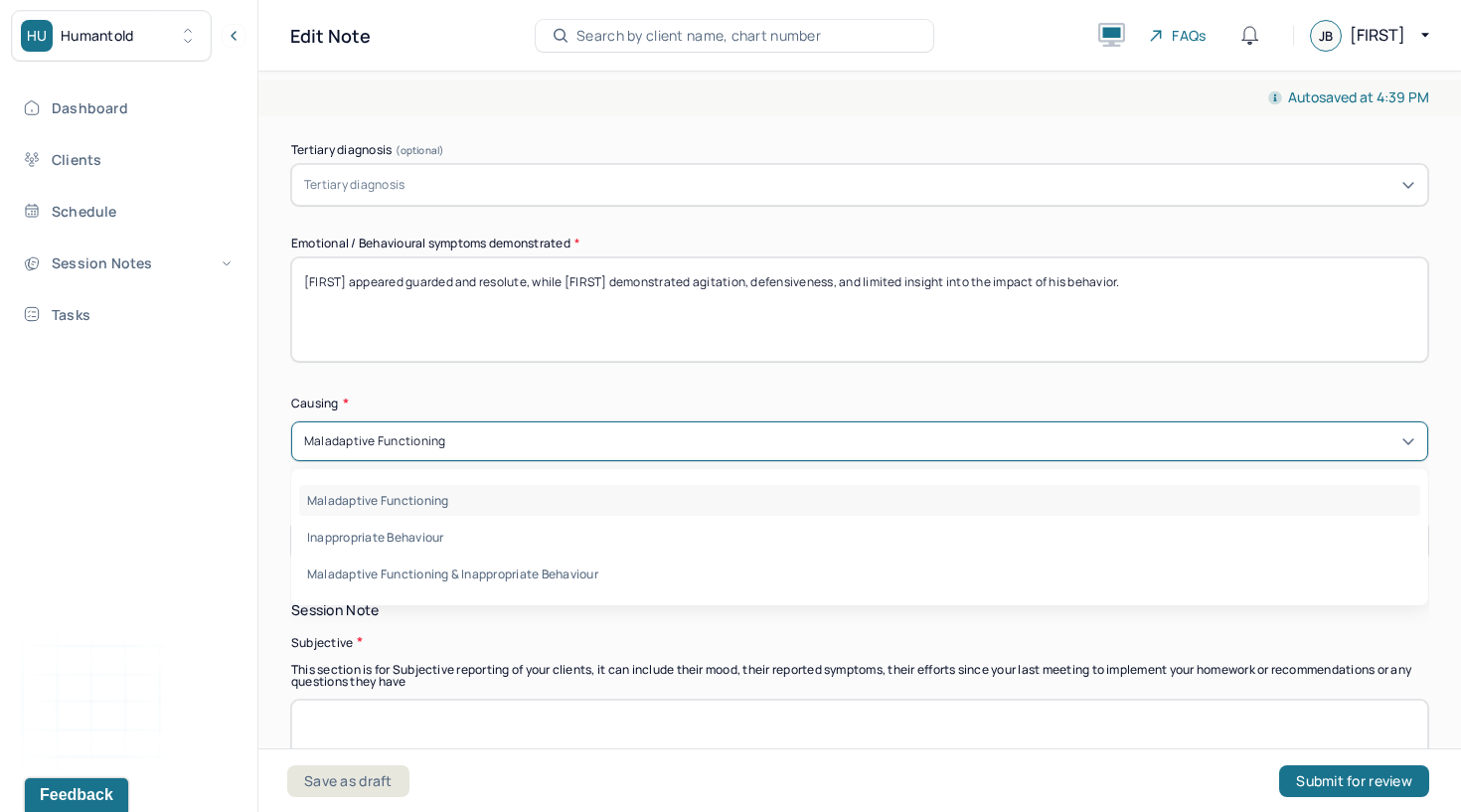 click on "Maladaptive Functioning" at bounding box center (375, 441) 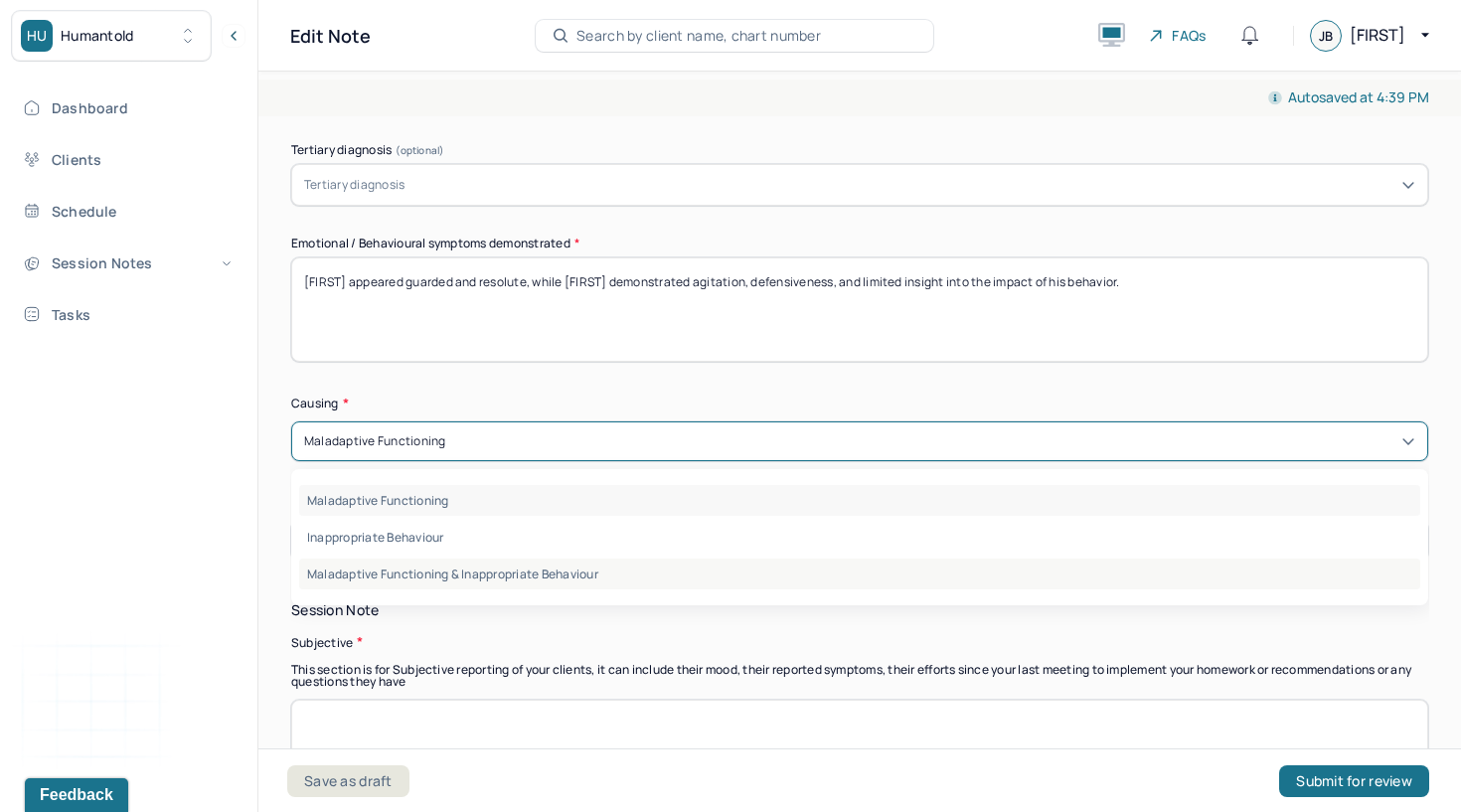 click on "Maladaptive Functioning & Inappropriate Behaviour" at bounding box center (860, 573) 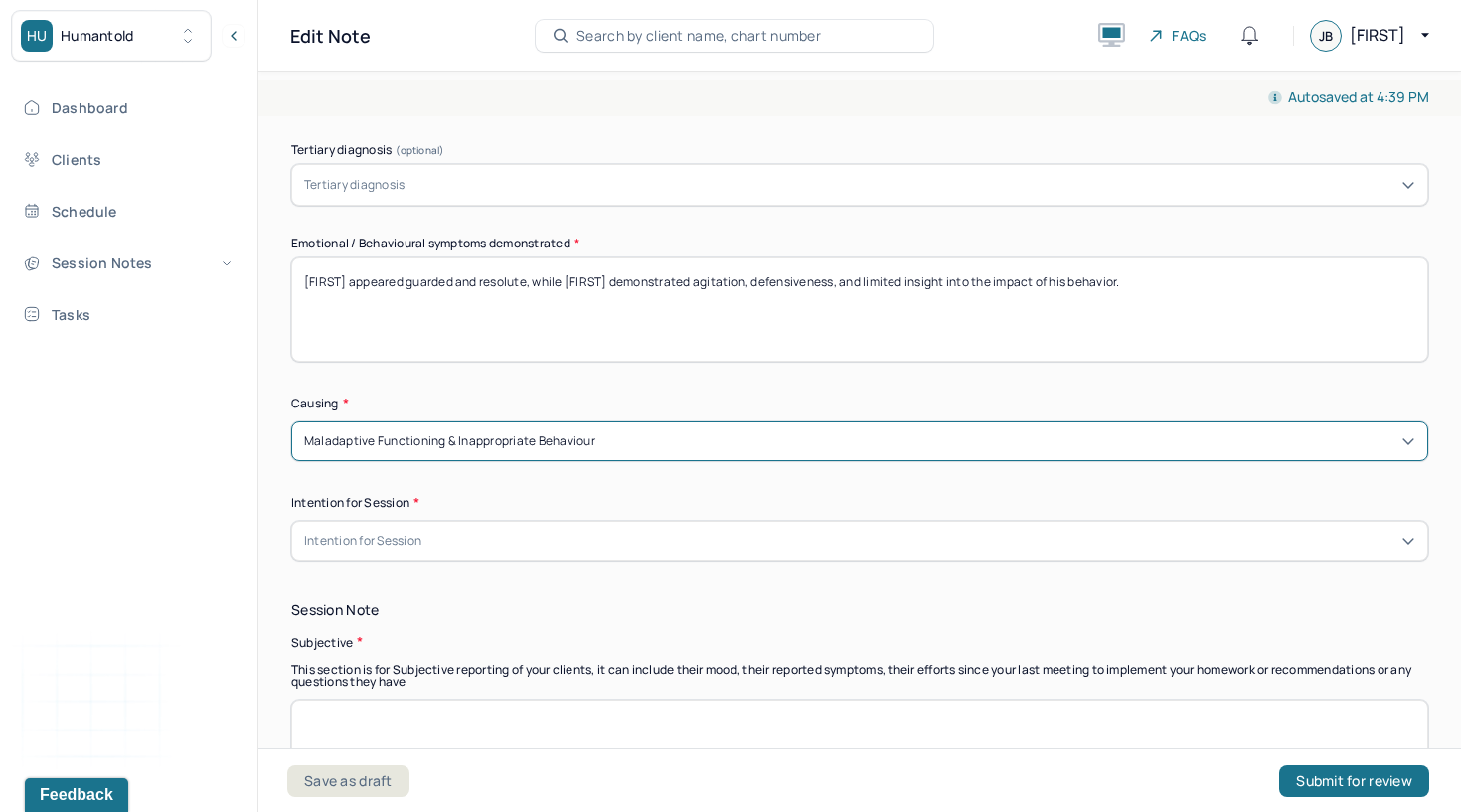 click on "Intention for Session" at bounding box center [860, 541] 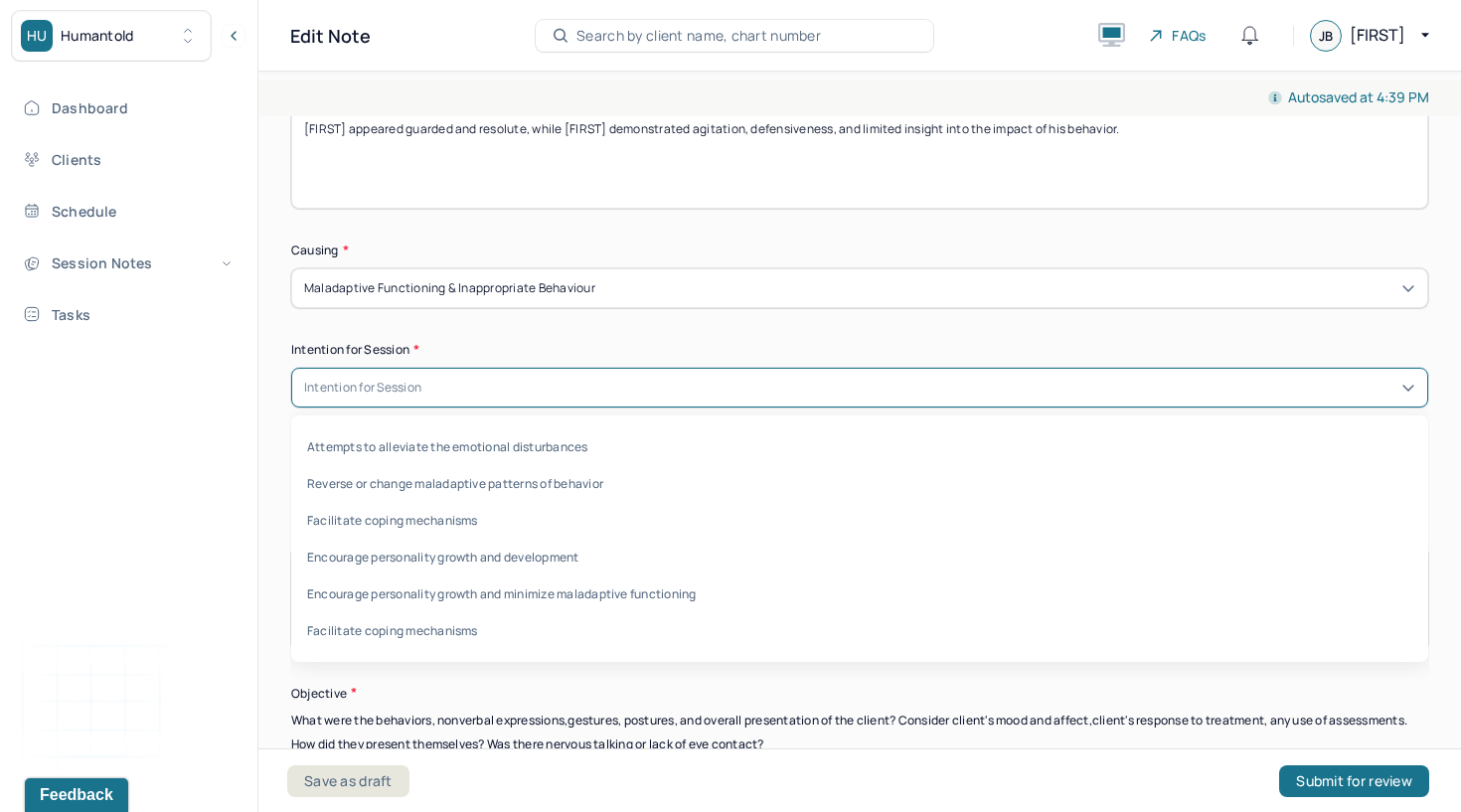 scroll, scrollTop: 1067, scrollLeft: 0, axis: vertical 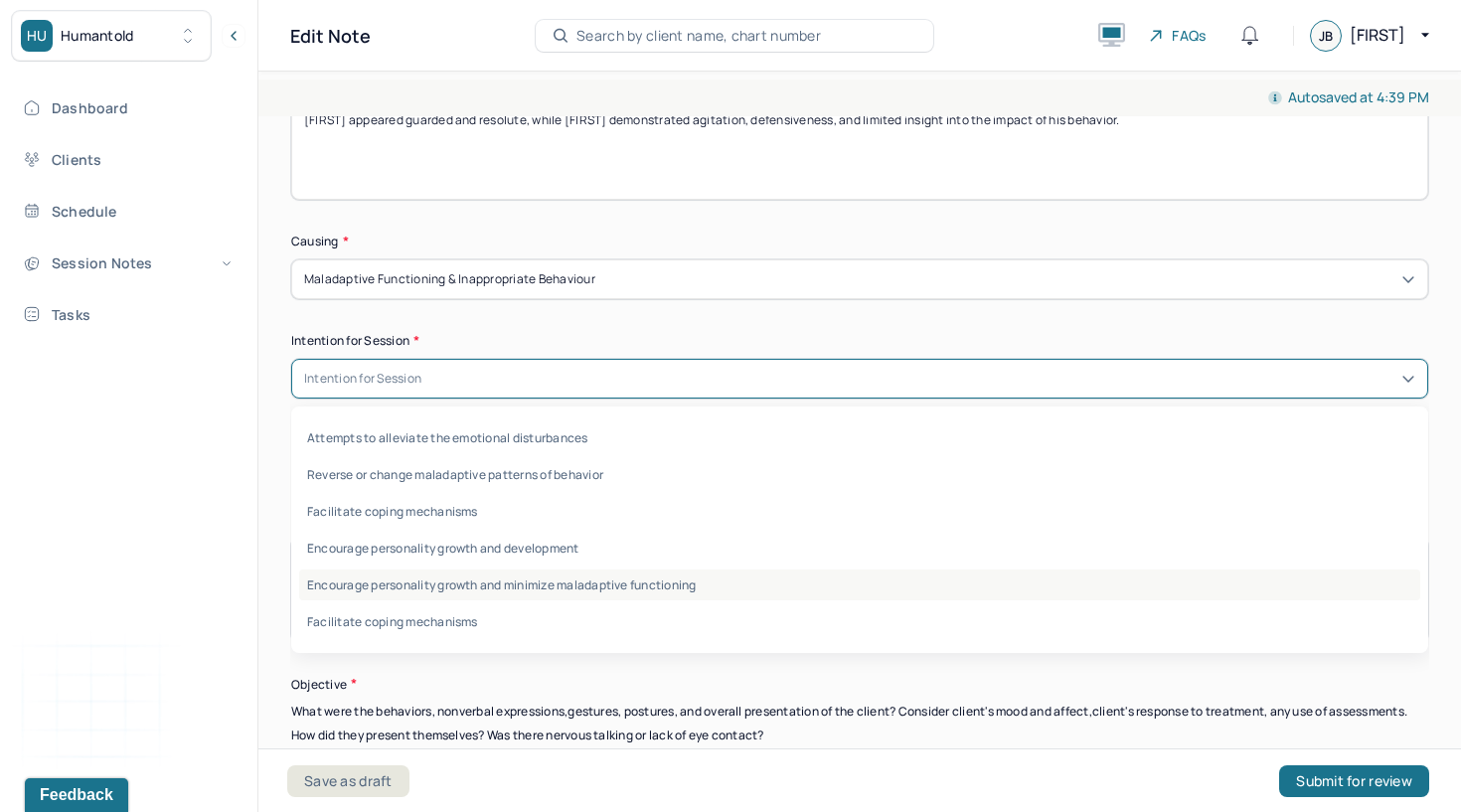 click on "Encourage personality growth and minimize maladaptive functioning" at bounding box center (860, 584) 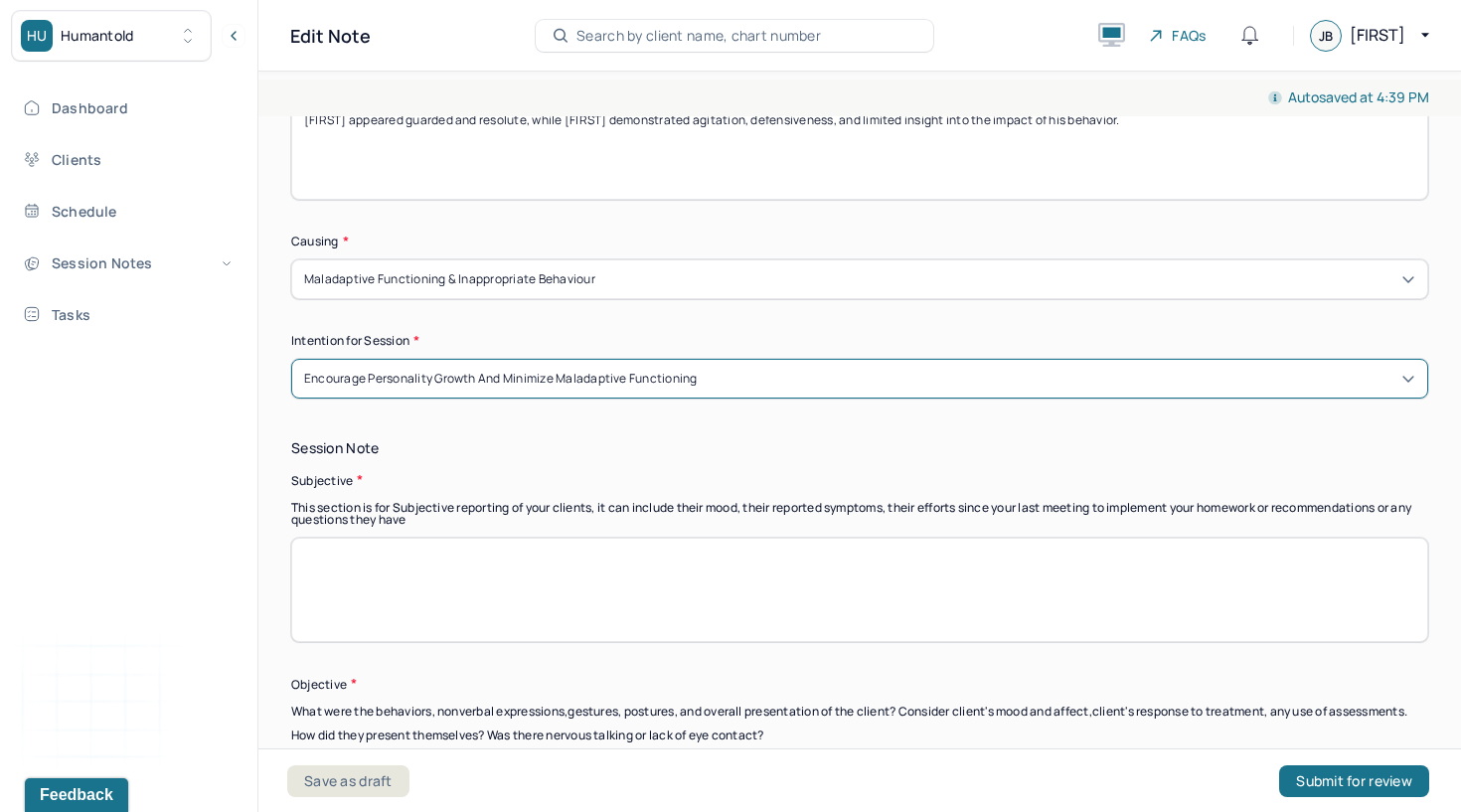 click at bounding box center (860, 589) 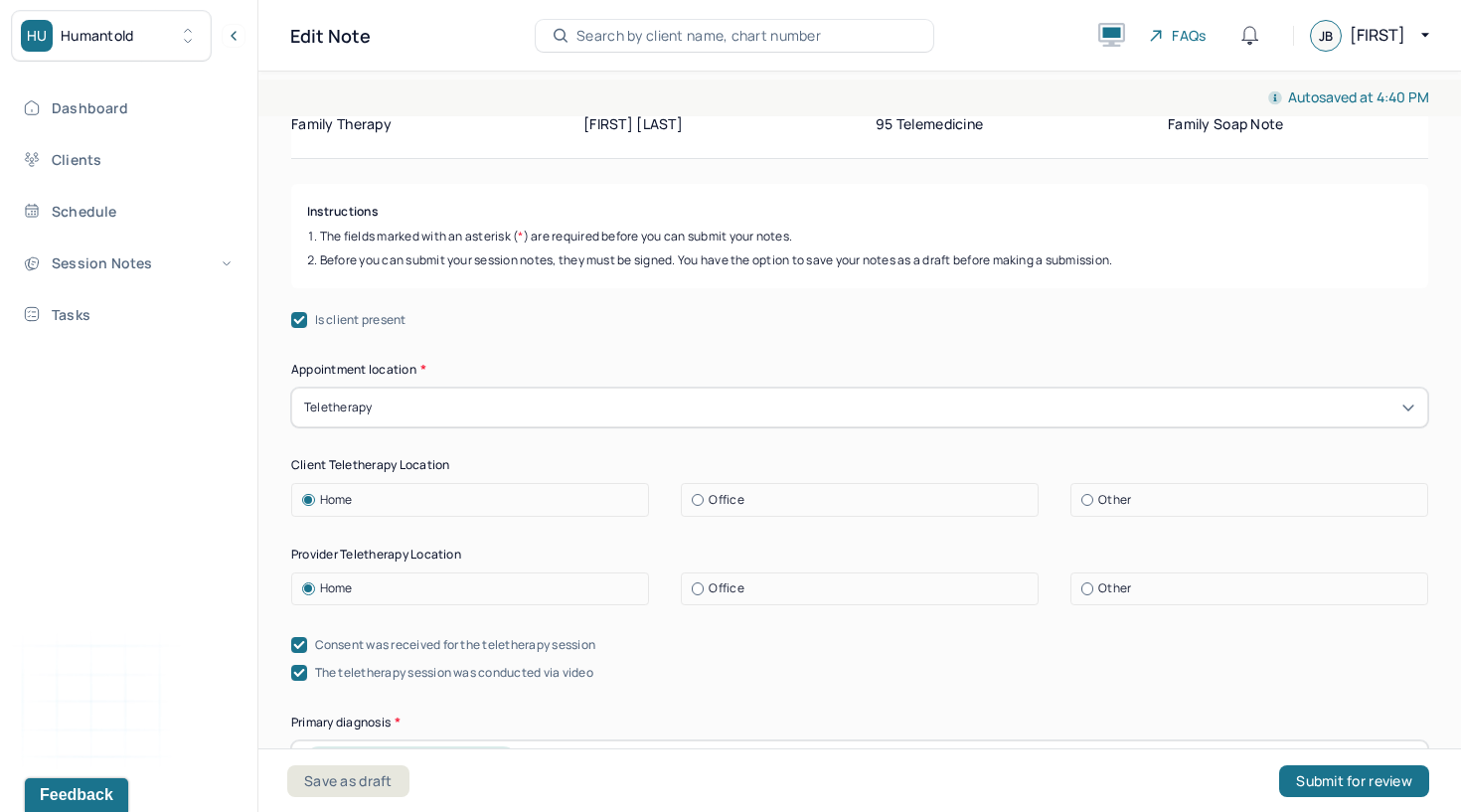 scroll, scrollTop: 0, scrollLeft: 0, axis: both 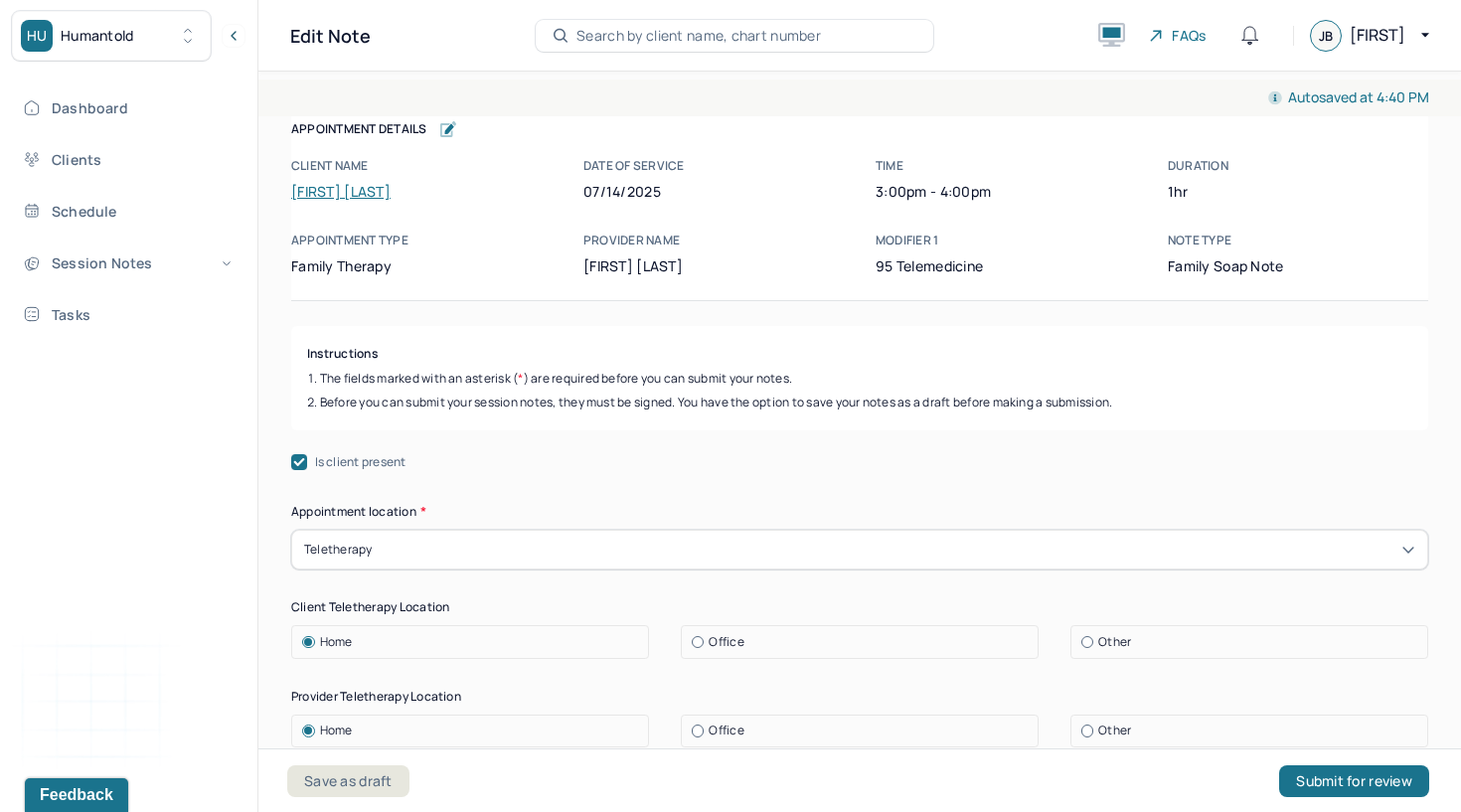 click 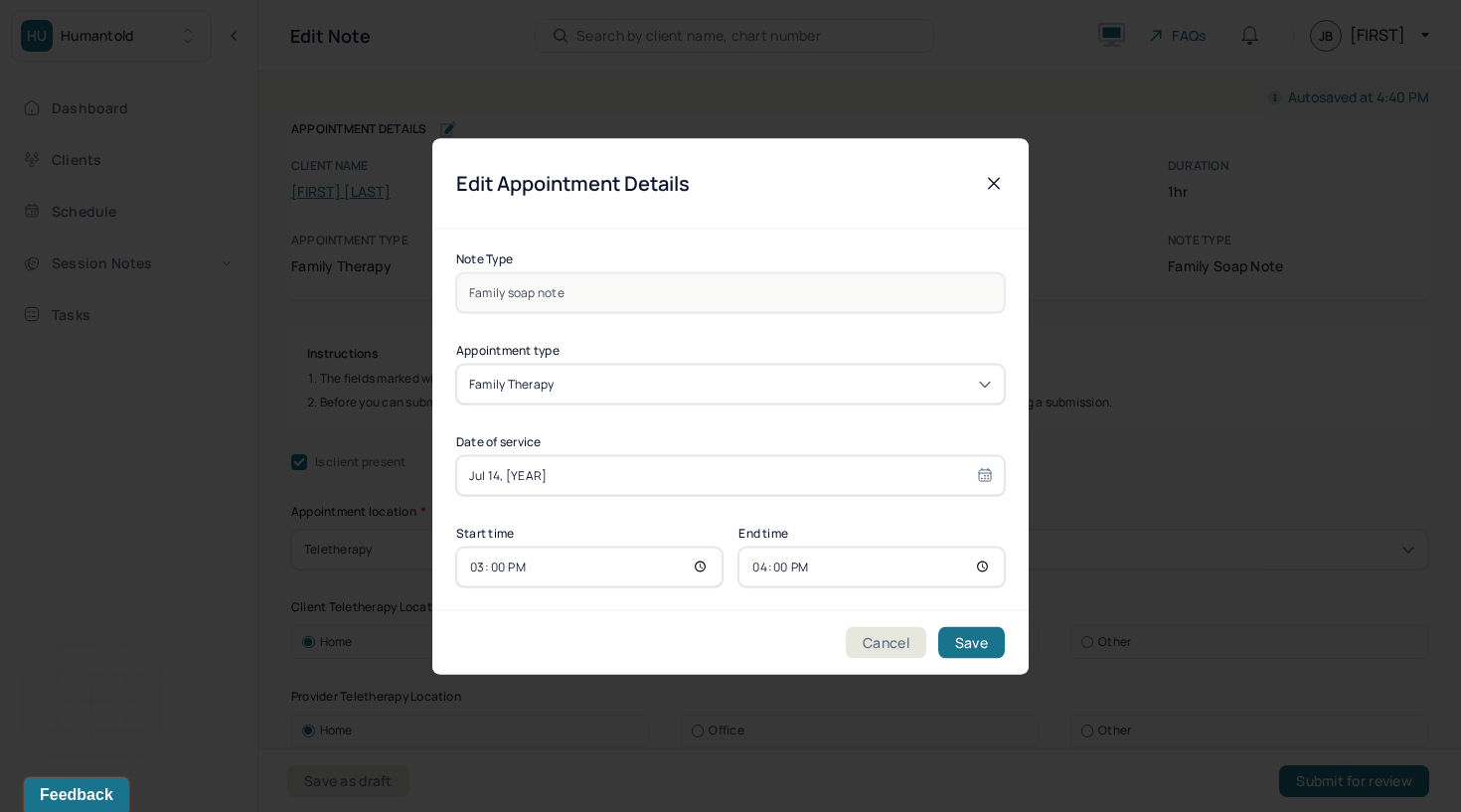 click on "16:00" at bounding box center (872, 567) 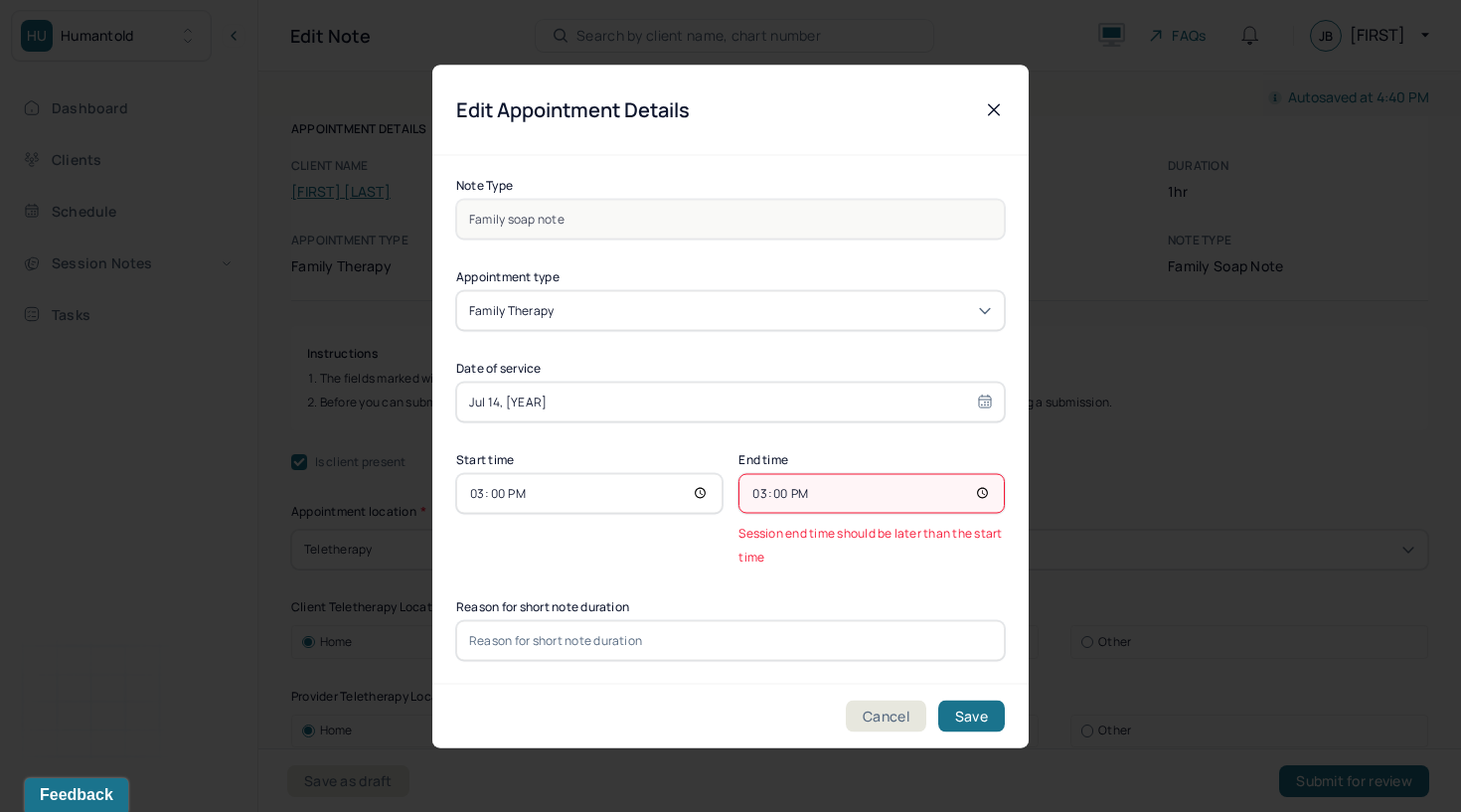 click on "15:00" at bounding box center (872, 493) 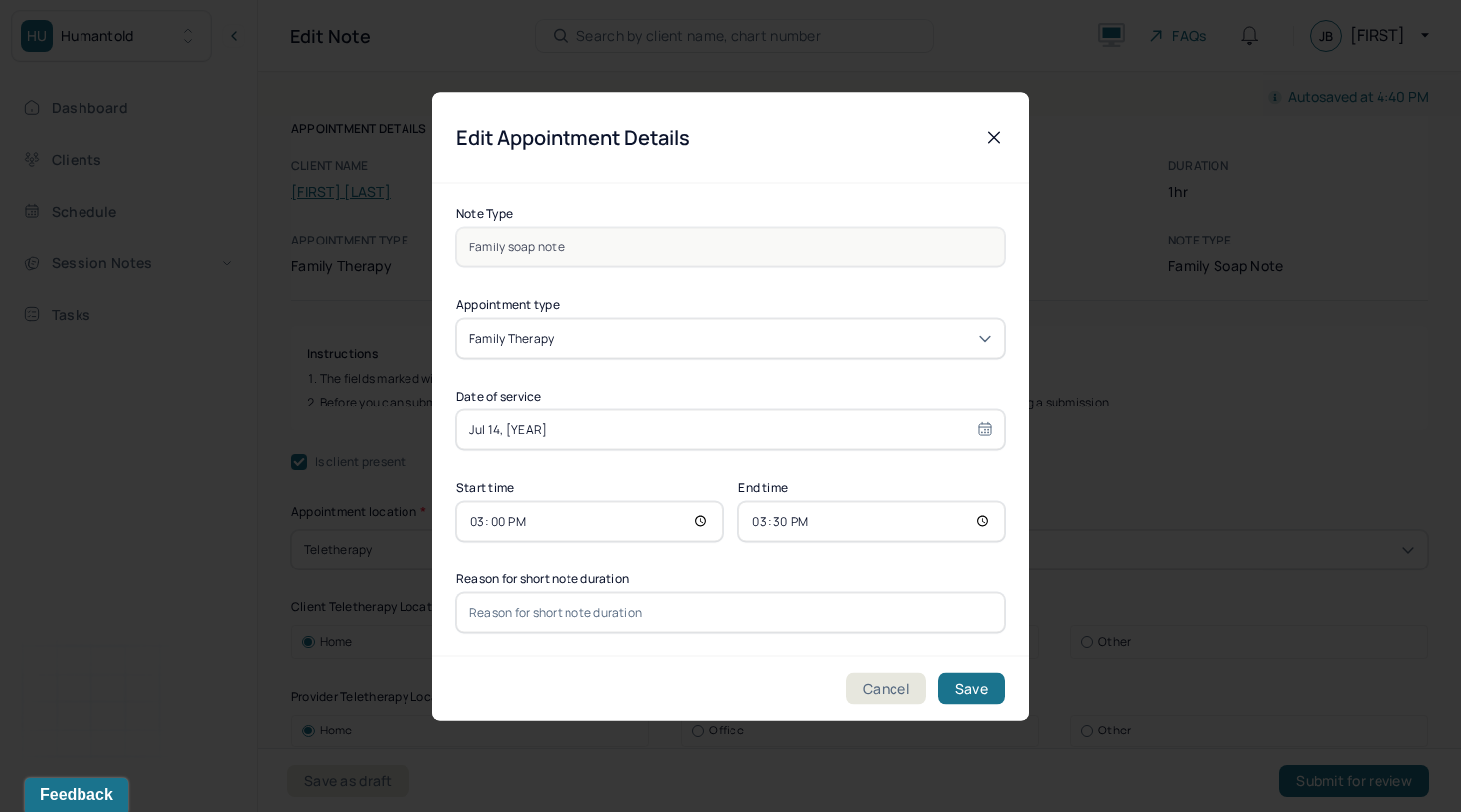 type on "15:30" 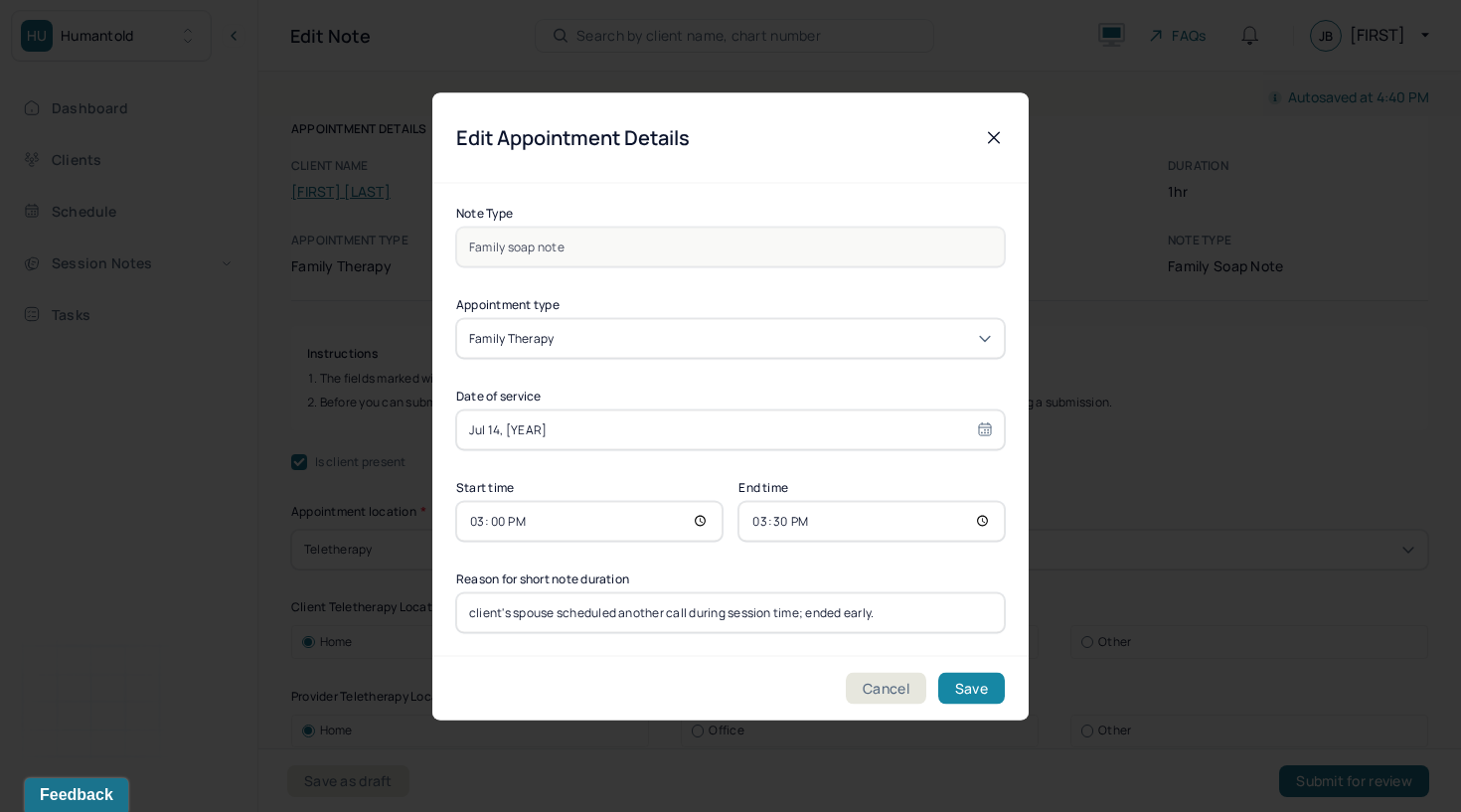 type on "client's spouse scheduled another call during session time; ended early." 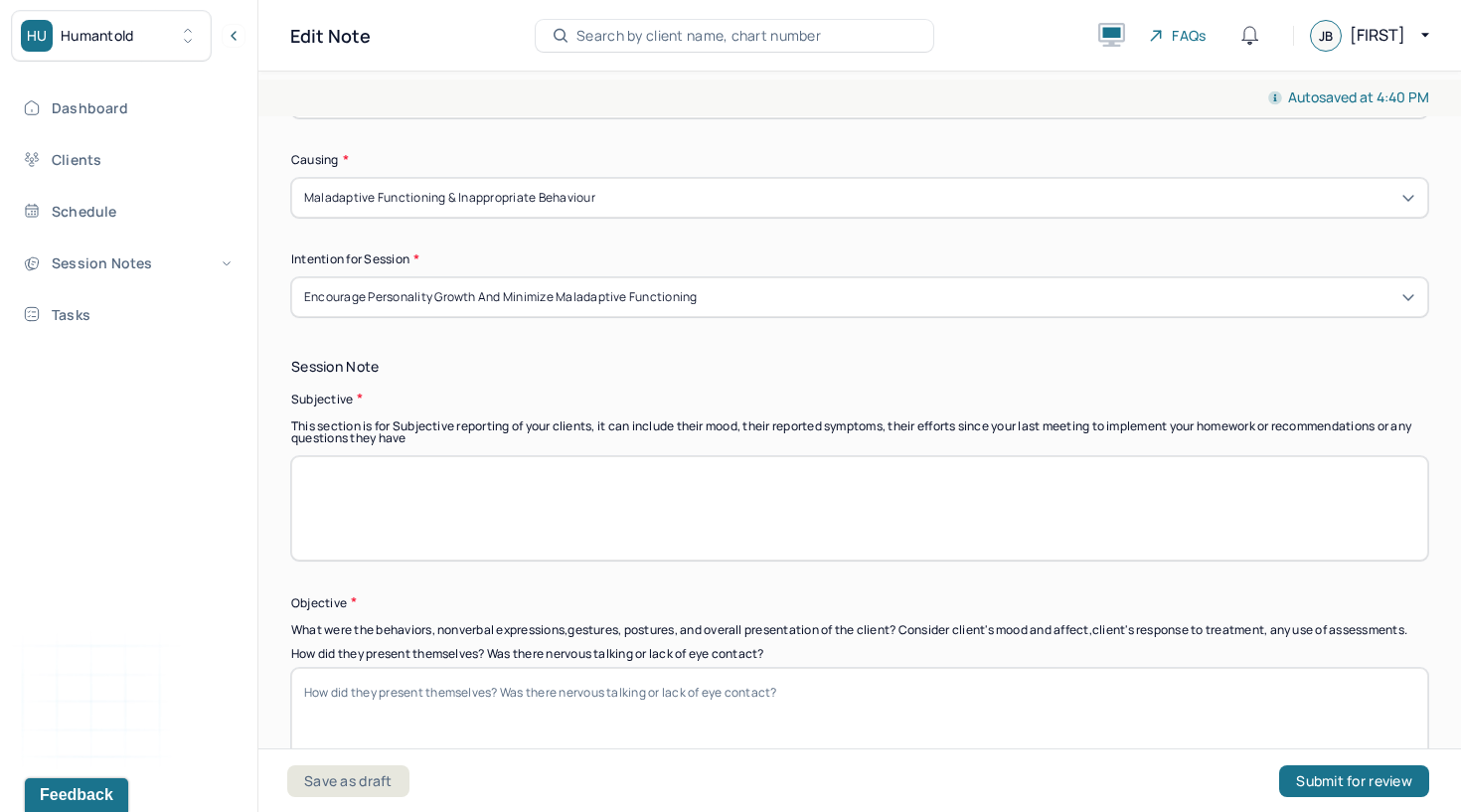 scroll, scrollTop: 1170, scrollLeft: 0, axis: vertical 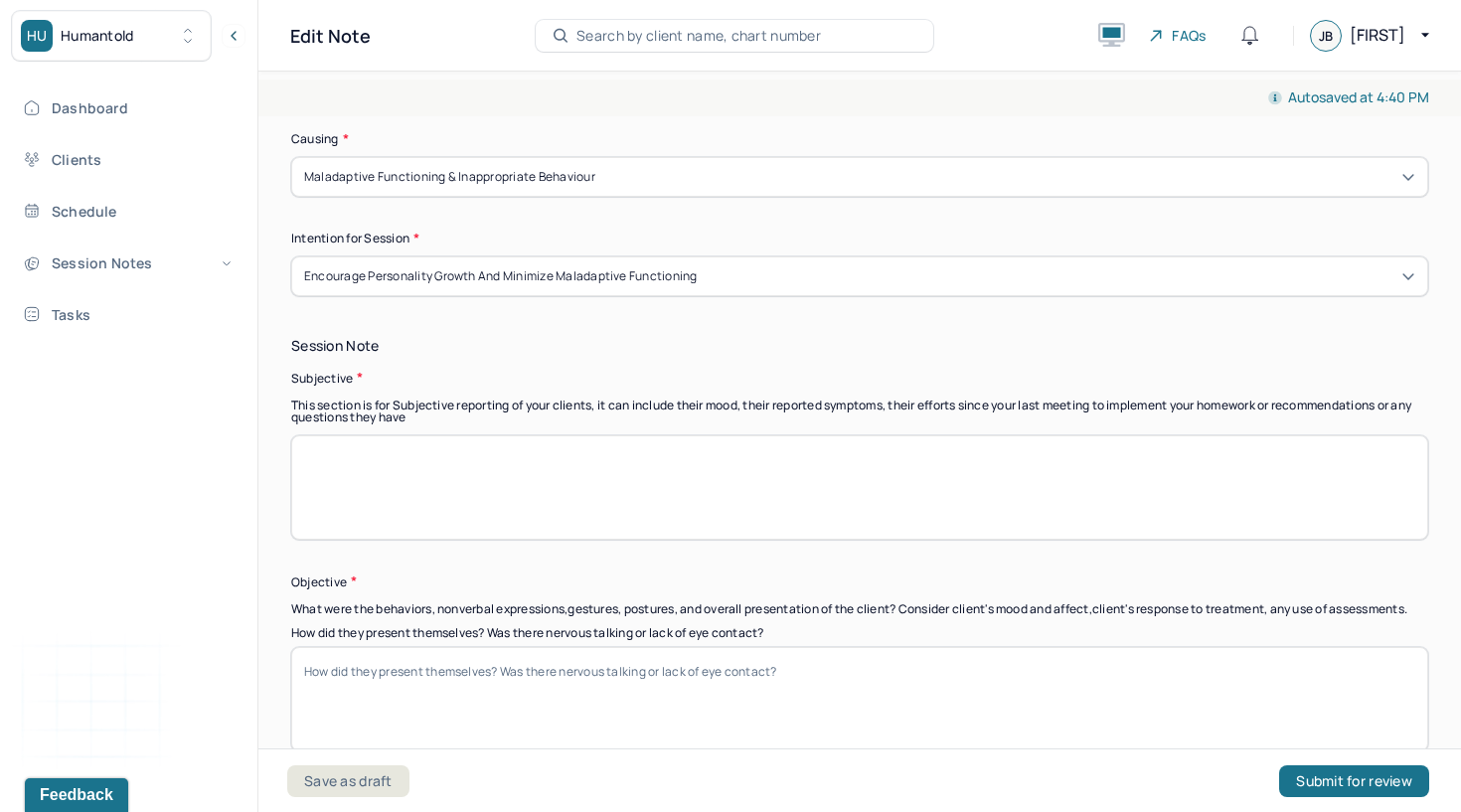 click at bounding box center (860, 487) 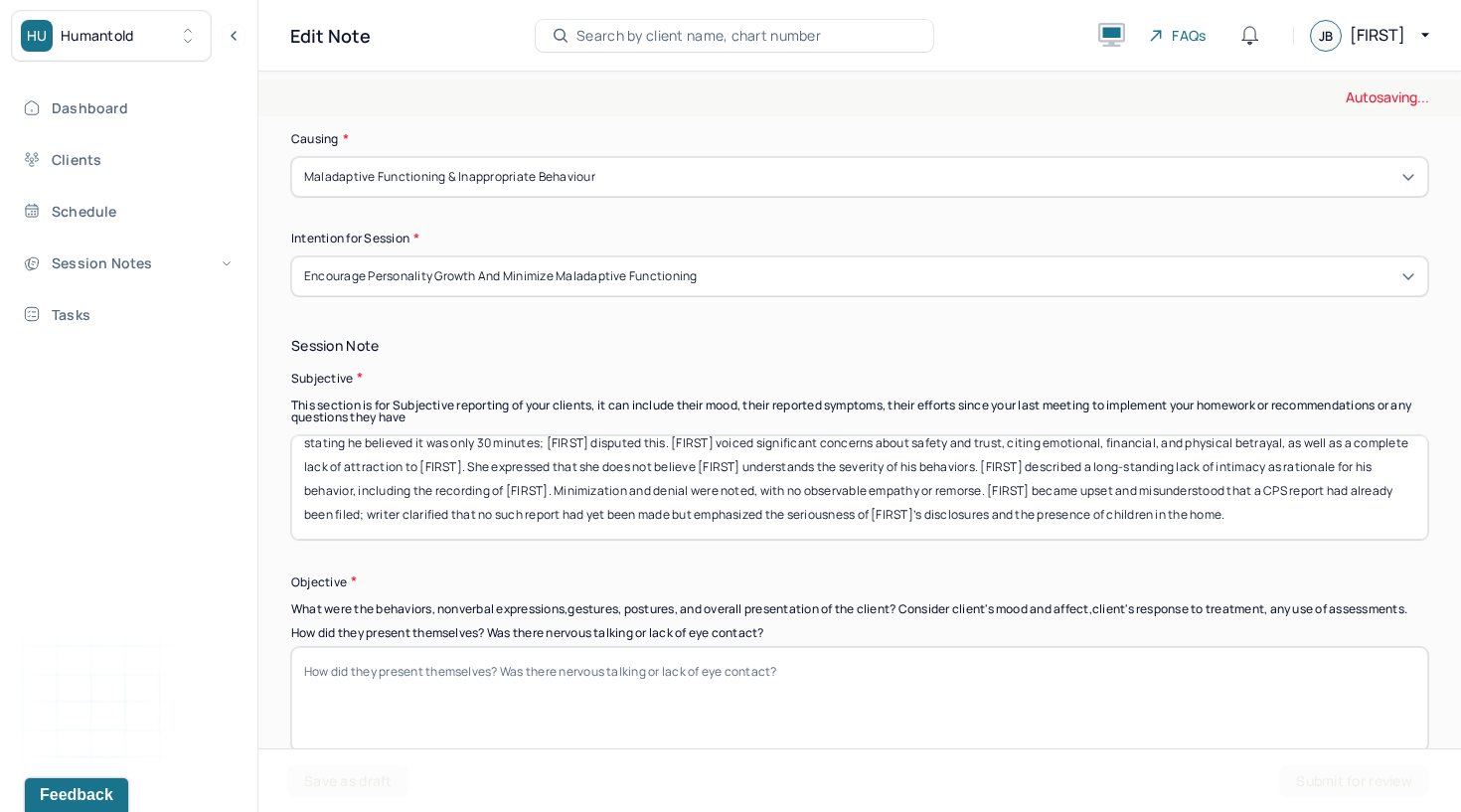 scroll, scrollTop: 40, scrollLeft: 0, axis: vertical 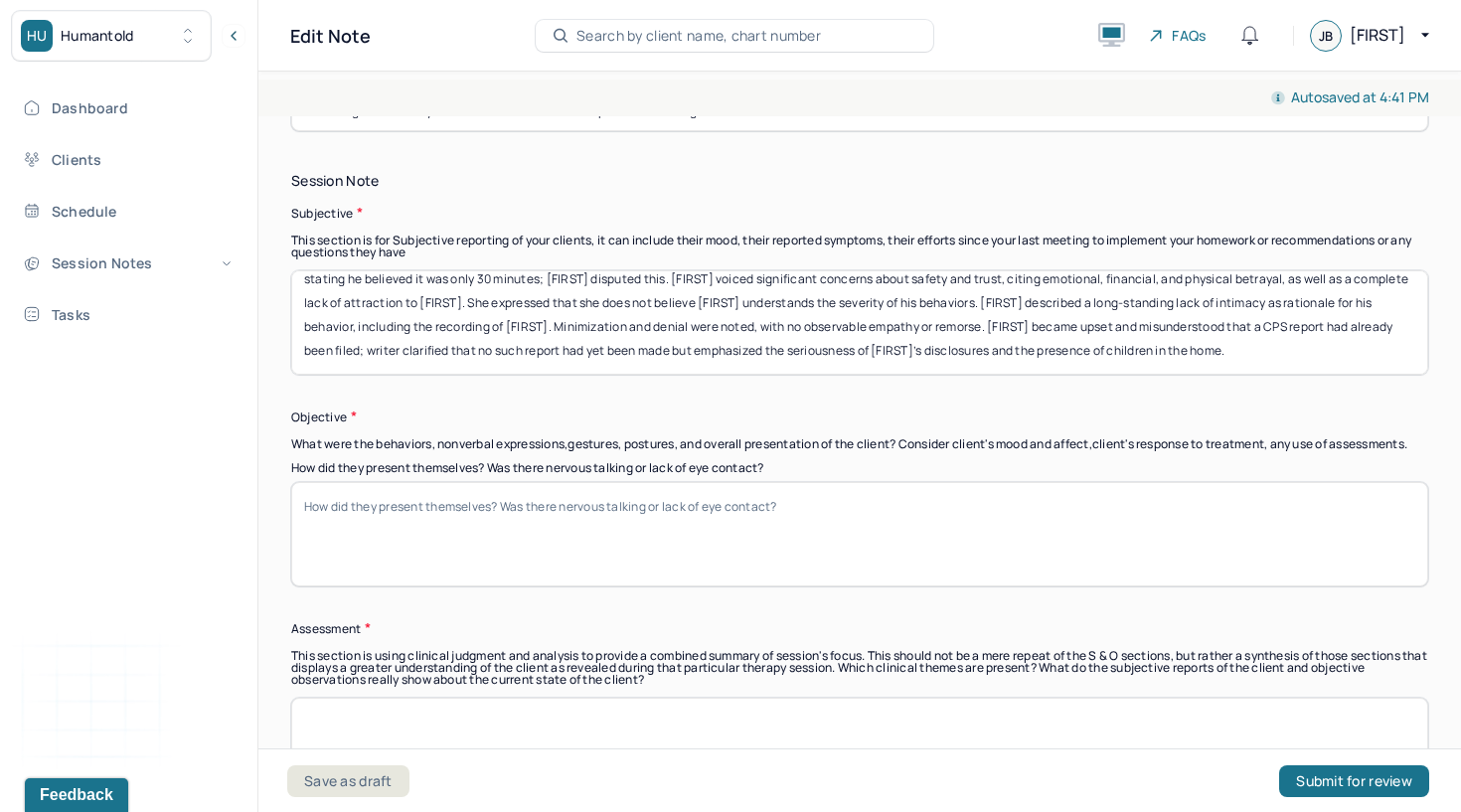 type on "Writer met with client Belinda and her spouse Mark for a scheduled couples therapy session. Mark joined a few minutes late due to technical issues and requested to end the session early, stating he believed it was only 30 minutes; Belinda disputed this. Belinda voiced significant concerns about safety and trust, citing emotional, financial, and physical betrayal, as well as a complete lack of attraction to Mark. She expressed that she does not believe Mark understands the severity of his behaviors. Mark described a long-standing lack of intimacy as rationale for his behavior, including the recording of Belinda. Minimization and denial were noted, with no observable empathy or remorse. Mark became upset and misunderstood that a CPS report had already been filed; writer clarified that no such report had yet been made but emphasized the seriousness of Belinda’s disclosures and the presence of children in the home." 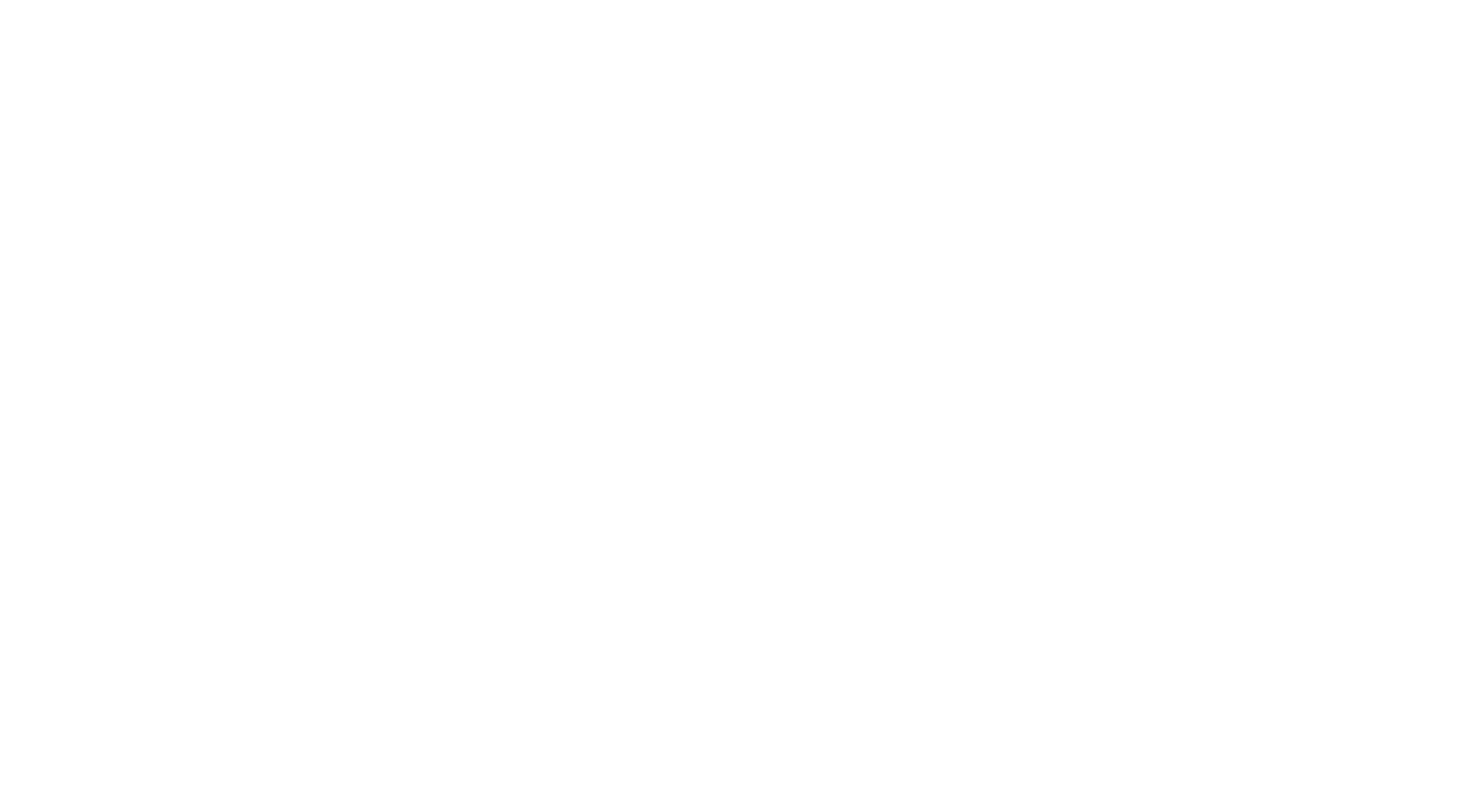 scroll, scrollTop: 0, scrollLeft: 0, axis: both 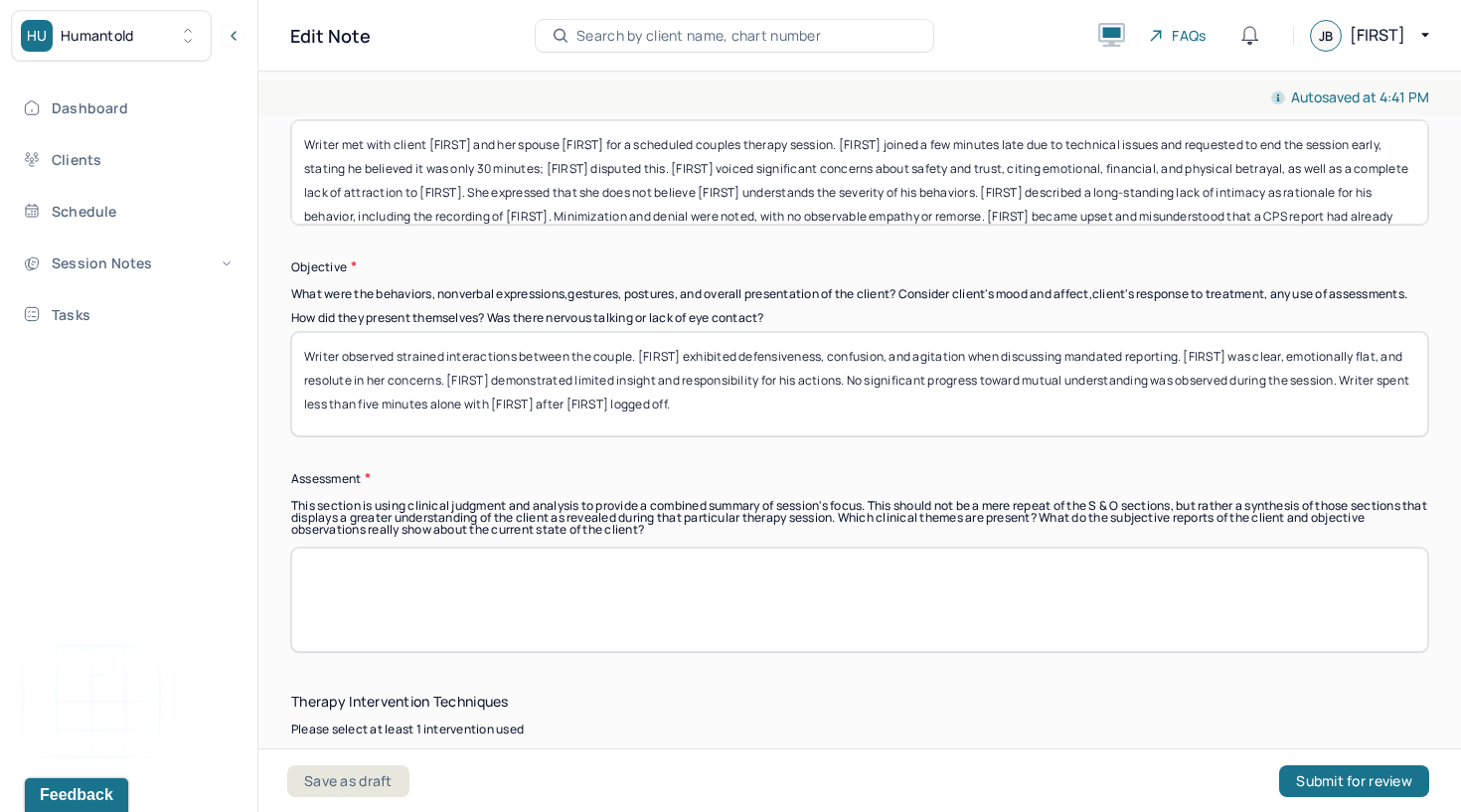 click at bounding box center (860, 599) 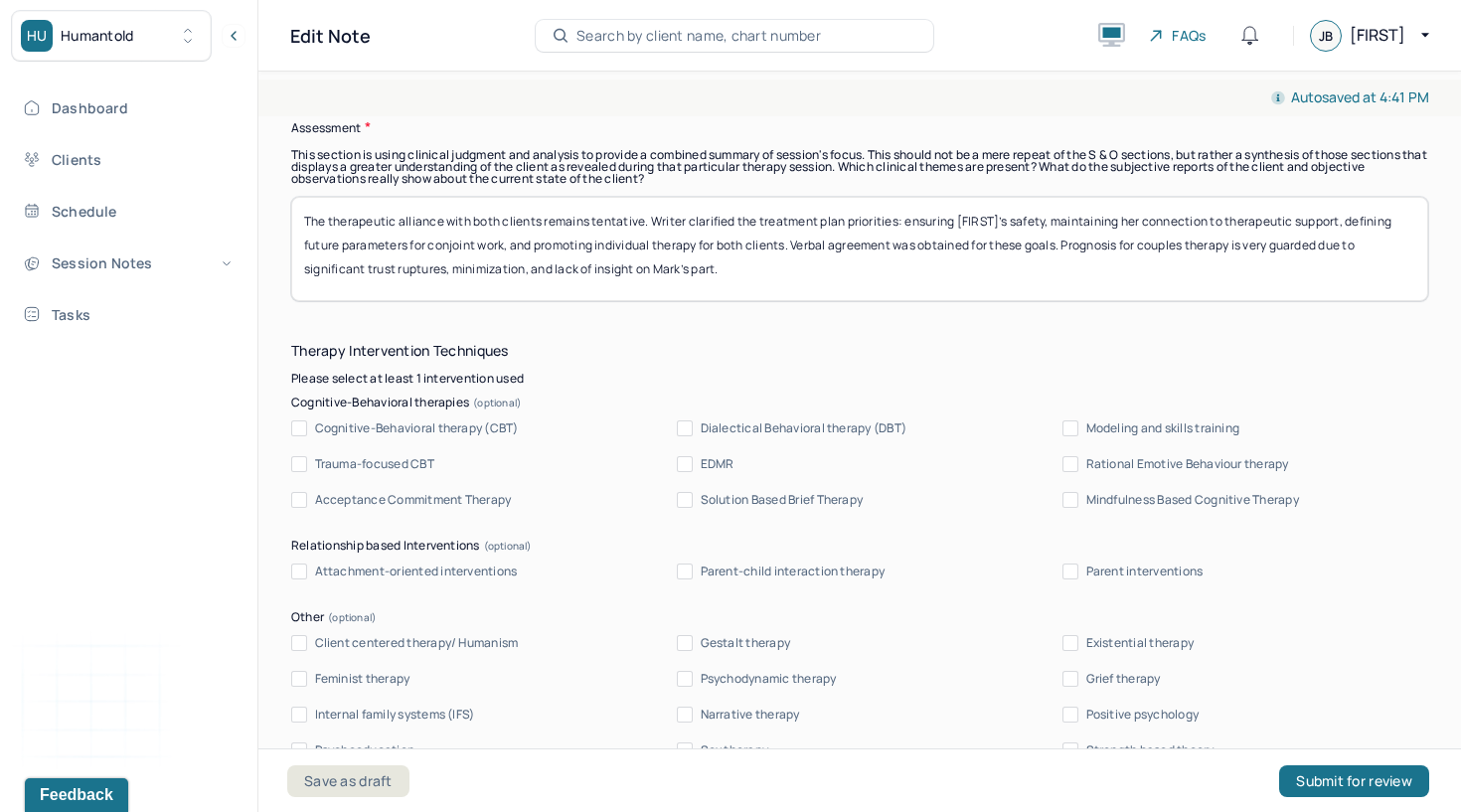 scroll, scrollTop: 1860, scrollLeft: 0, axis: vertical 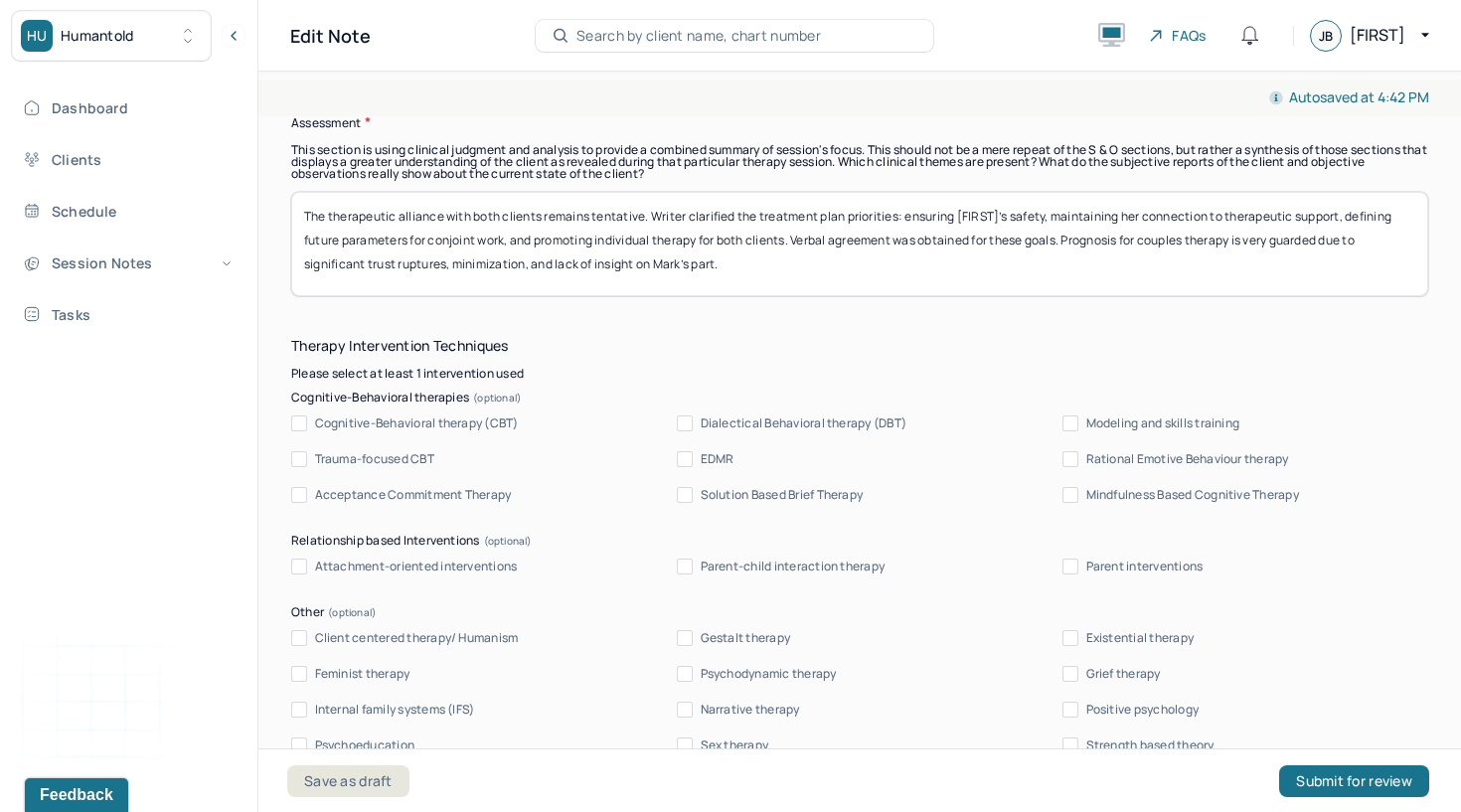type on "The therapeutic alliance with both clients remains tentative. Writer clarified the treatment plan priorities: ensuring [FIRST]’s safety, maintaining her connection to therapeutic support, defining future parameters for conjoint work, and promoting individual therapy for both clients. Verbal agreement was obtained for these goals. Prognosis for couples therapy is very guarded due to significant trust ruptures, minimization, and lack of insight on Mark’s part." 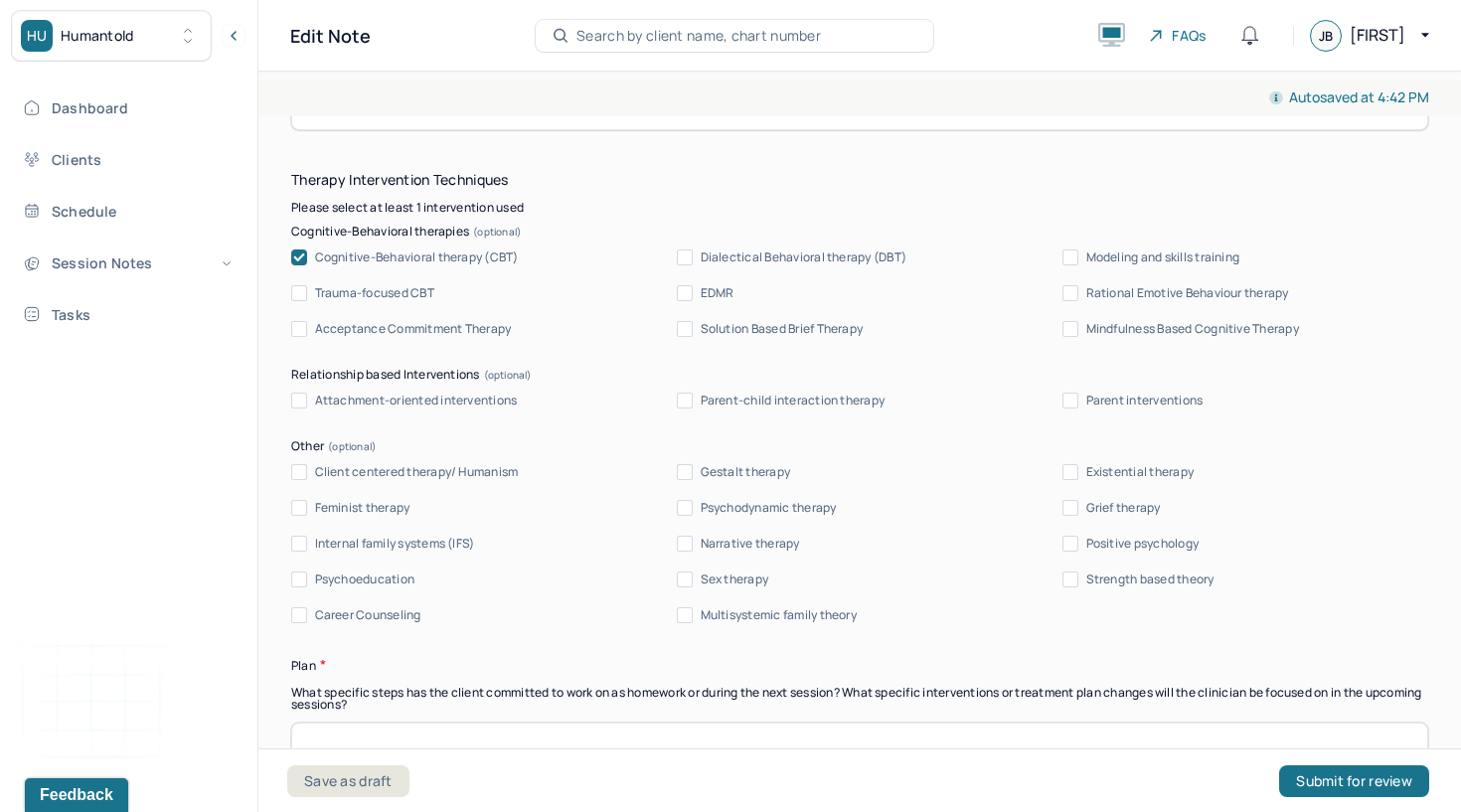 scroll, scrollTop: 2029, scrollLeft: 0, axis: vertical 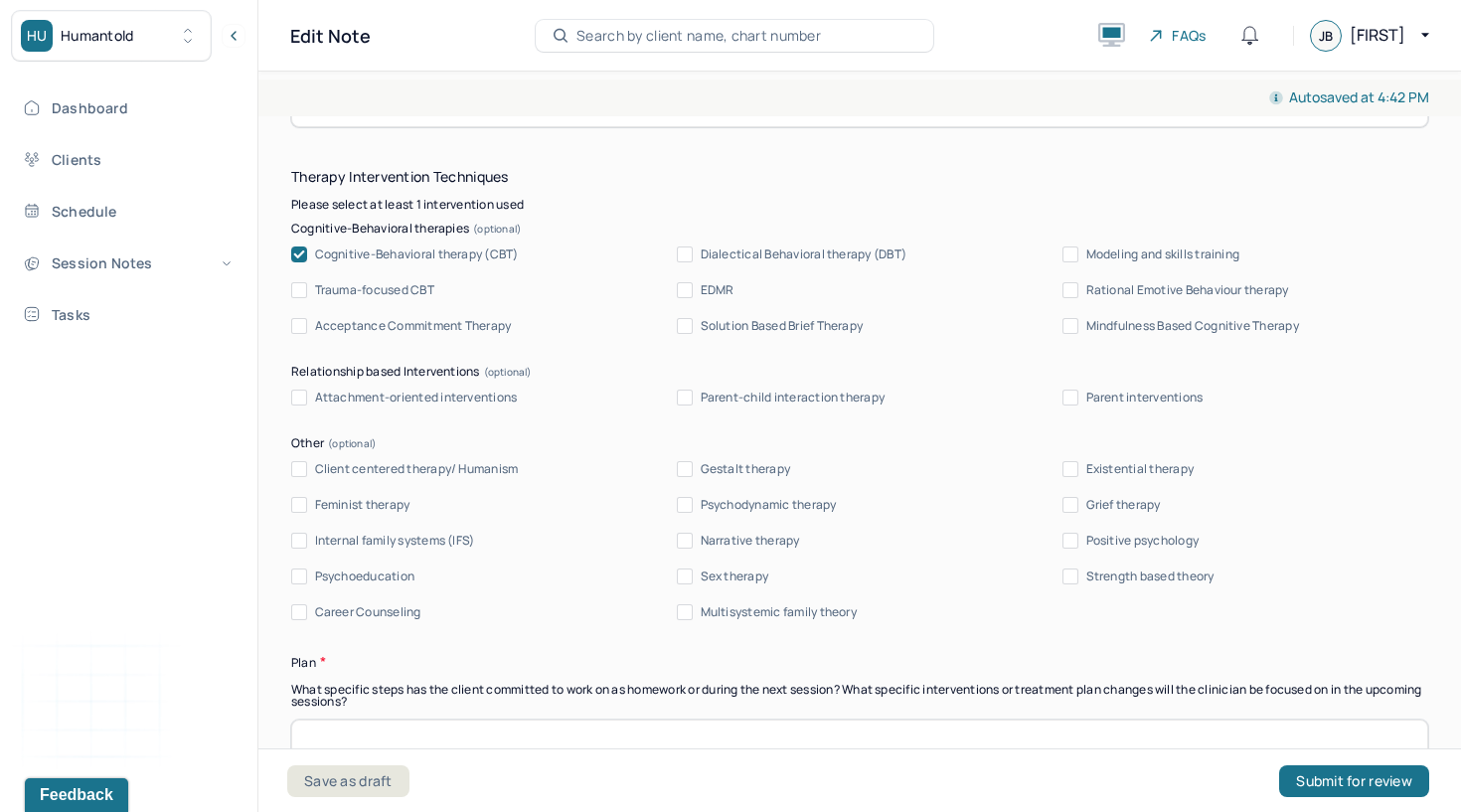 click on "Psychoeducation" at bounding box center [365, 576] 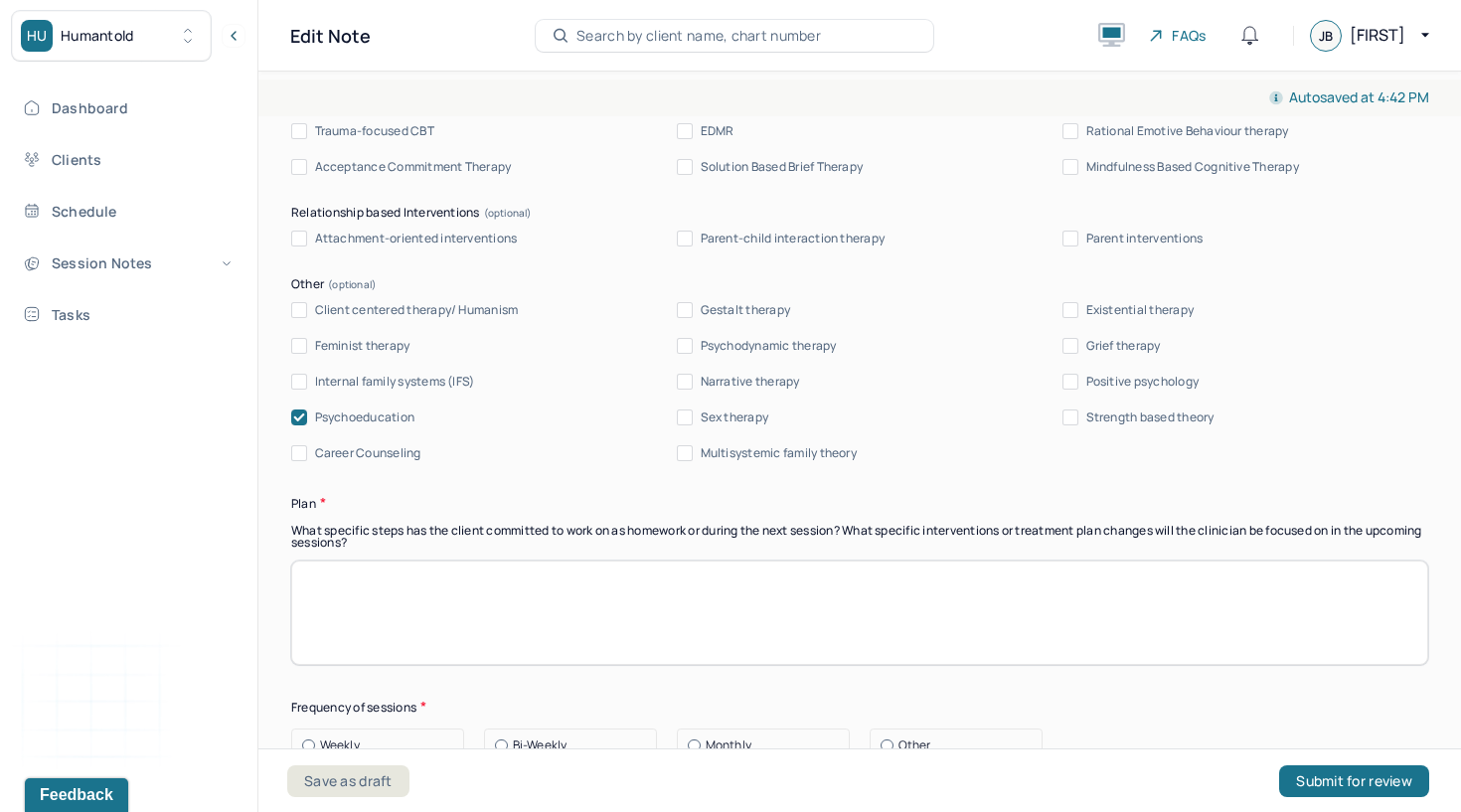 scroll, scrollTop: 2192, scrollLeft: 0, axis: vertical 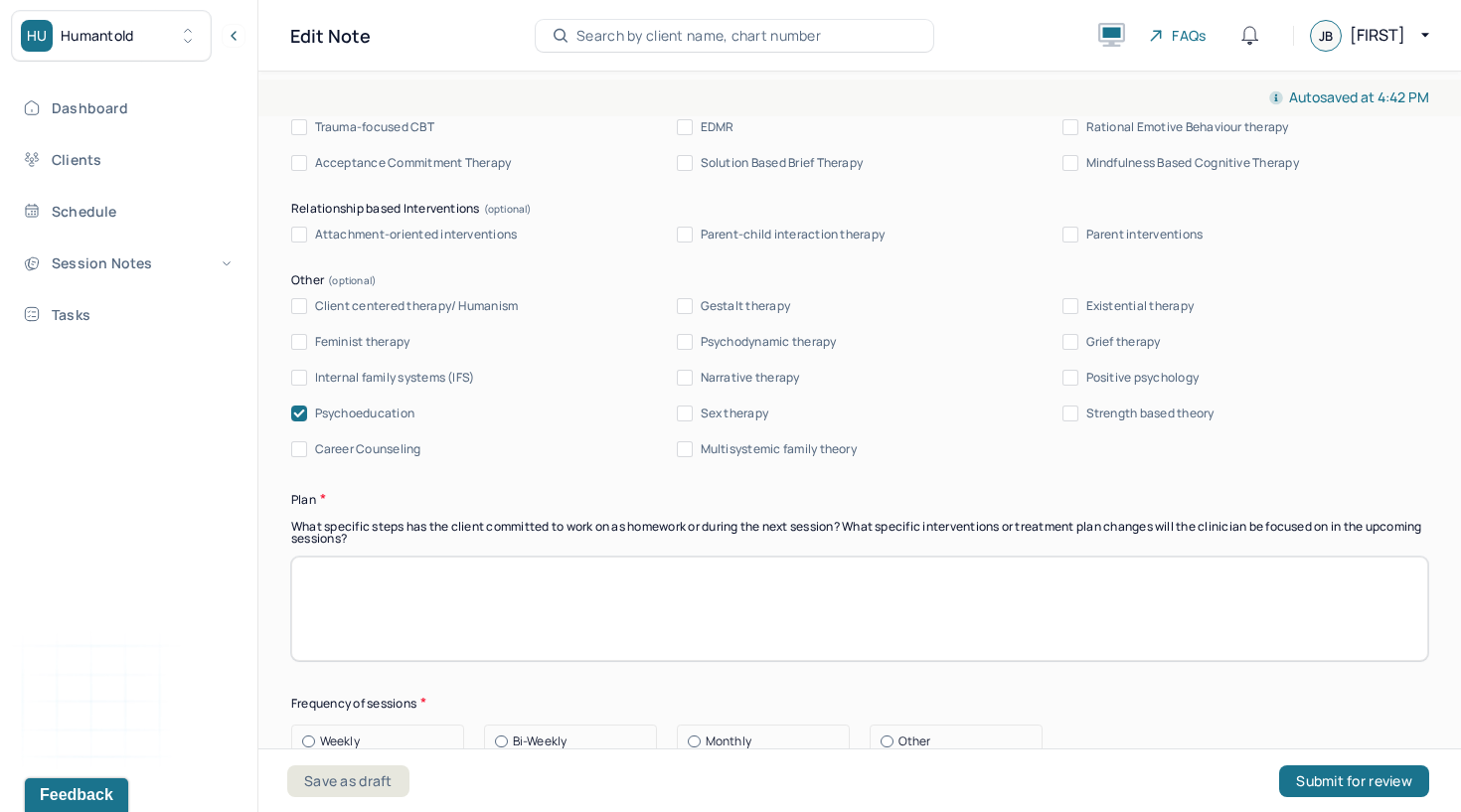 click at bounding box center (860, 608) 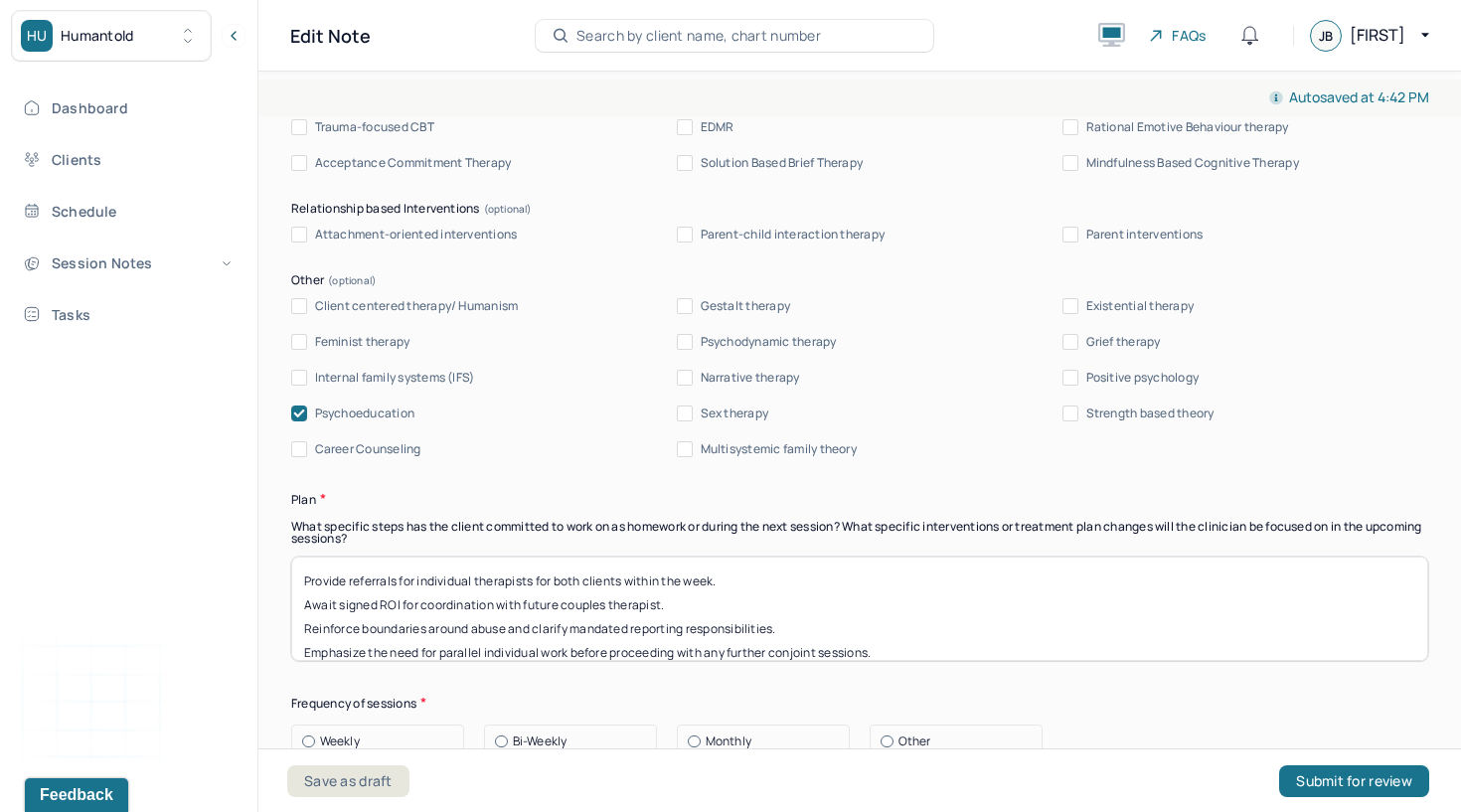 scroll, scrollTop: 64, scrollLeft: 0, axis: vertical 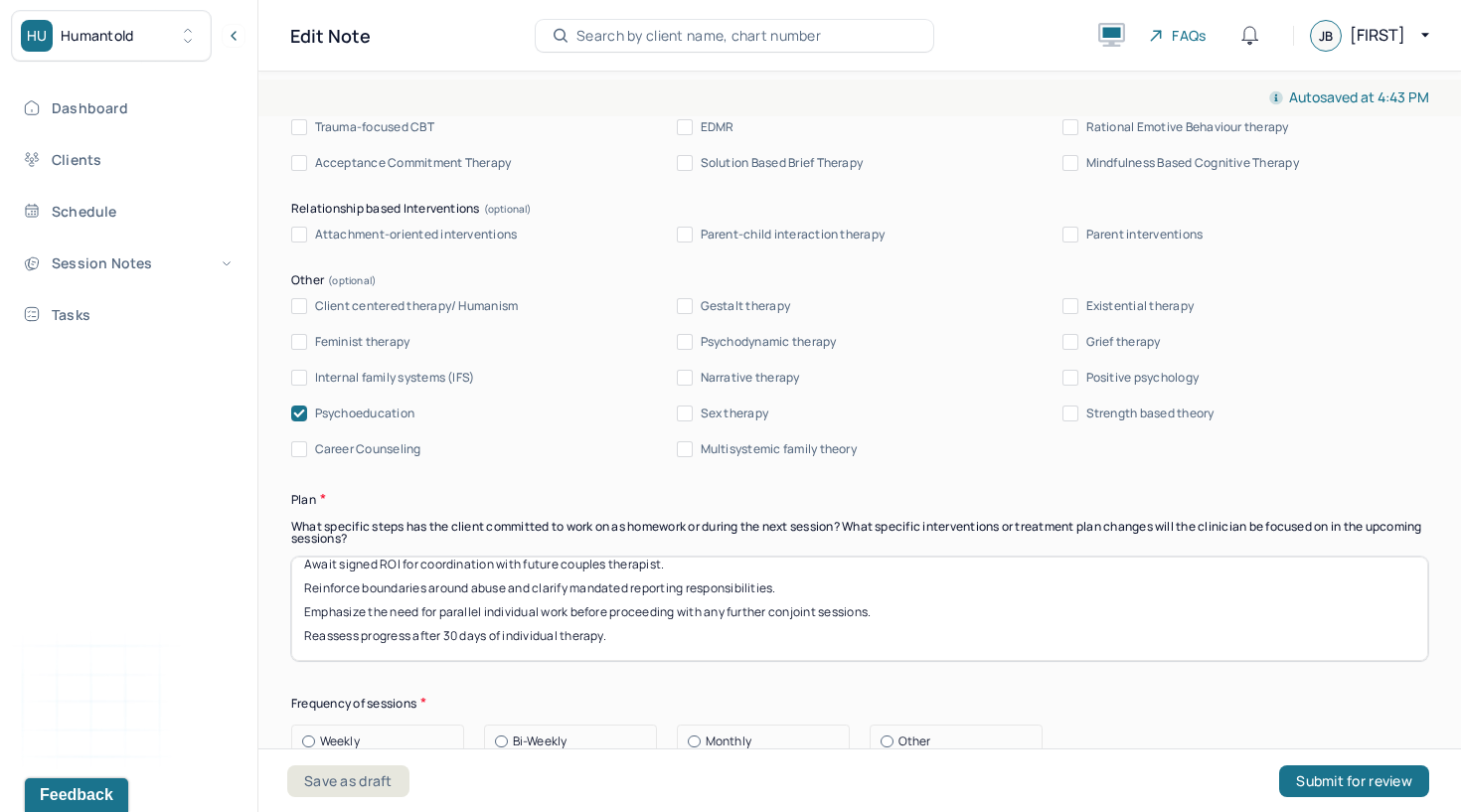 click on "Provide referrals for individual therapists for both clients within the week.
Await signed ROI for coordination with future couples therapist.
Reinforce boundaries around abuse and clarify mandated reporting responsibilities.
Emphasize the need for parallel individual work before proceeding with any further conjoint sessions.
Reassess progress after 30 days of individual therapy." at bounding box center (860, 608) 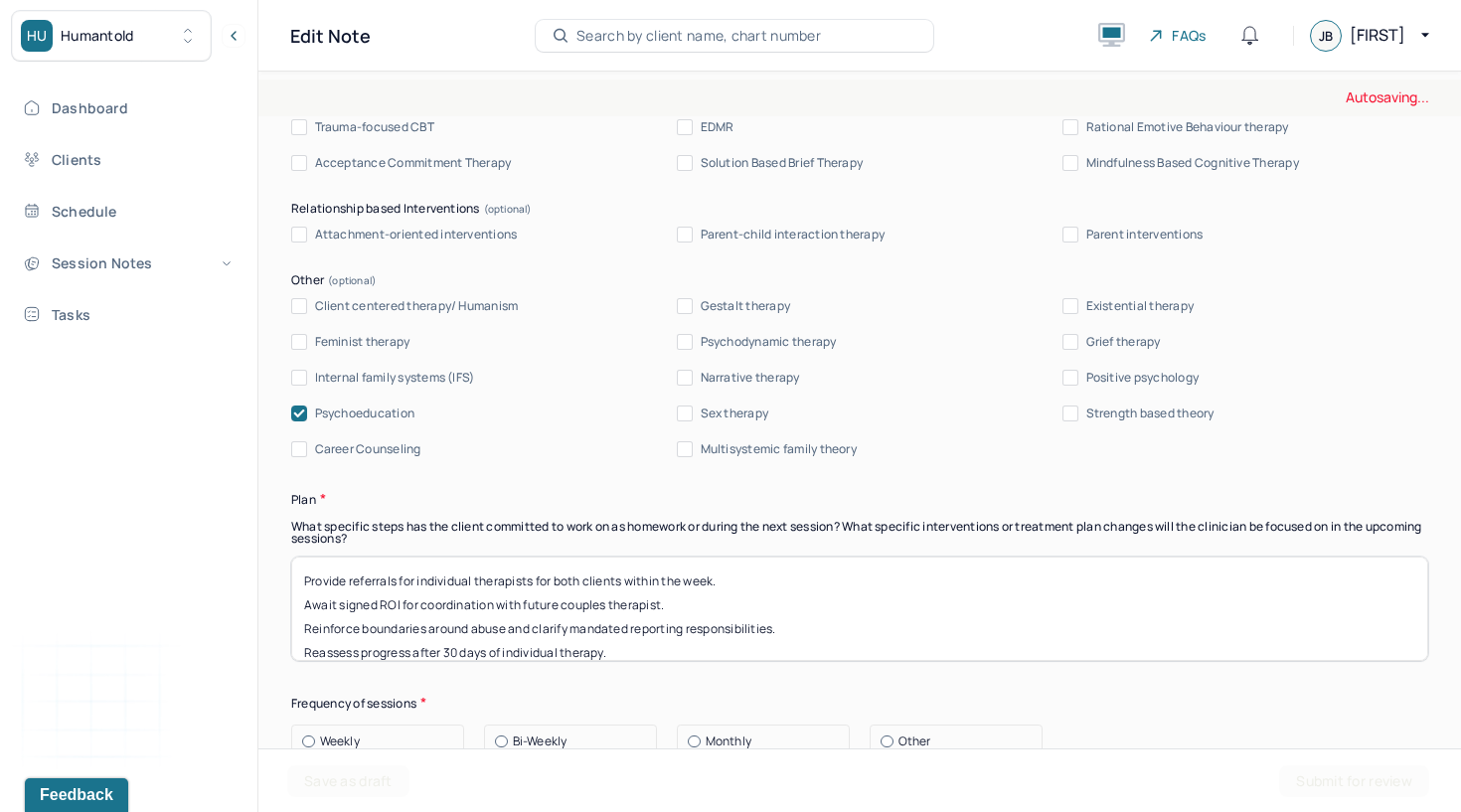 scroll, scrollTop: 0, scrollLeft: 0, axis: both 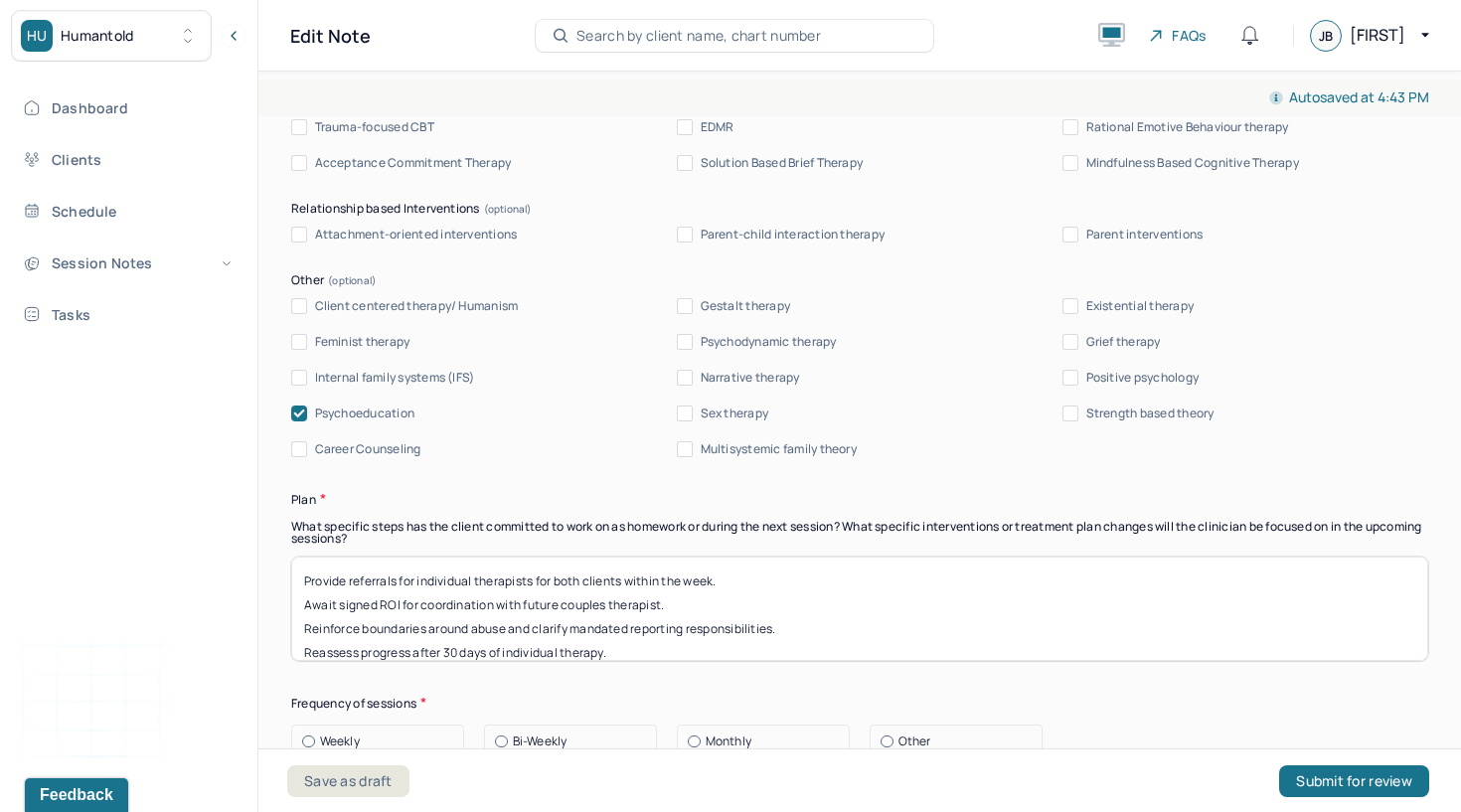 click on "Provide referrals for individual therapists for both clients within the week.
Await signed ROI for coordination with future couples therapist.
Reinforce boundaries around abuse and clarify mandated reporting responsibilities.
Reassess progress after 30 days of individual therapy." at bounding box center (860, 608) 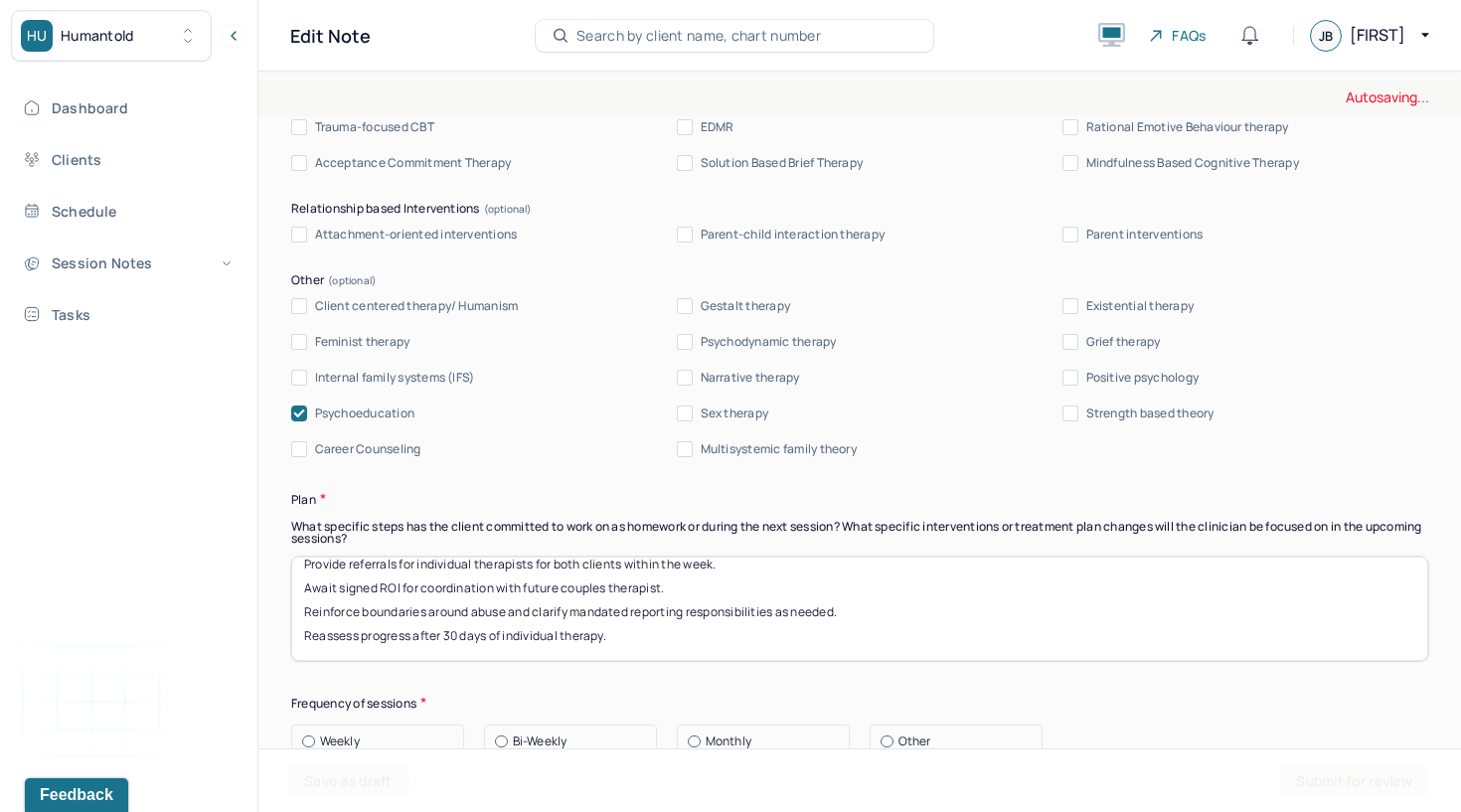scroll, scrollTop: 40, scrollLeft: 0, axis: vertical 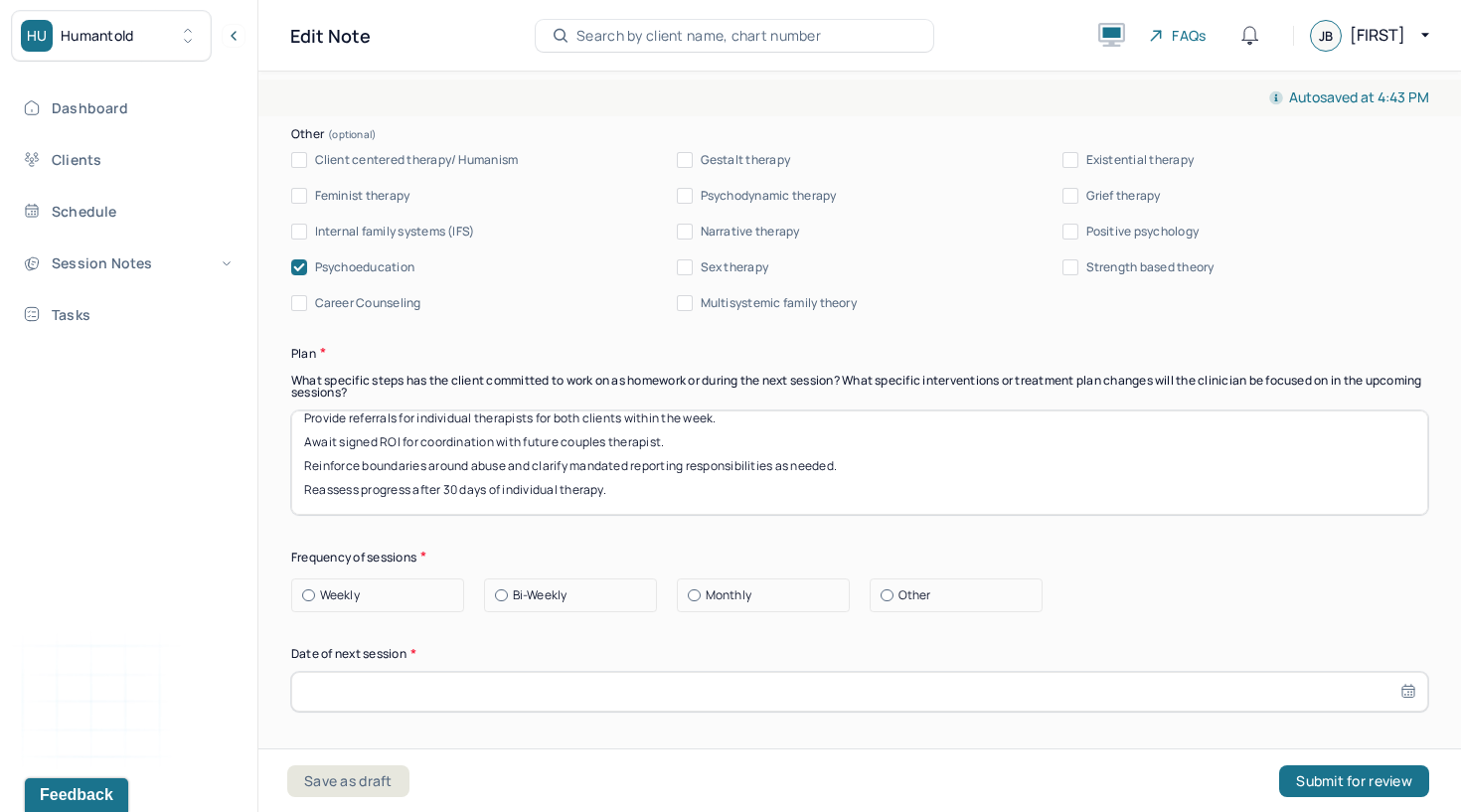 type on "Provide referrals for individual therapists for both clients within the week.
Await signed ROI for coordination with future couples therapist.
Reinforce boundaries around abuse and clarify mandated reporting responsibilities as needed.
Reassess progress after 30 days of individual therapy." 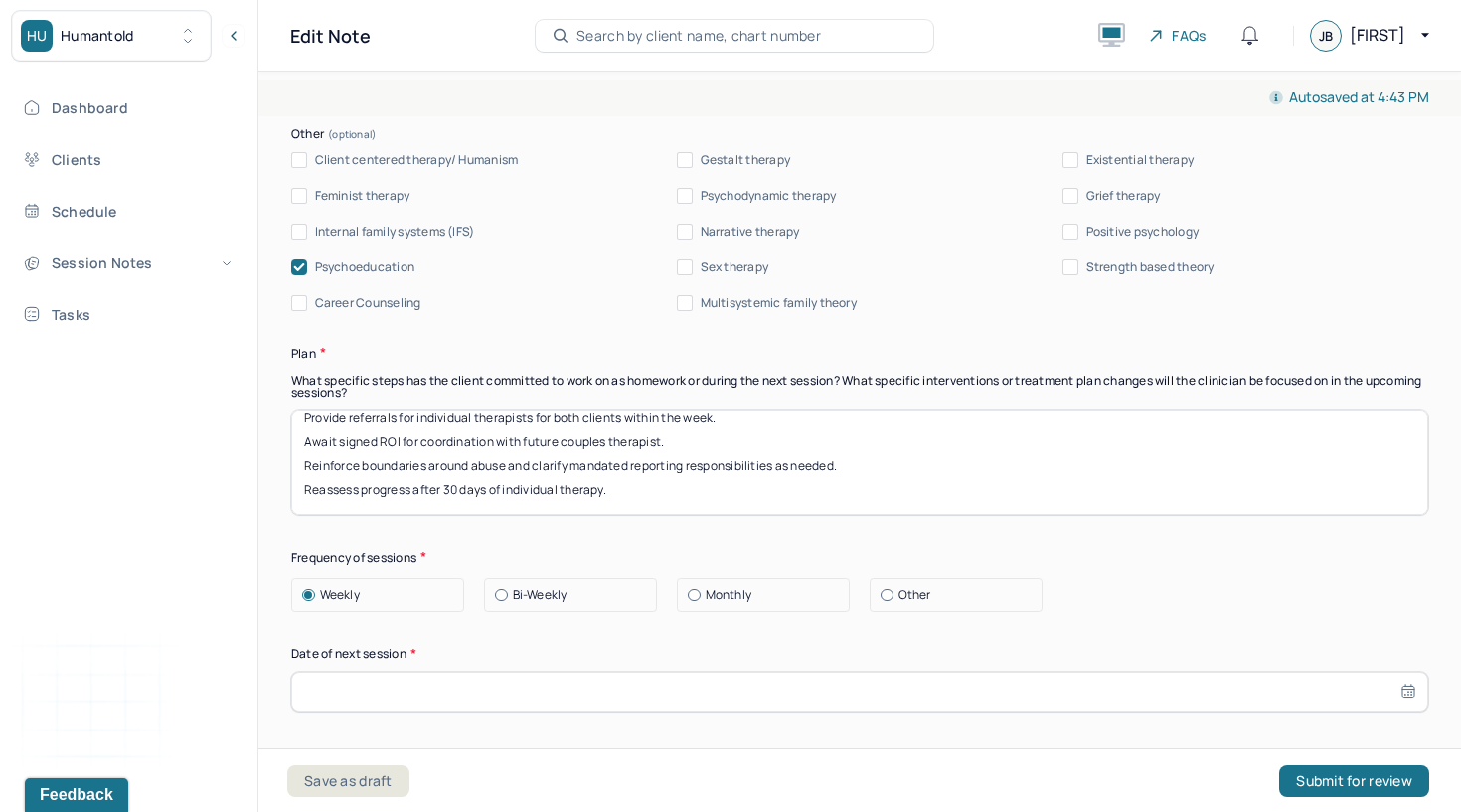 click on "Date of next session *" at bounding box center [860, 678] 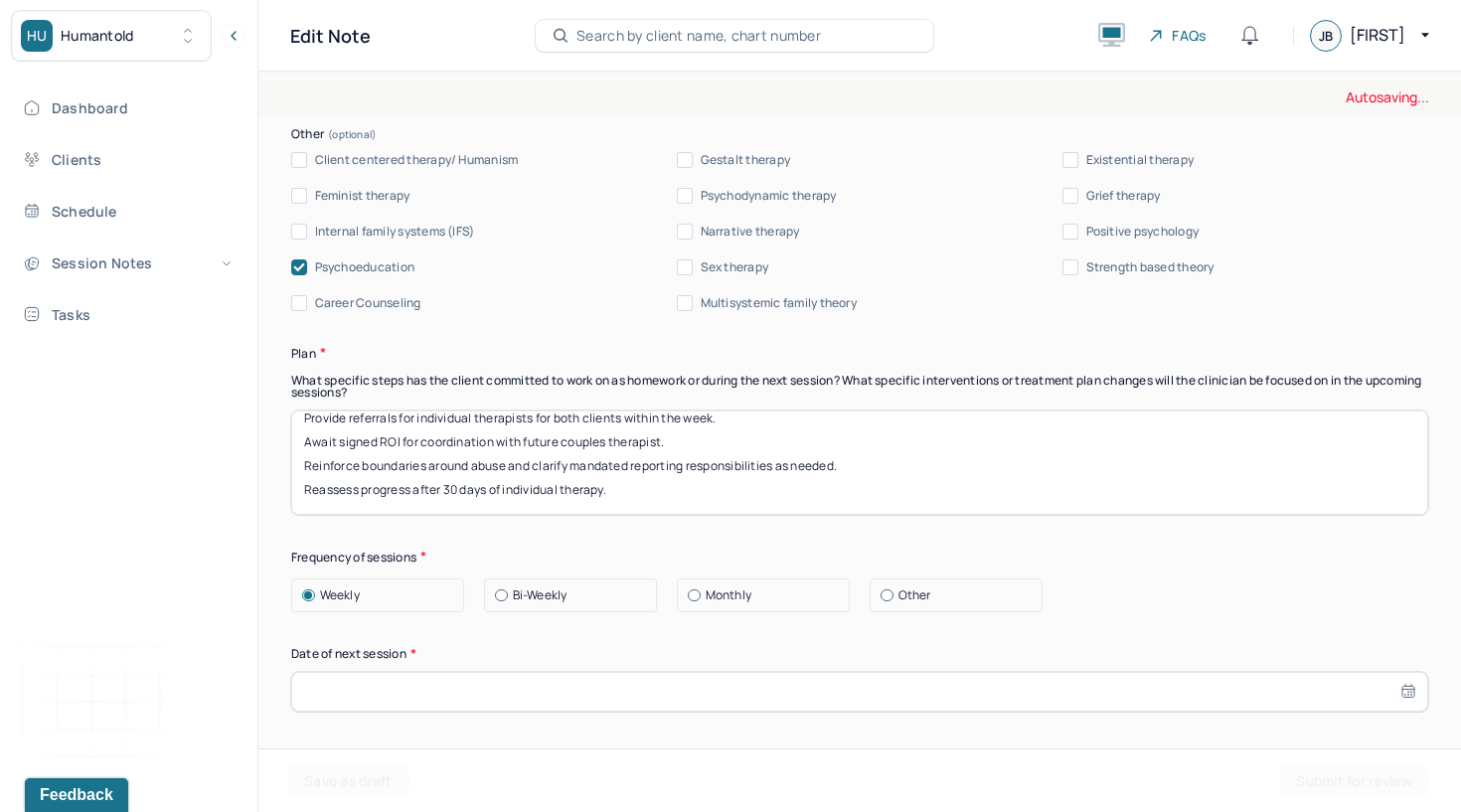 click at bounding box center (860, 692) 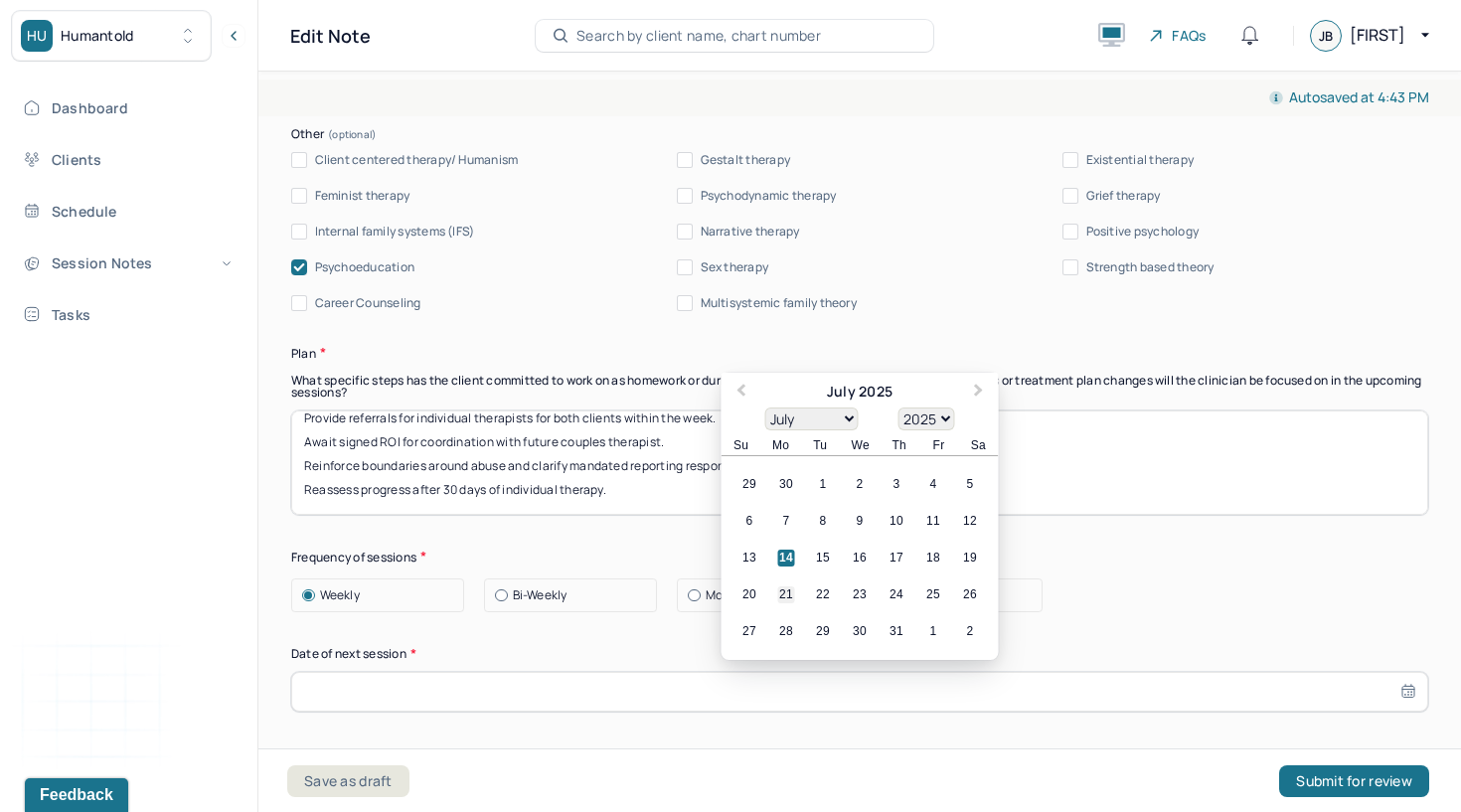 click on "21" at bounding box center (786, 594) 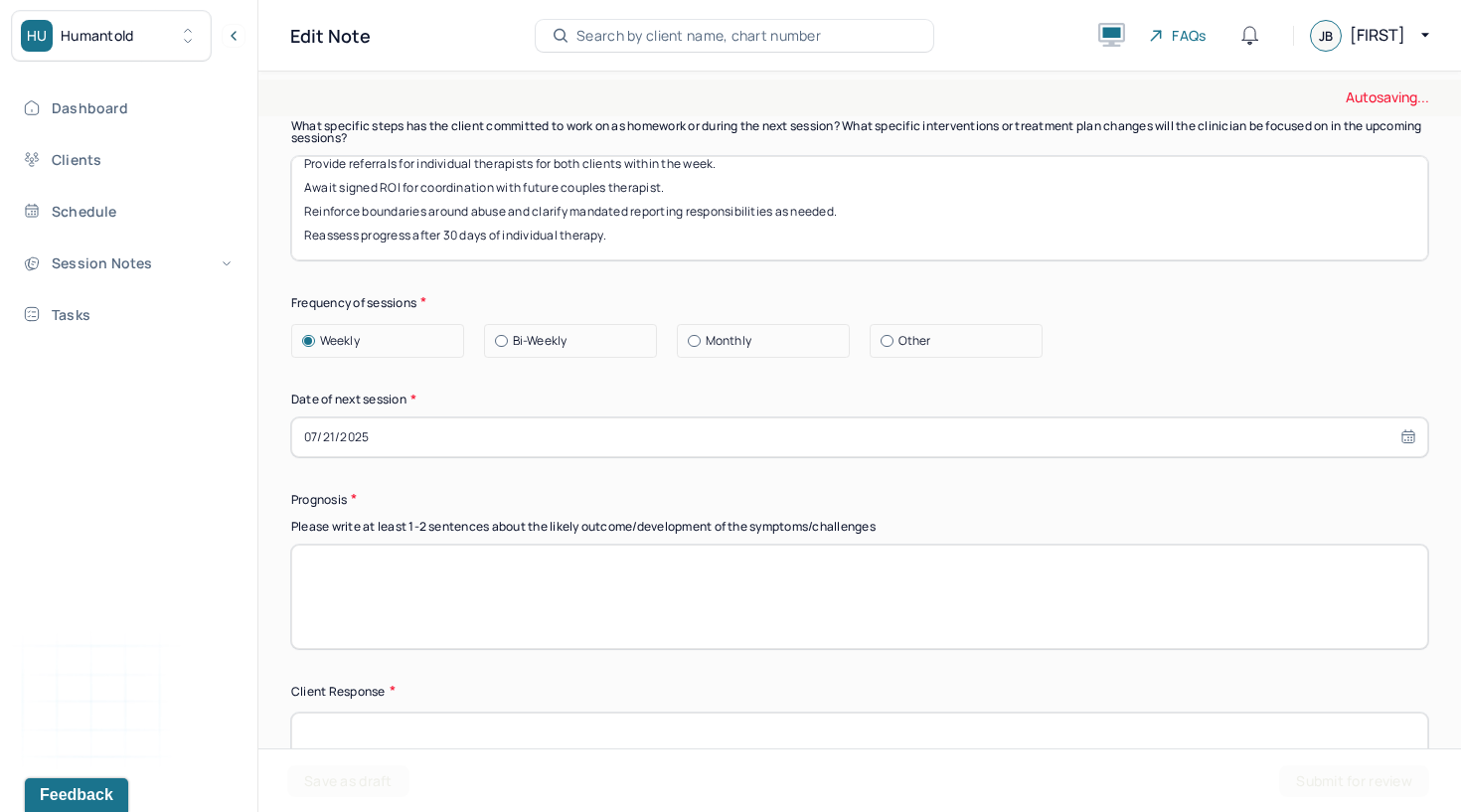 scroll, scrollTop: 2602, scrollLeft: 0, axis: vertical 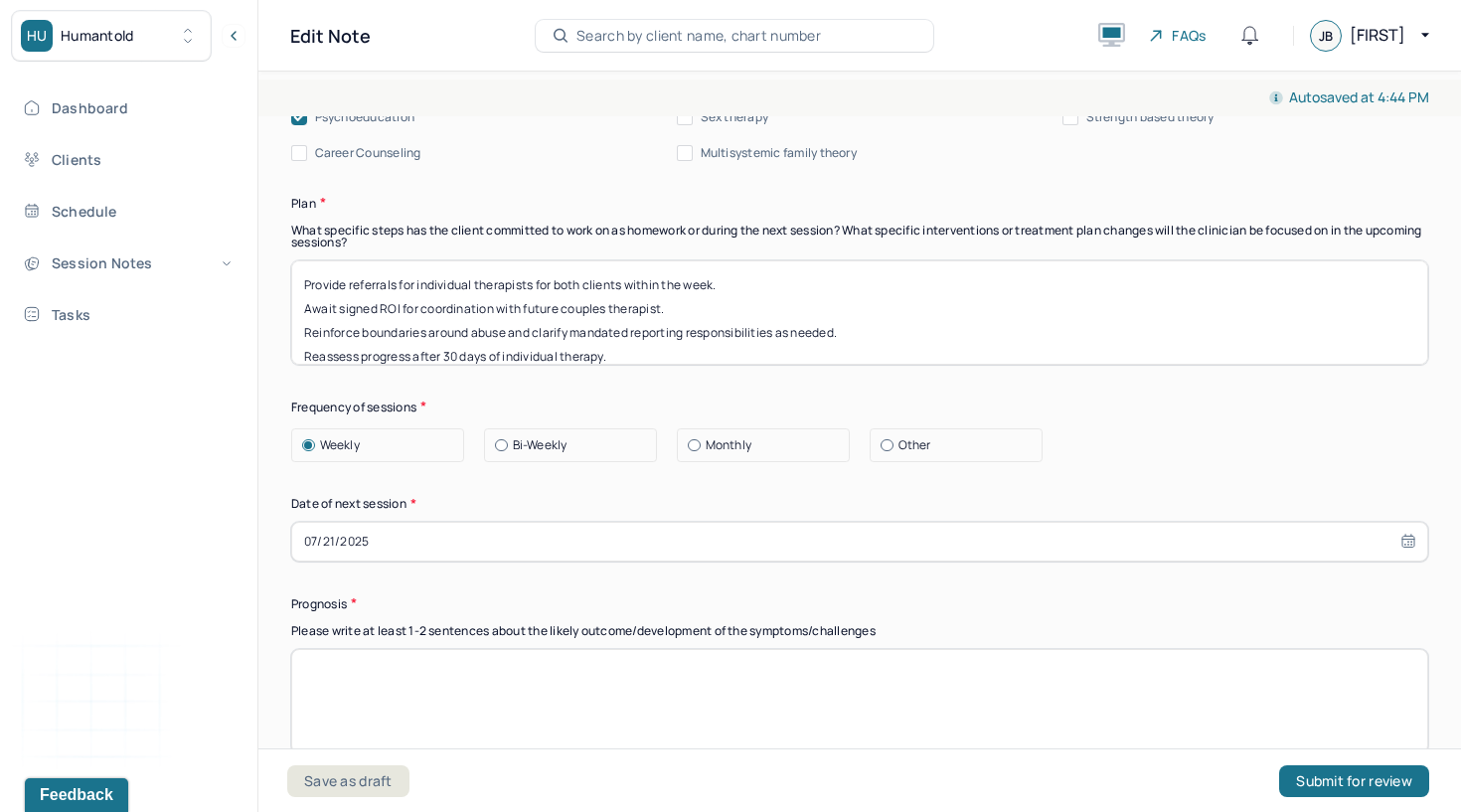 click at bounding box center (860, 701) 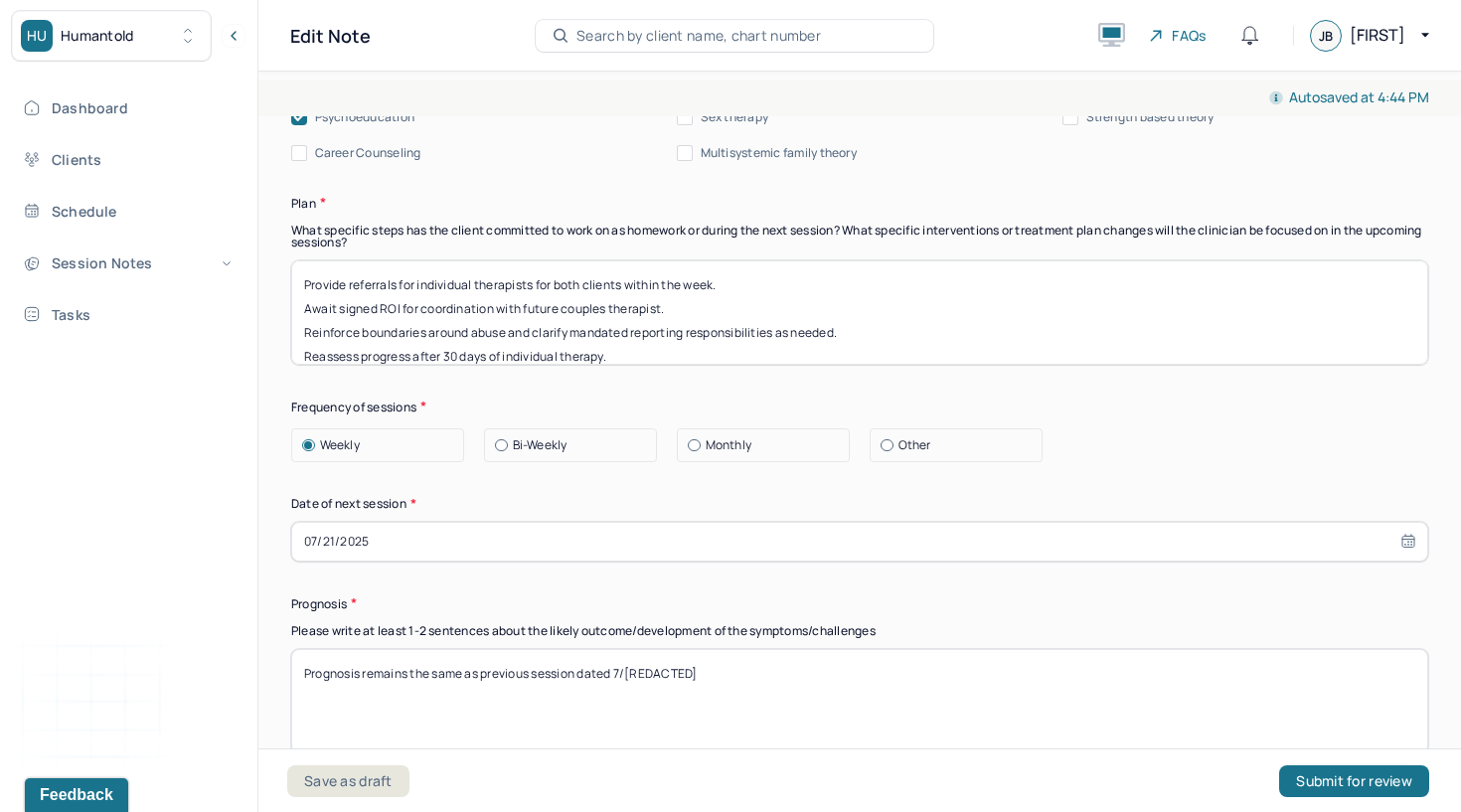 paste on "Prognosis for couples therapy is very guarded due to significant trust ruptures, minimization, and lack of insight on Mark’s part." 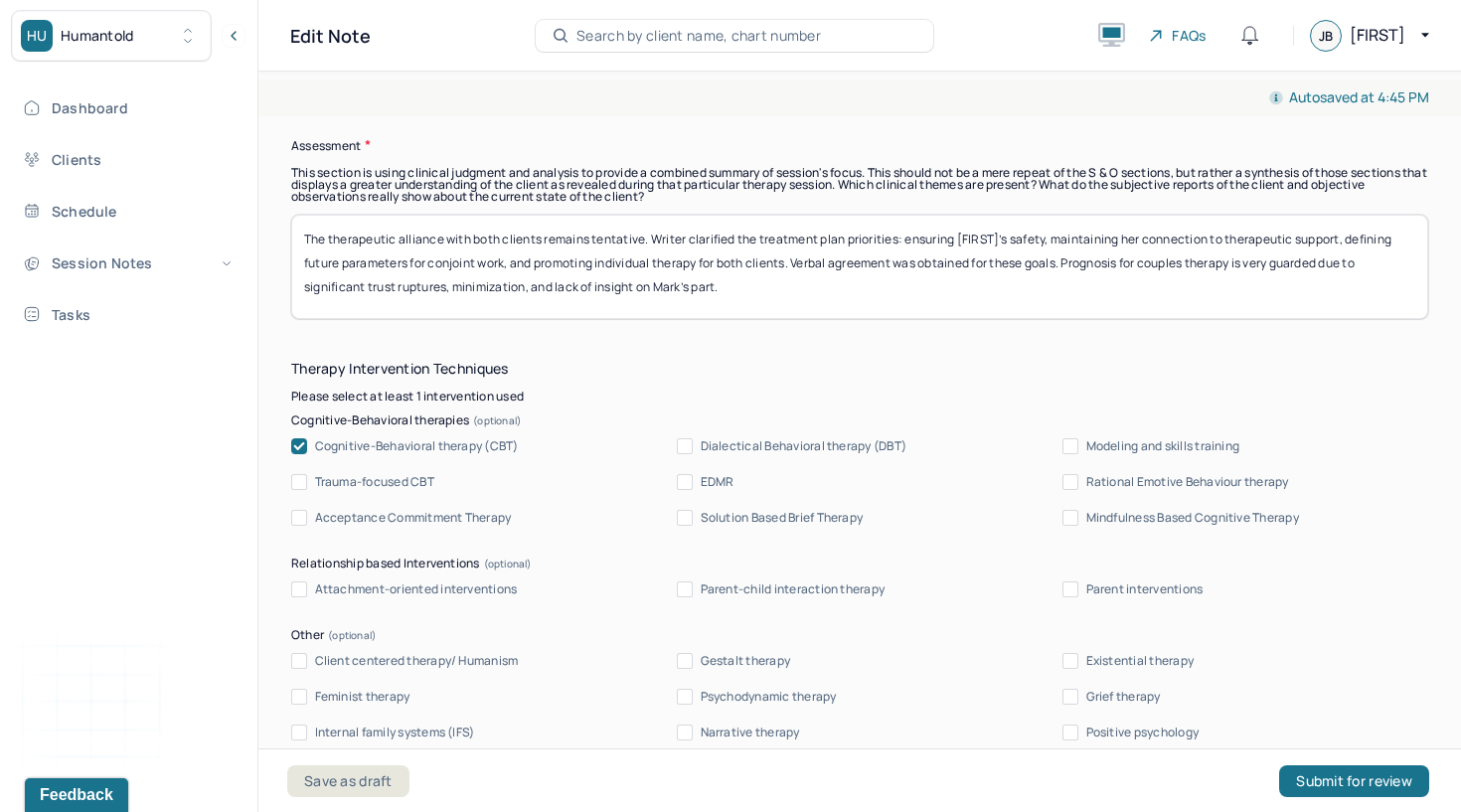 scroll, scrollTop: 1762, scrollLeft: 0, axis: vertical 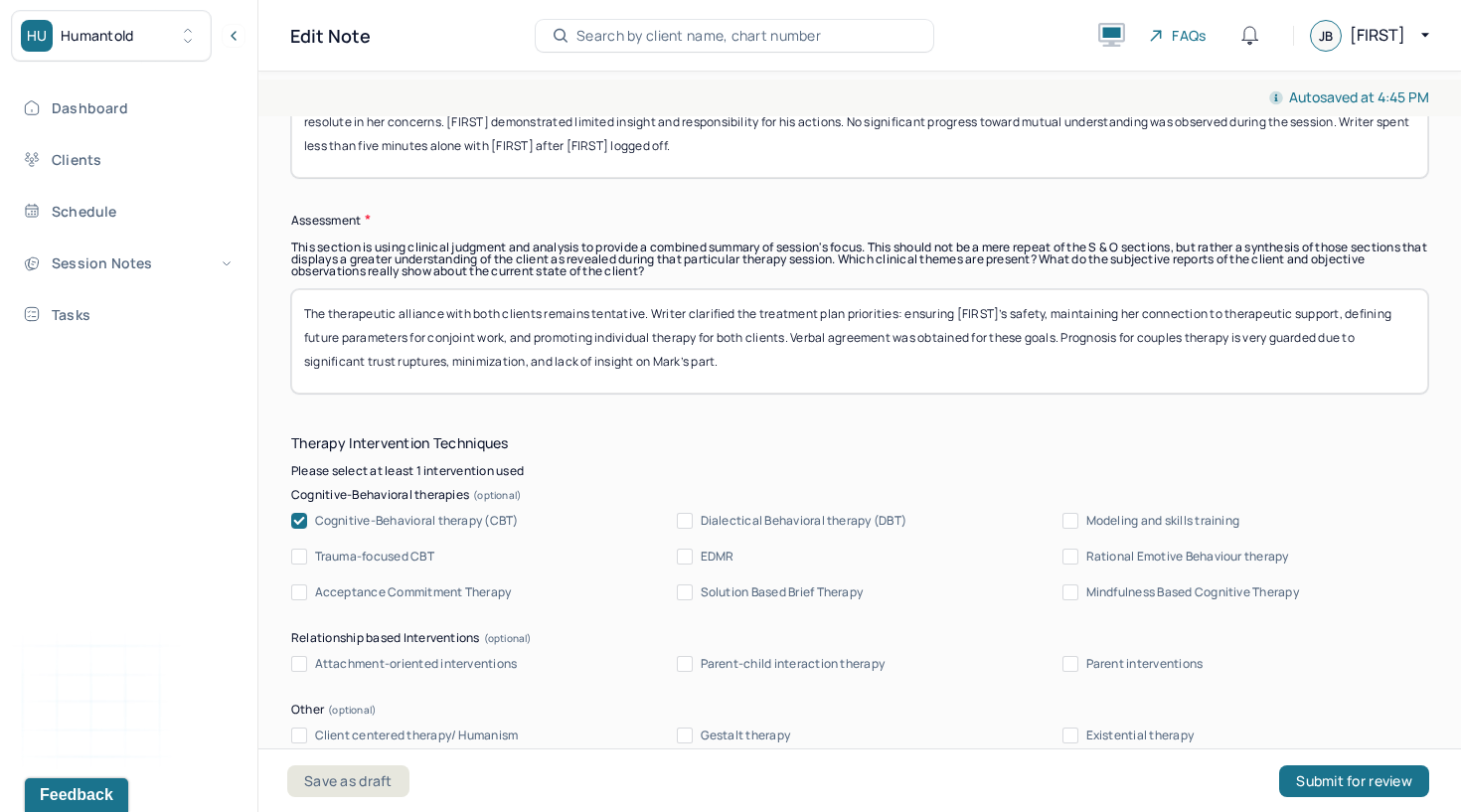 type on "Prognosis remains the same as previous session dated 7/8/25.
Prognosis for couples therapy is very guarded due to significant trust ruptures, minimization, and lack of insight on Mark’s part." 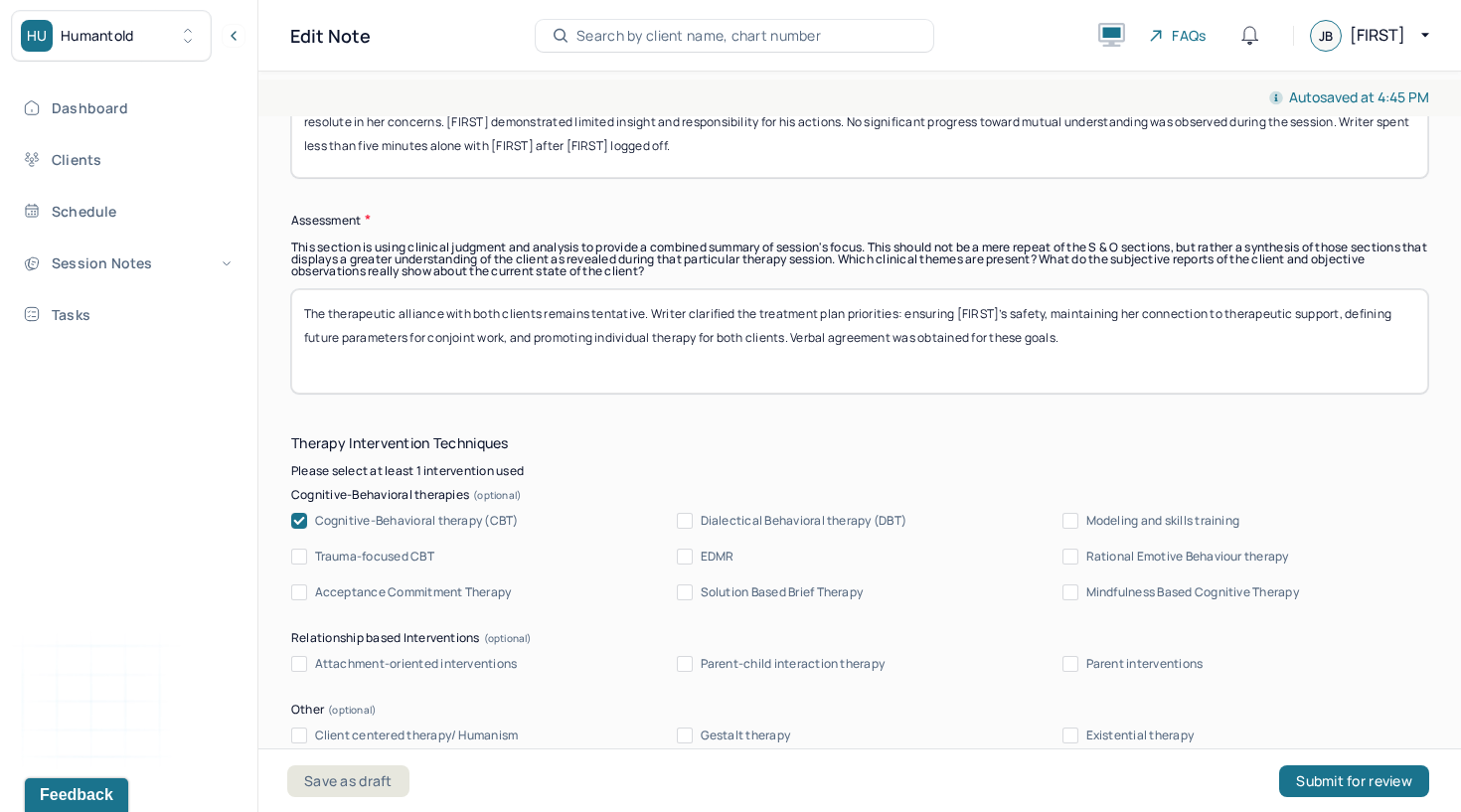 paste on "Both clients verbalized understanding of mandated reporting guidelines around abuse or suspected abuse" 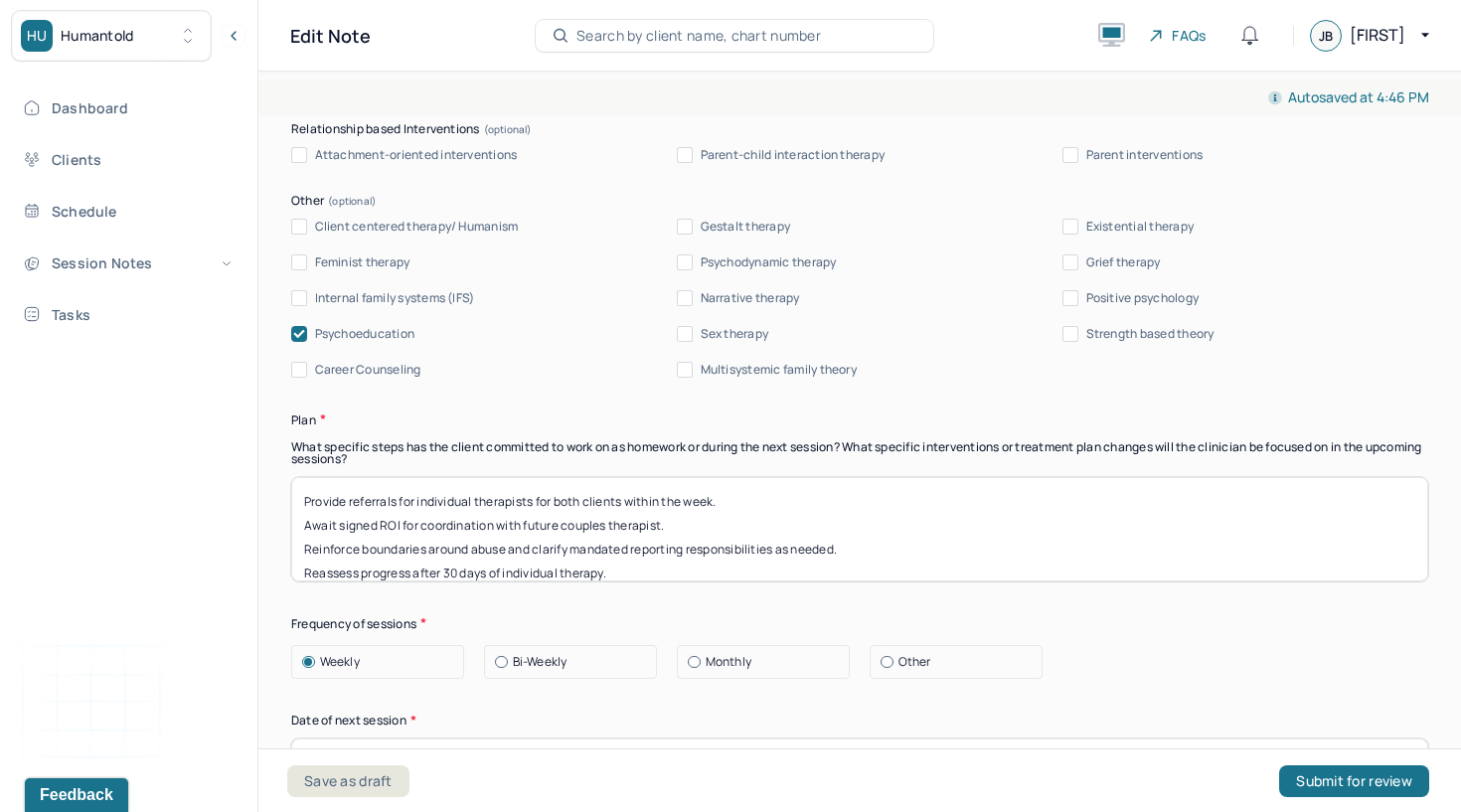 scroll, scrollTop: 2289, scrollLeft: 0, axis: vertical 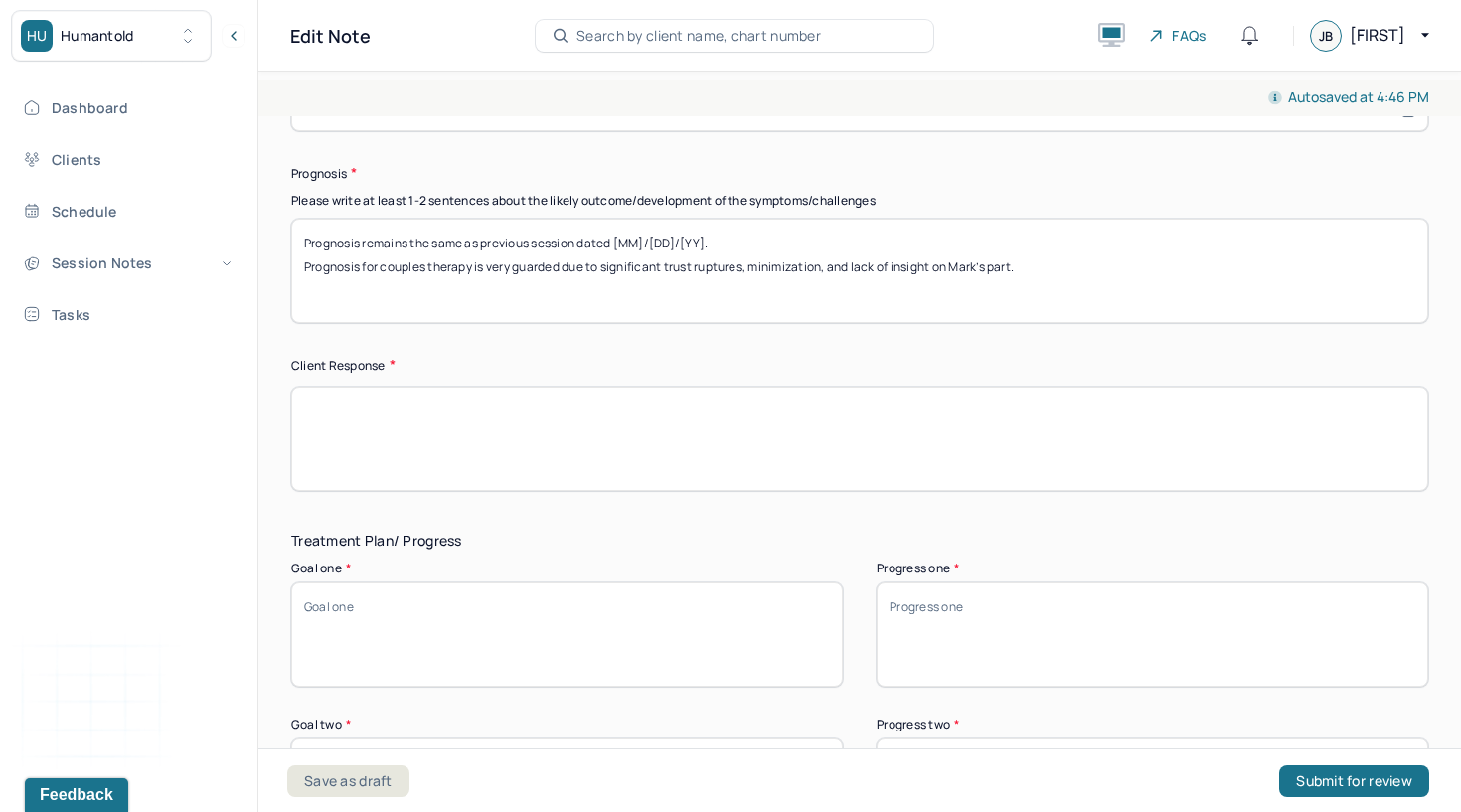 type on "The therapeutic alliance with both clients remains tentative. Writer clarified the treatment plan priorities: ensuring Belinda’s safety, maintaining her connection to therapeutic support, defining future parameters for conjoint work, and promoting individual therapy for both clients. Verbal agreement was obtained for these goals. Both clients verbalized understanding of mandated reporting guidelines around abuse or suspected abuse." 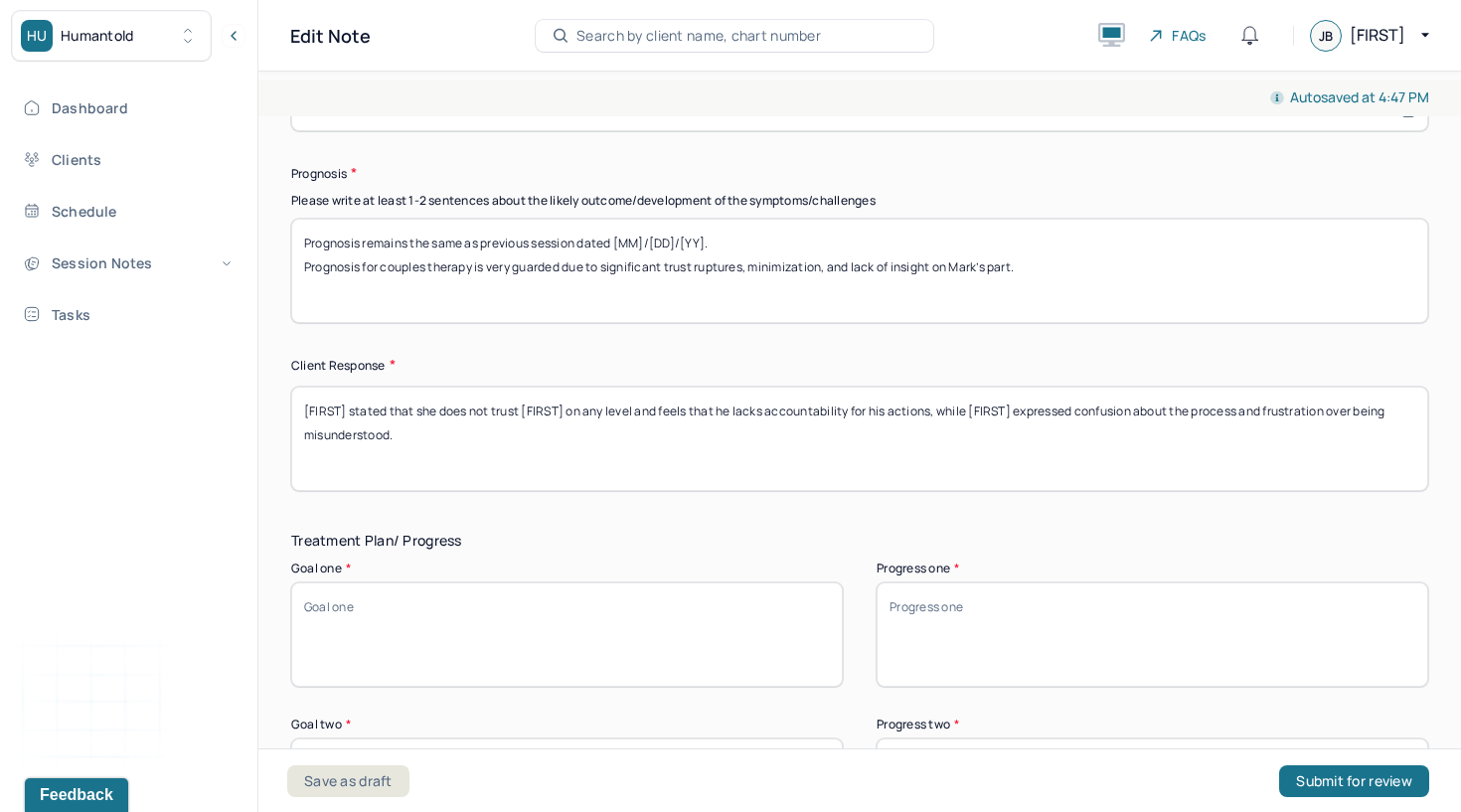 drag, startPoint x: 1051, startPoint y: 398, endPoint x: 1056, endPoint y: 426, distance: 28.442925 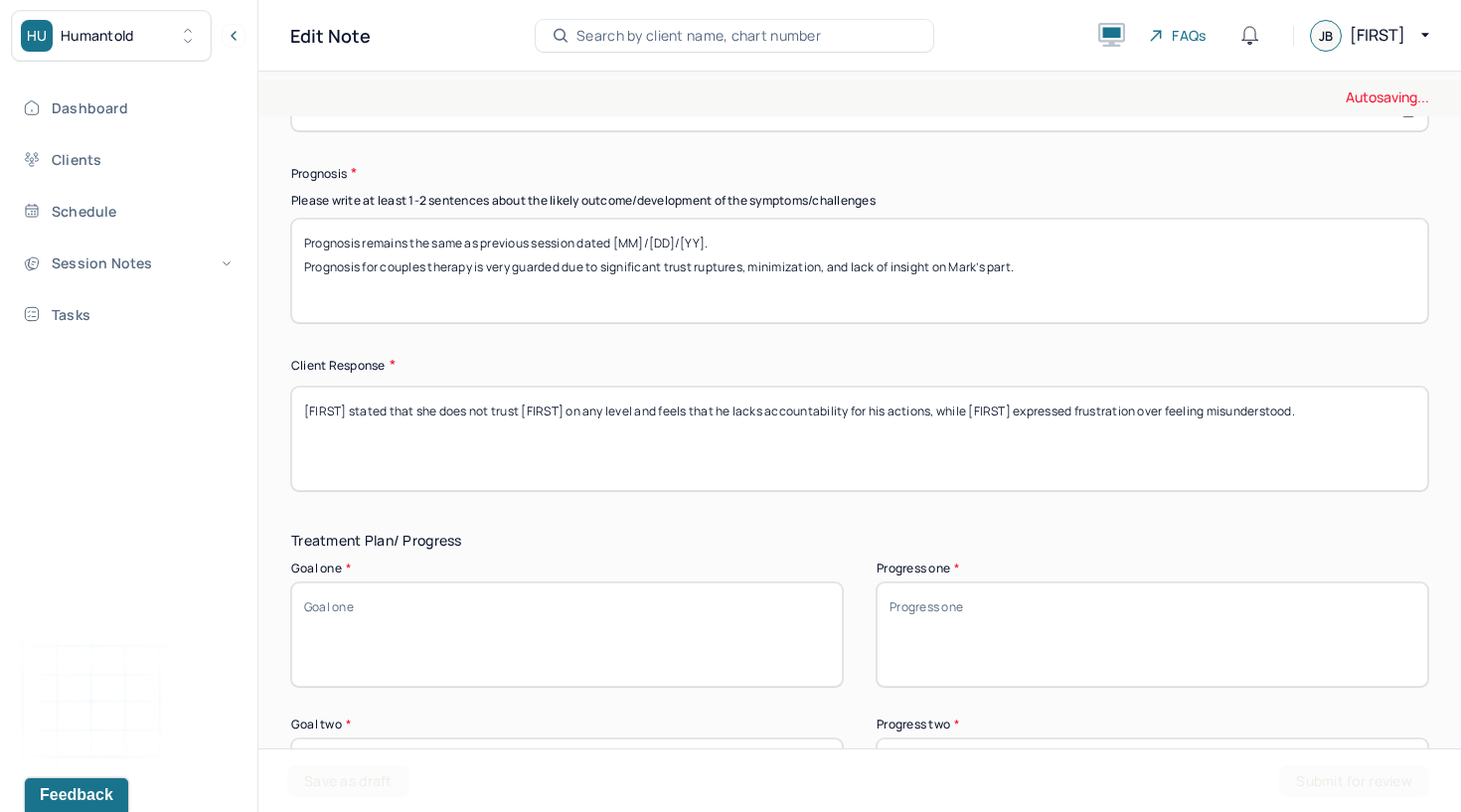 scroll, scrollTop: 2919, scrollLeft: 0, axis: vertical 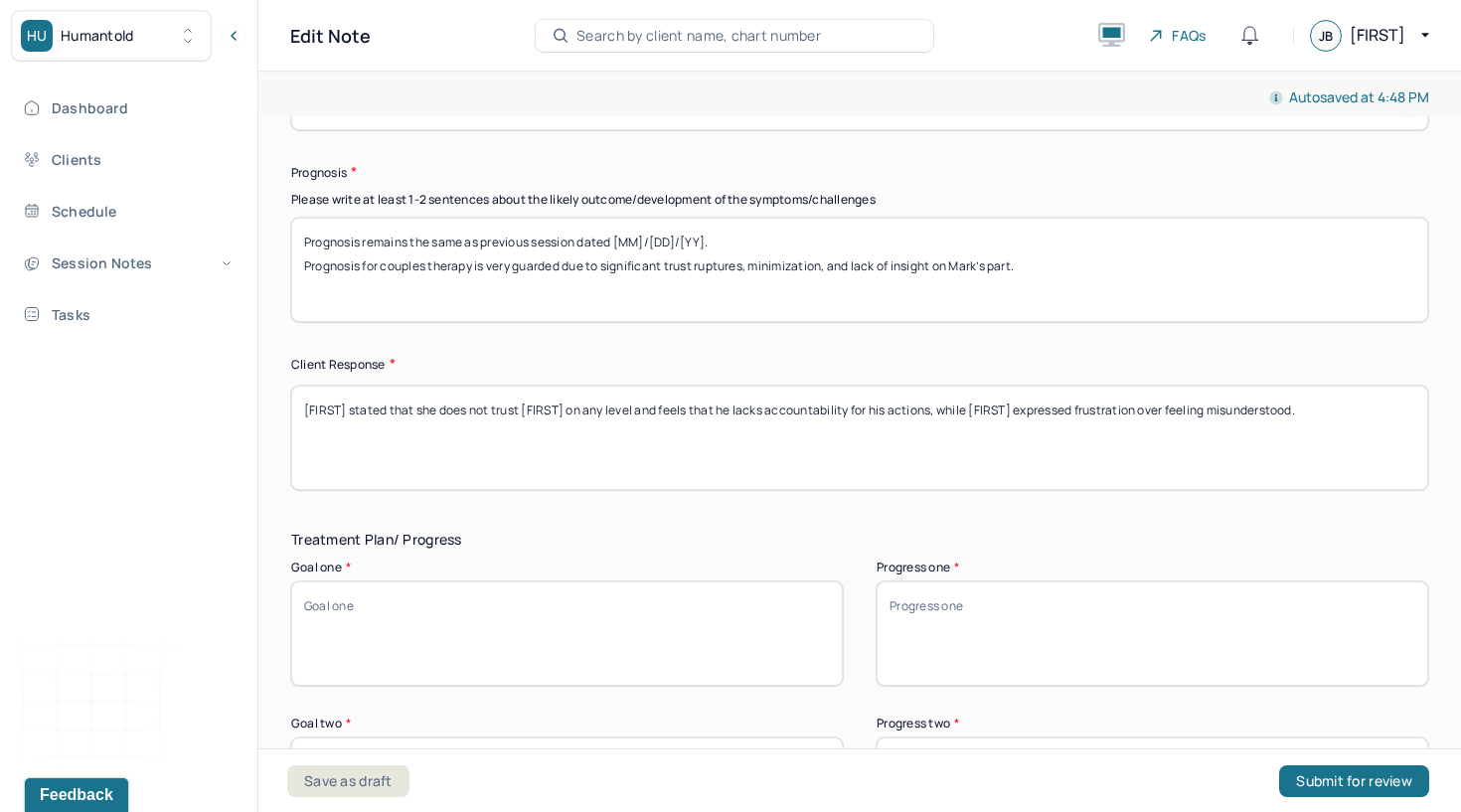 type on "Belinda stated that she does not trust Mark on any level and feels that he lacks accountability for his actions, while Mark expressed frustration over feeling misunderstood." 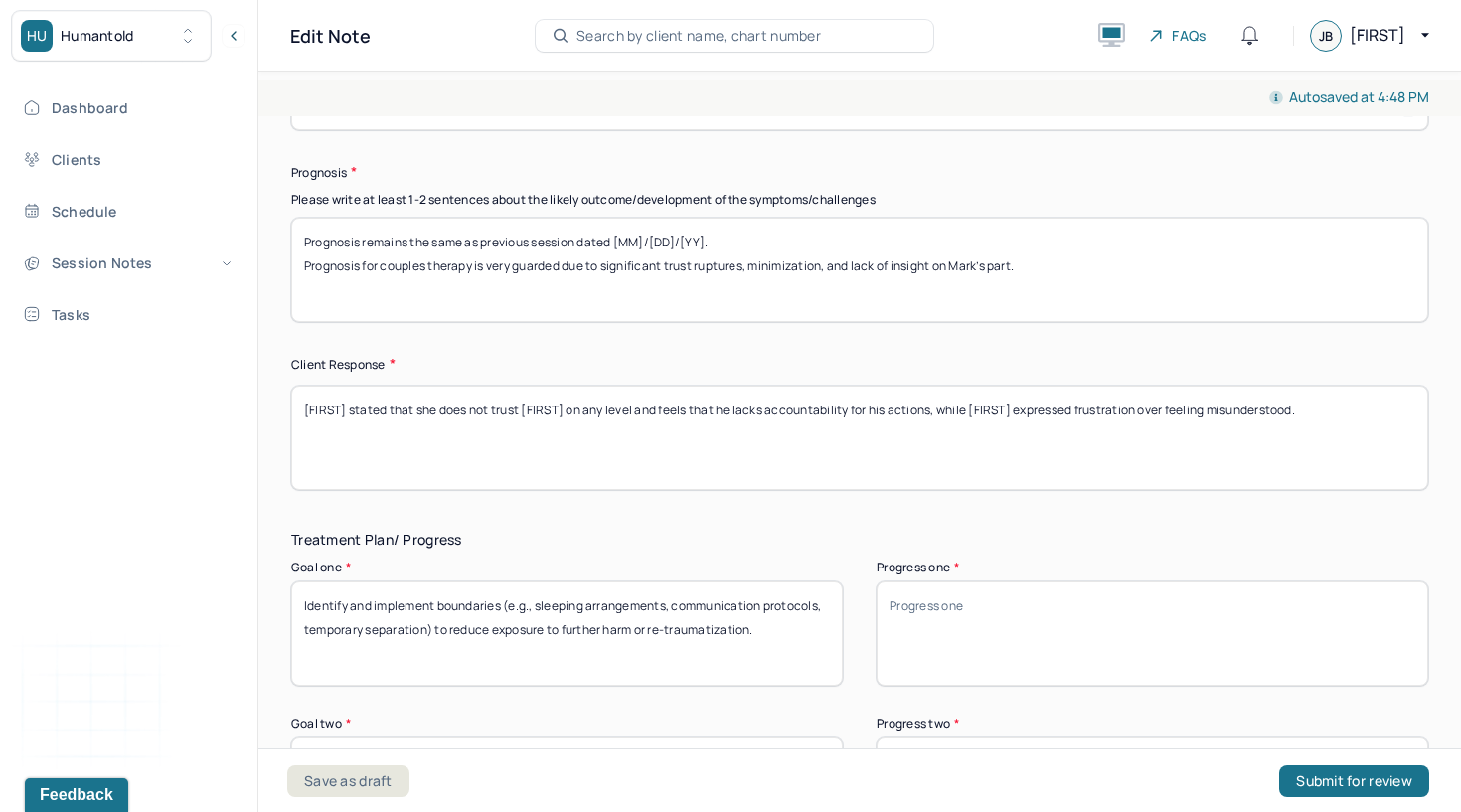 type on "Identify and implement boundaries (e.g., sleeping arrangements, communication protocols, temporary separation) to reduce exposure to further harm or re-traumatization." 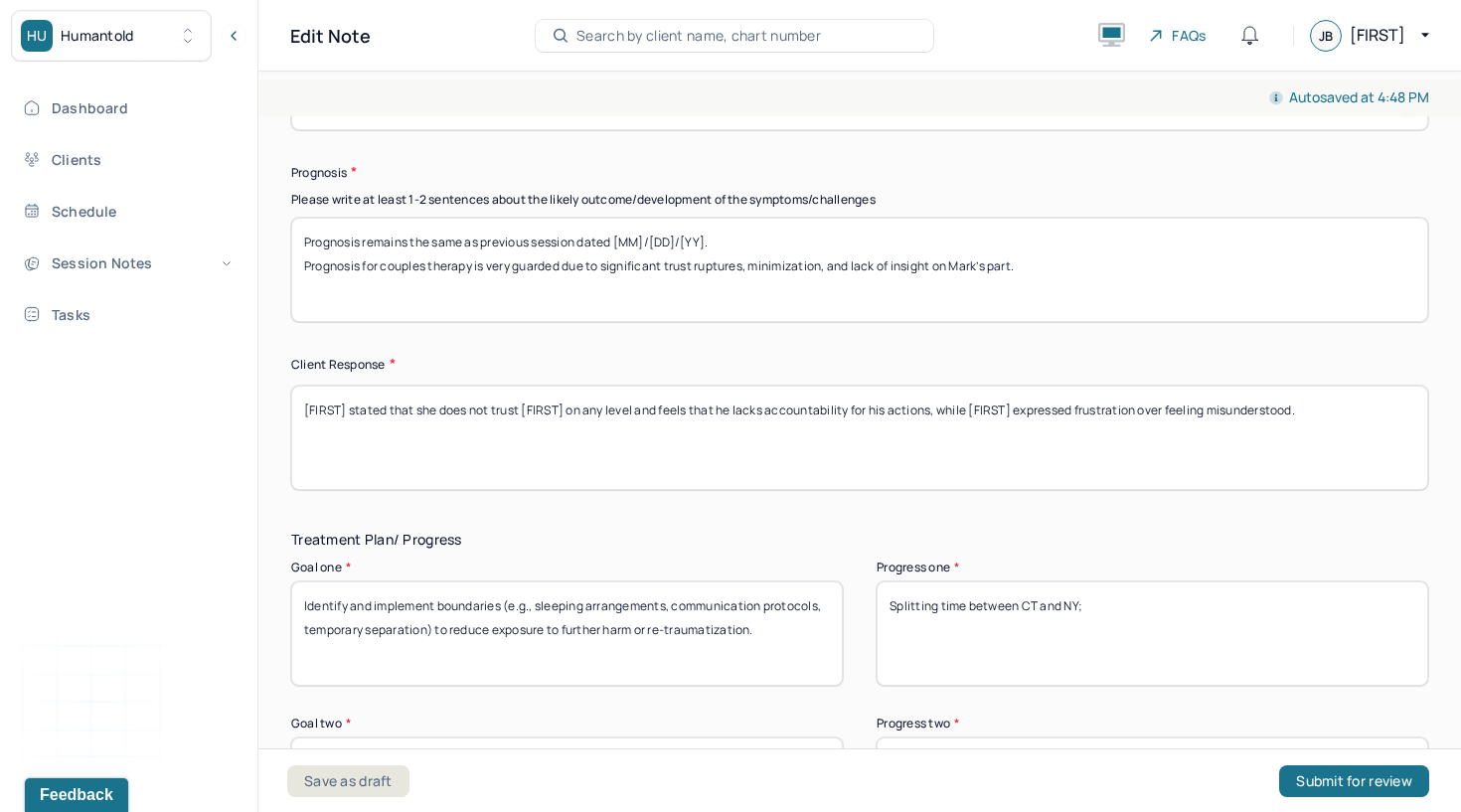 click on "Splitting time between CT and NY;" at bounding box center [1152, 633] 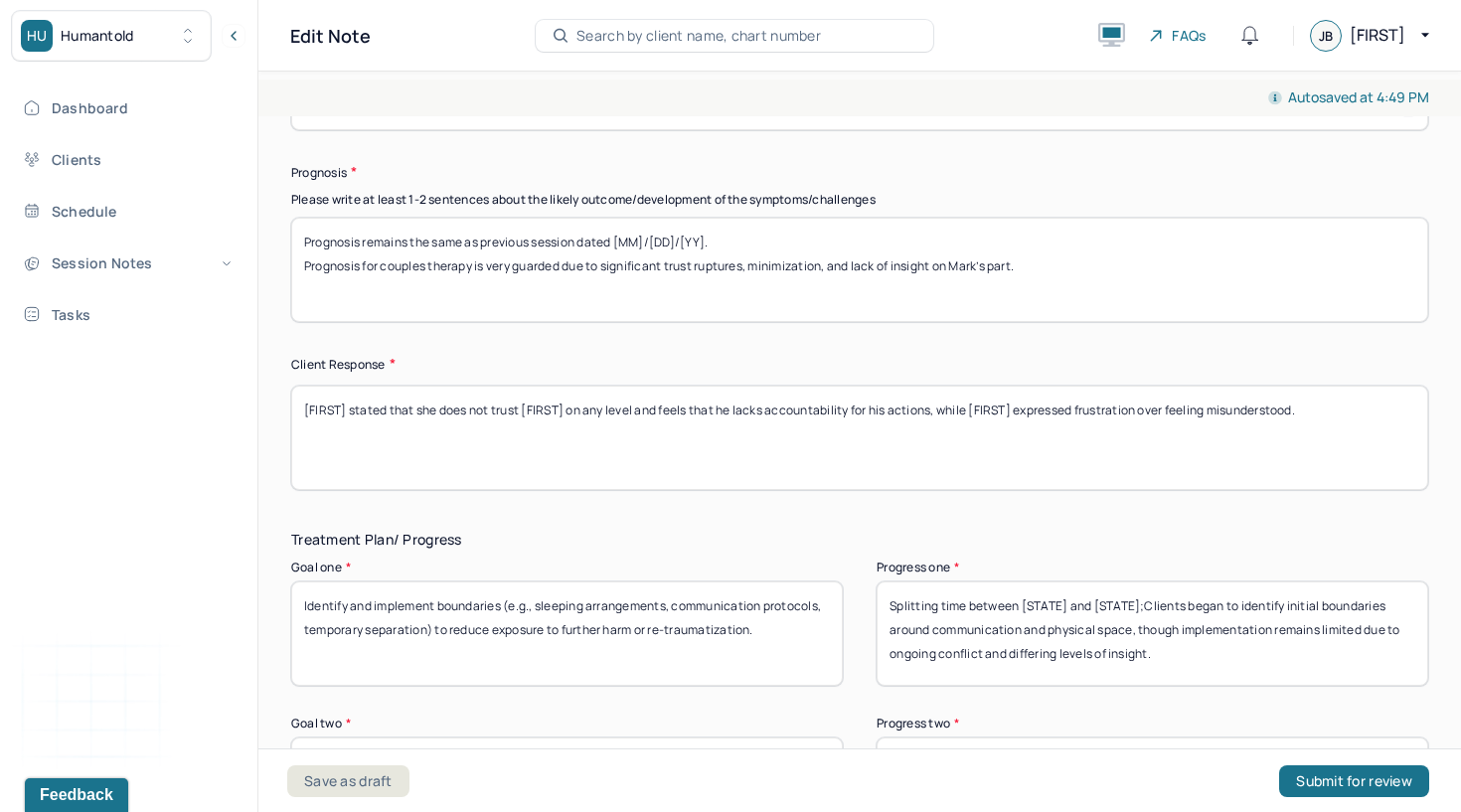 drag, startPoint x: 1325, startPoint y: 590, endPoint x: 1094, endPoint y: 618, distance: 232.69078 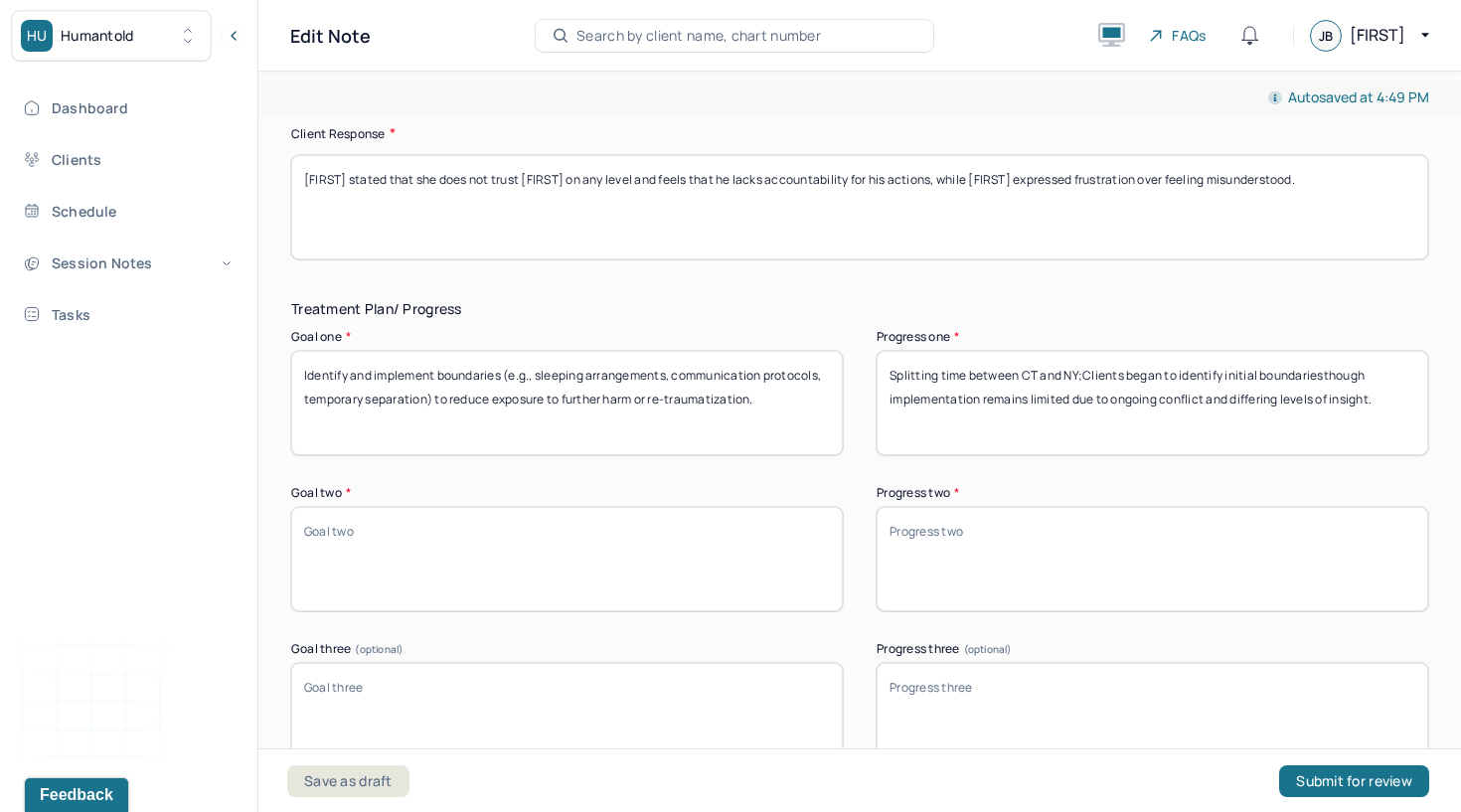 scroll, scrollTop: 3151, scrollLeft: 0, axis: vertical 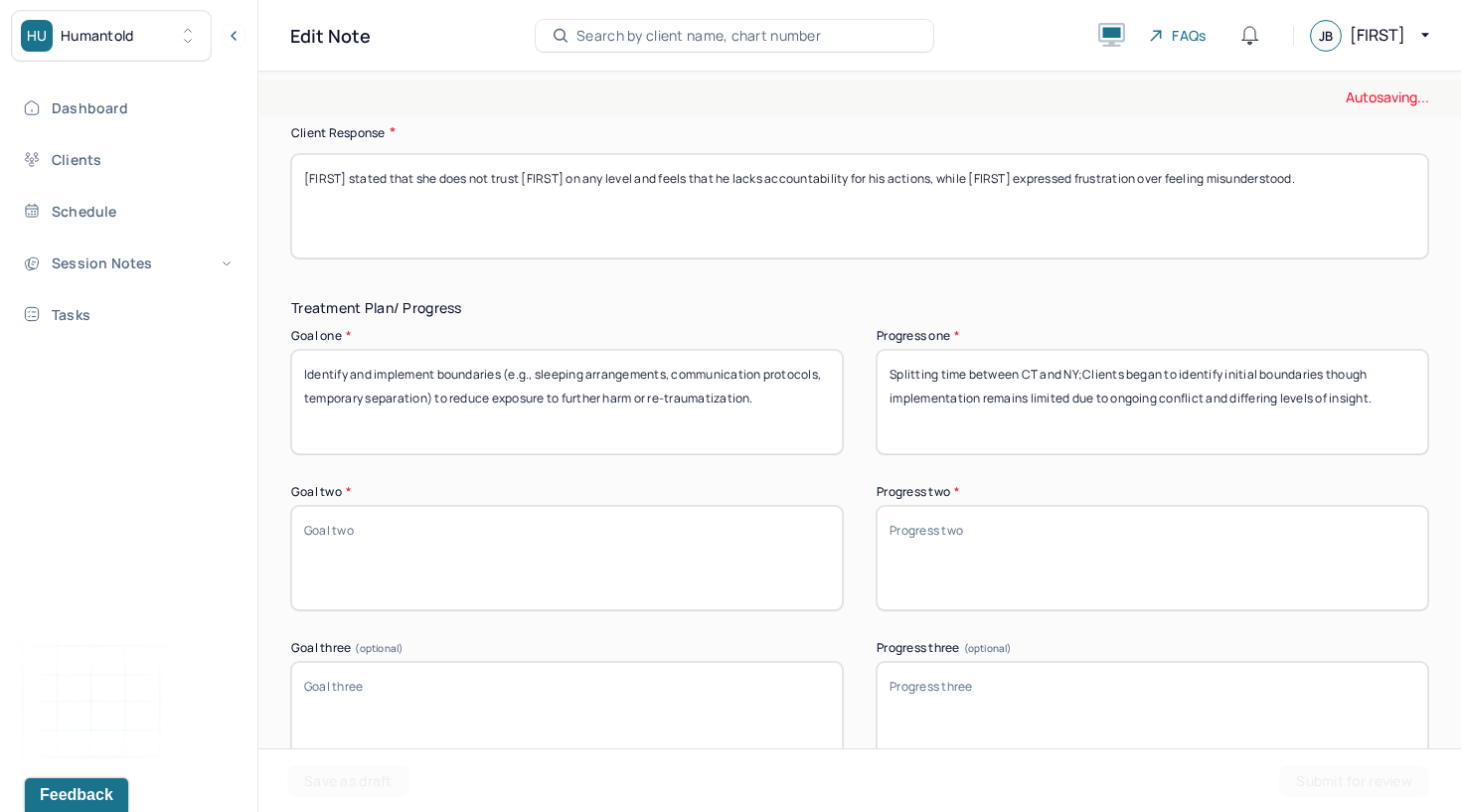 type on "Splitting time between CT and NY;Clients began to identify initial boundaries though implementation remains limited due to ongoing conflict and differing levels of insight." 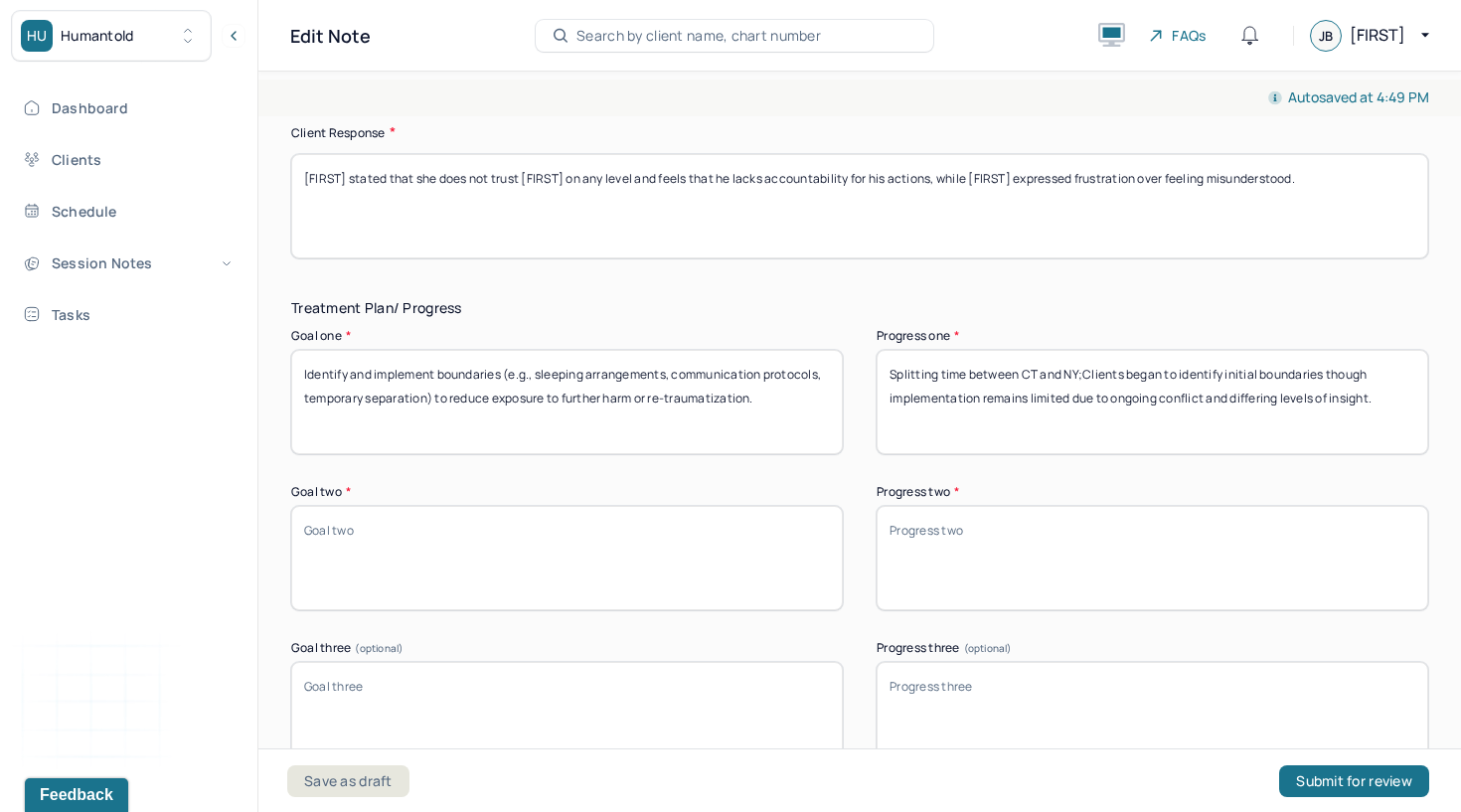 paste on "Facilitate sessions where each party can name experiences and reflect without escalation, denial, or retraumatization." 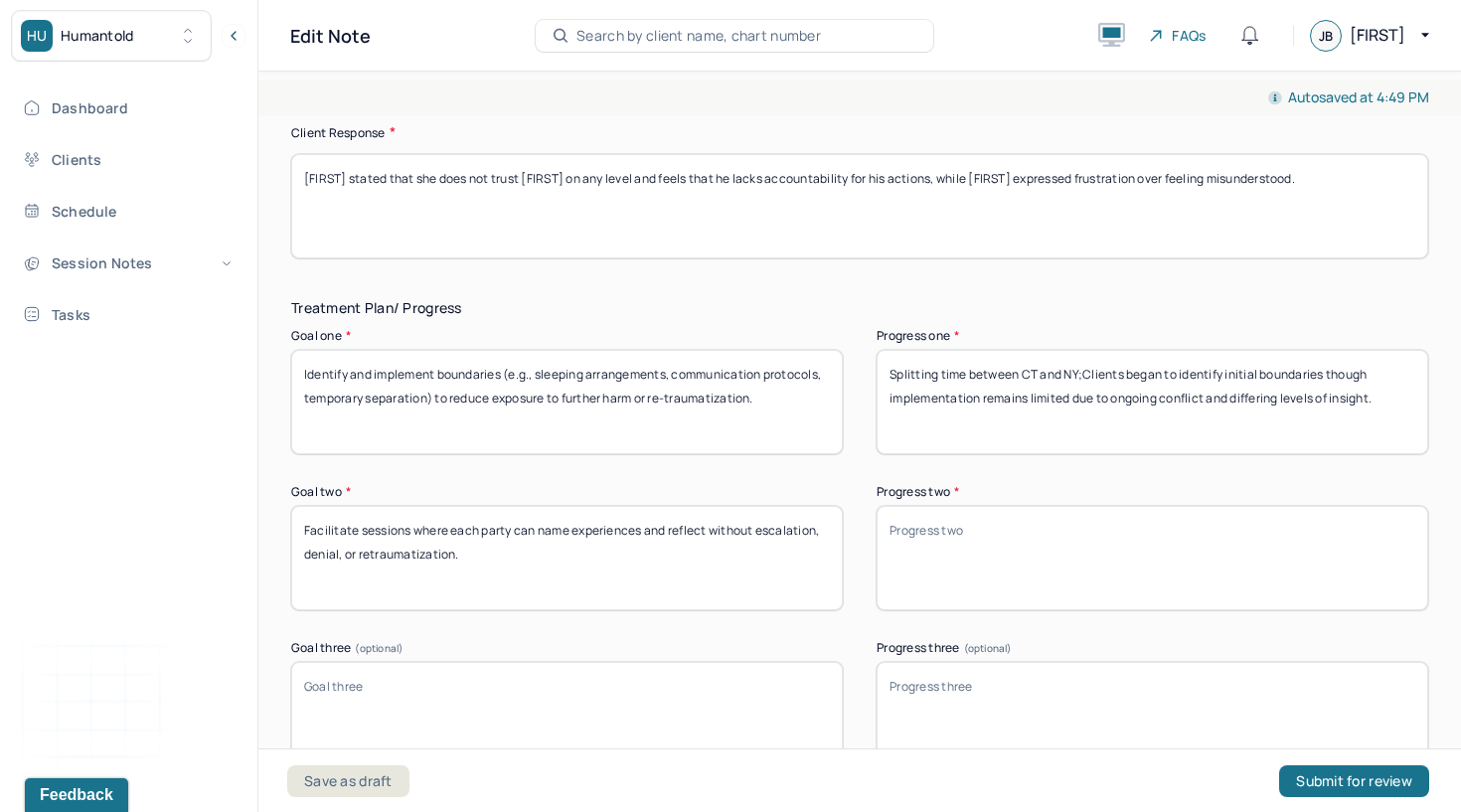 type on "Facilitate sessions where each party can name experiences and reflect without escalation, denial, or retraumatization." 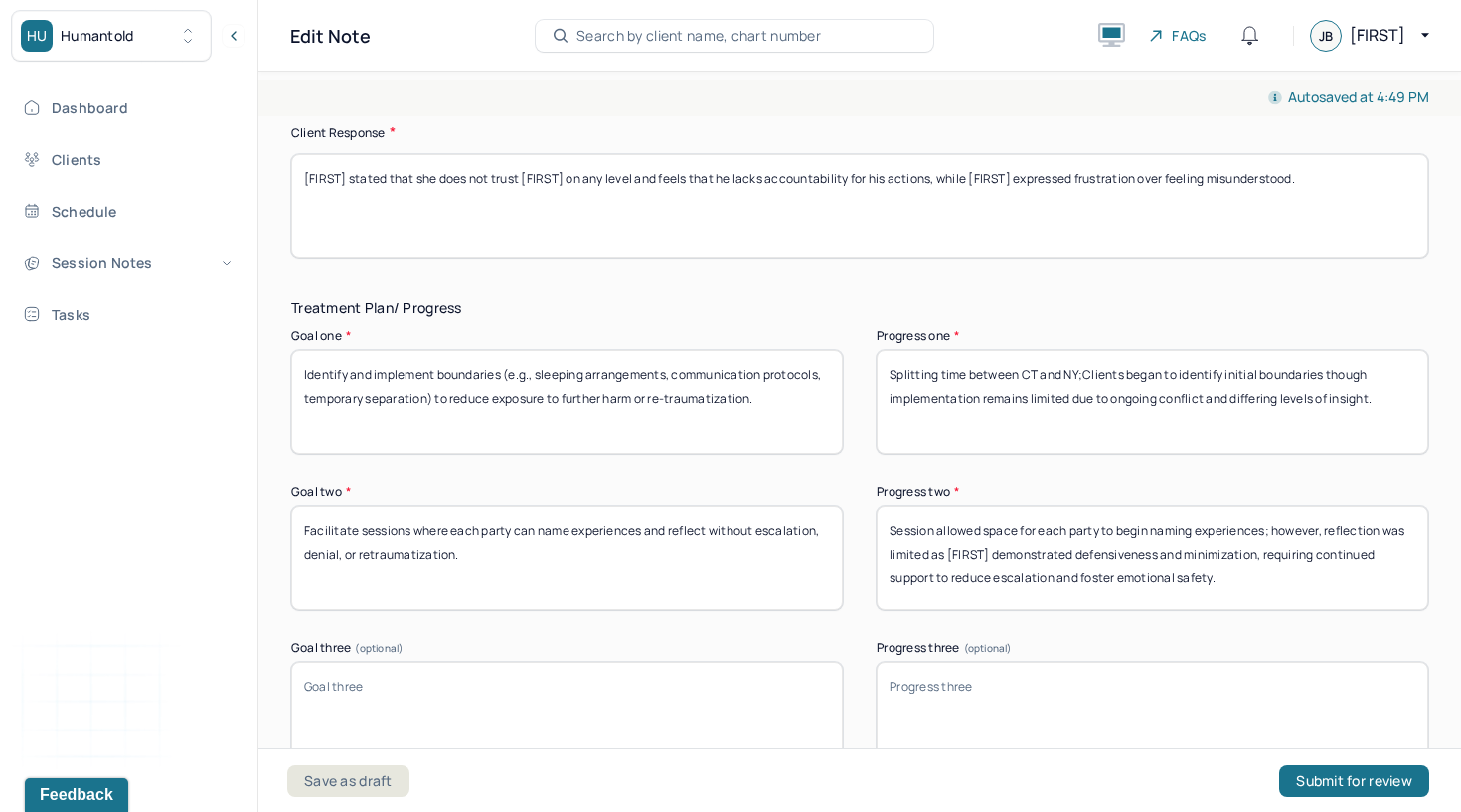 type on "Session allowed space for each party to begin naming experiences; however, reflection was limited as Mark demonstrated defensiveness and minimization, requiring continued support to reduce escalation and foster emotional safety." 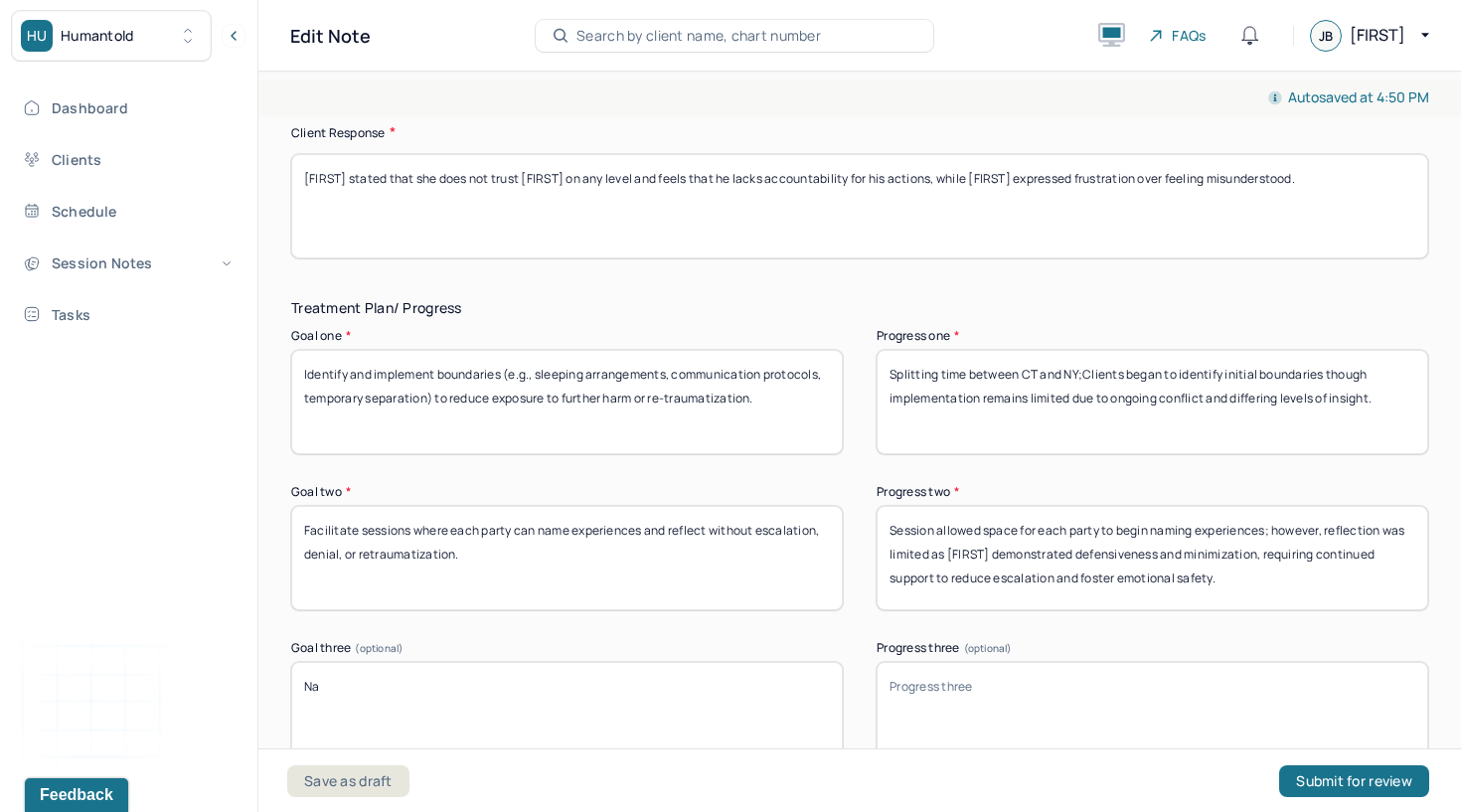 type on "N" 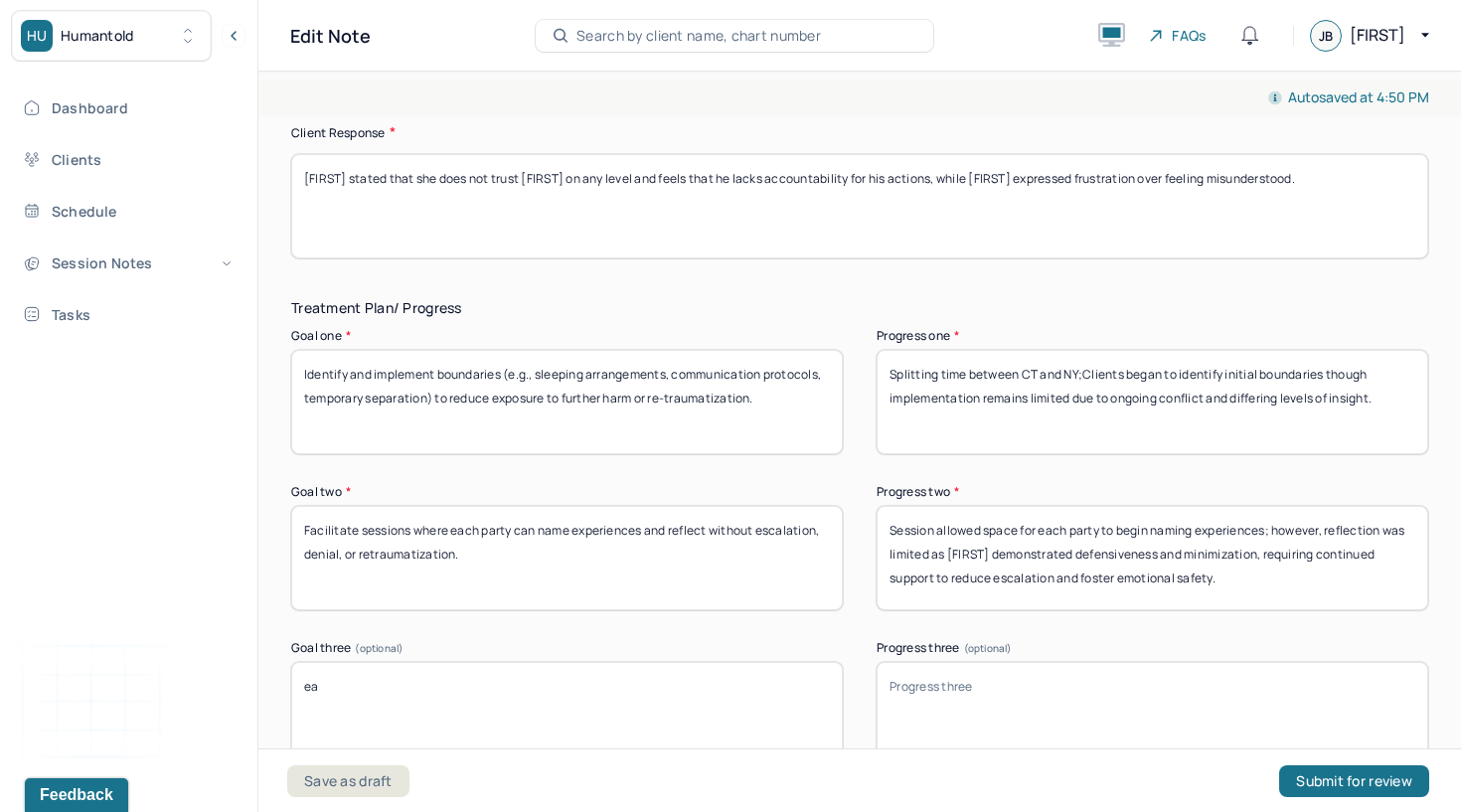type on "e" 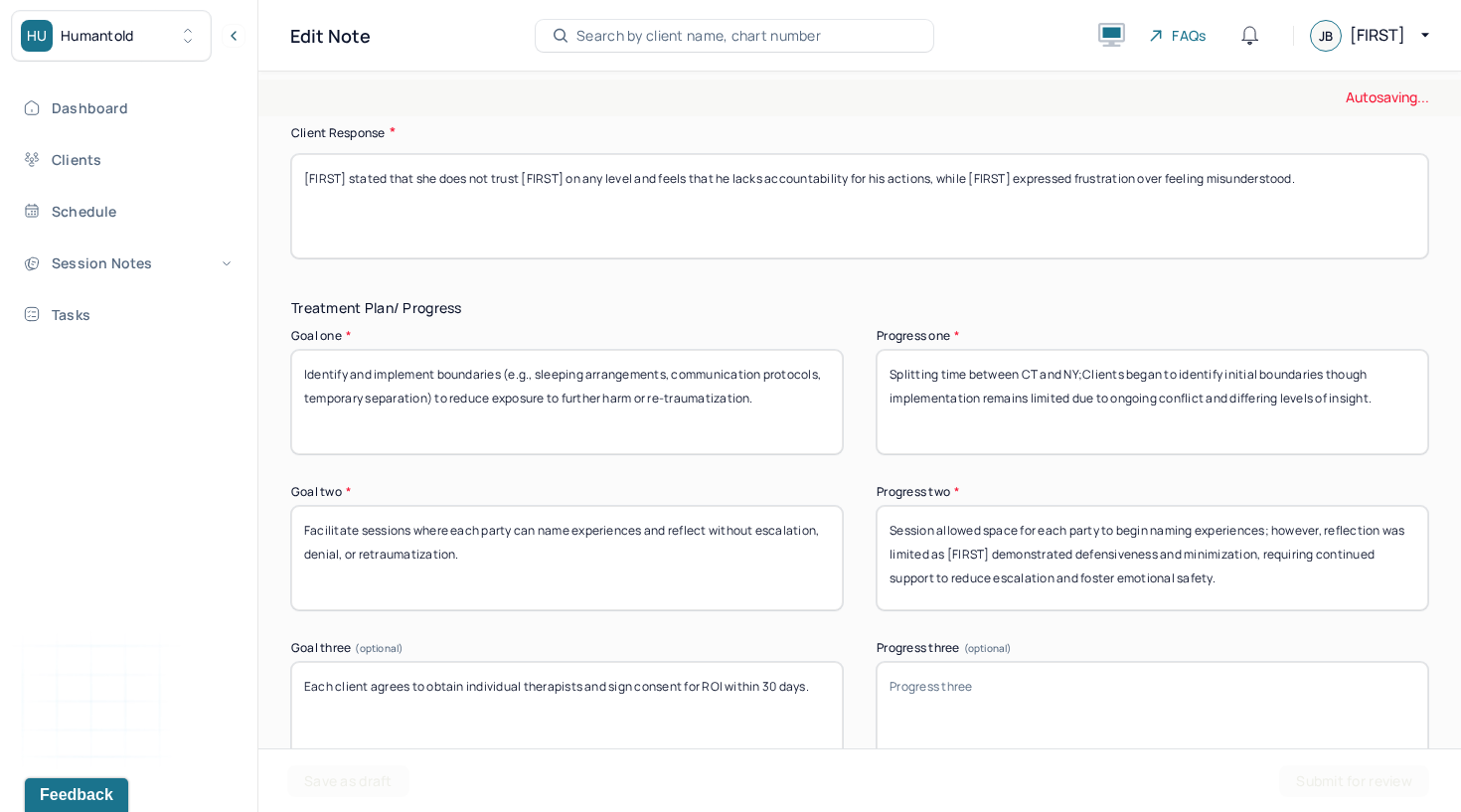 click on "Each client agrees to" at bounding box center (567, 714) 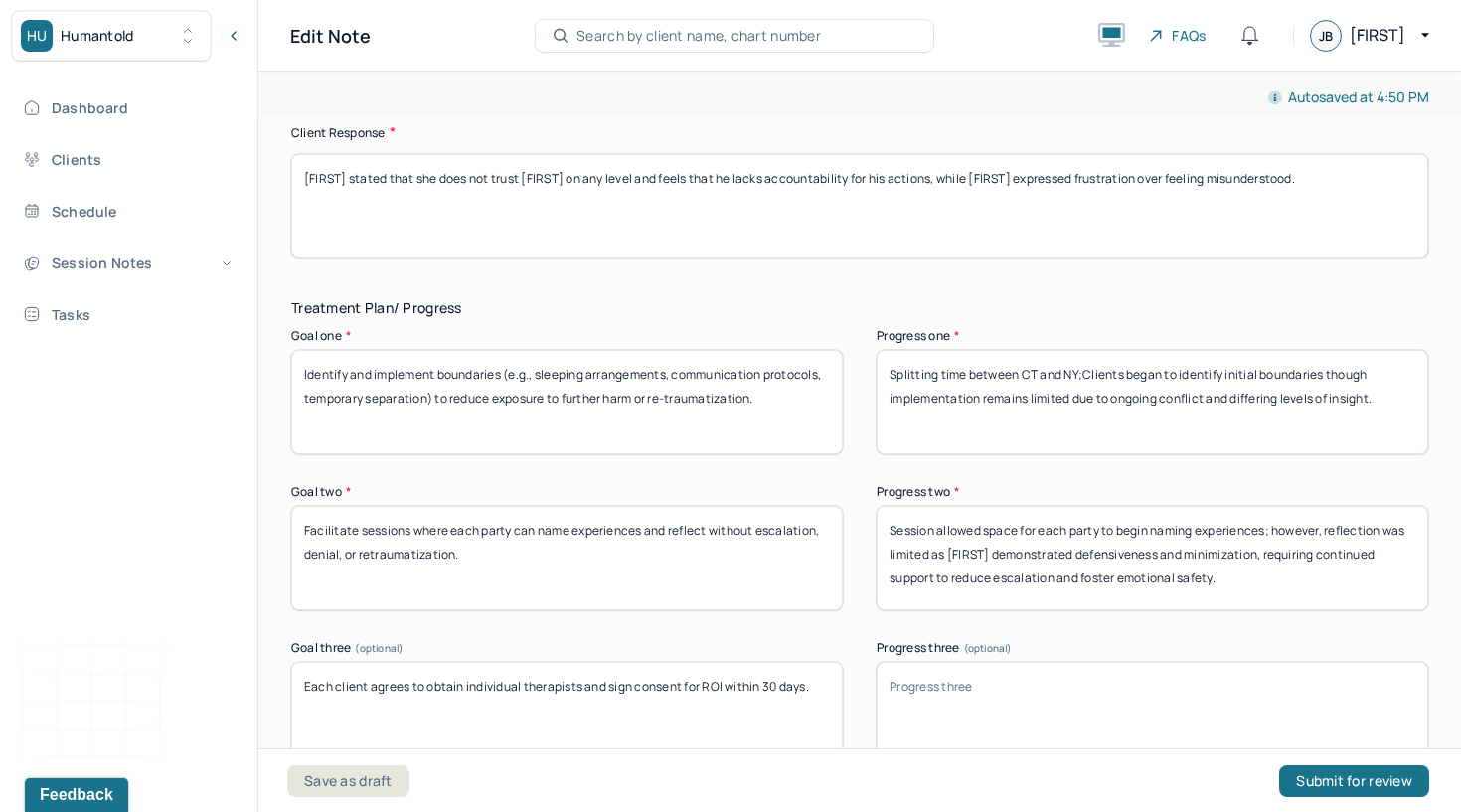 click on "Each client agrees to" at bounding box center [567, 714] 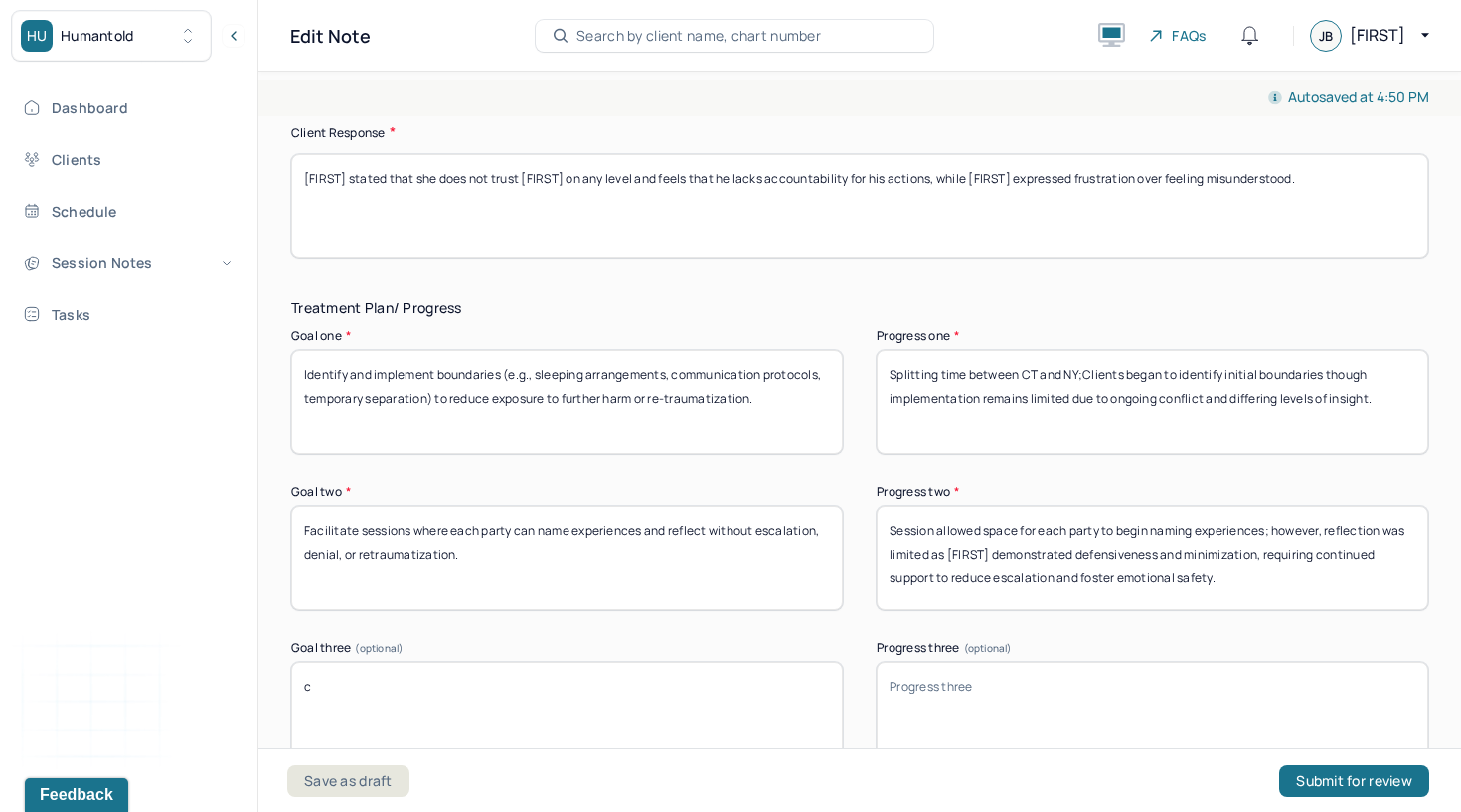 click on "c" at bounding box center [567, 714] 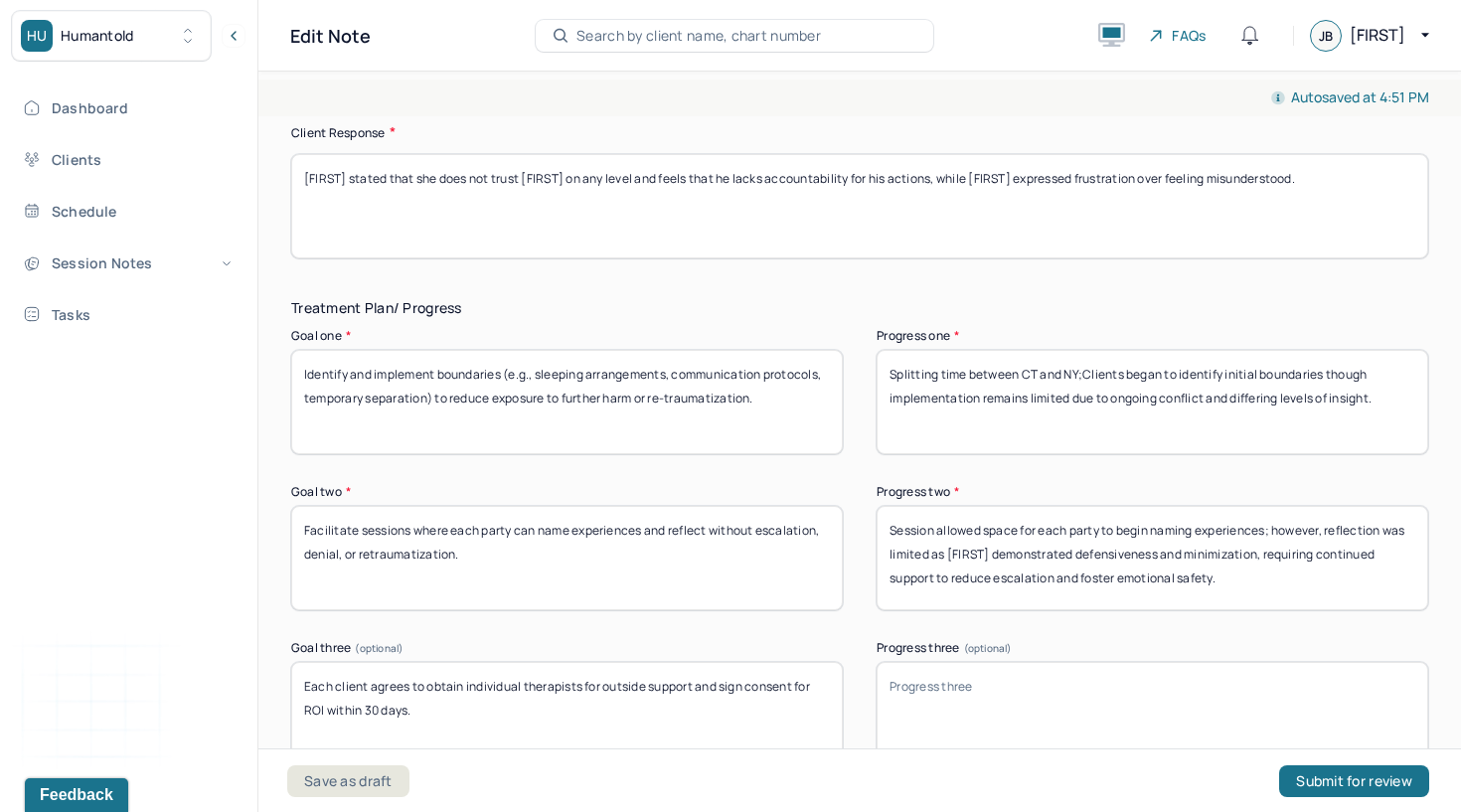 drag, startPoint x: 413, startPoint y: 698, endPoint x: 269, endPoint y: 670, distance: 146.69697 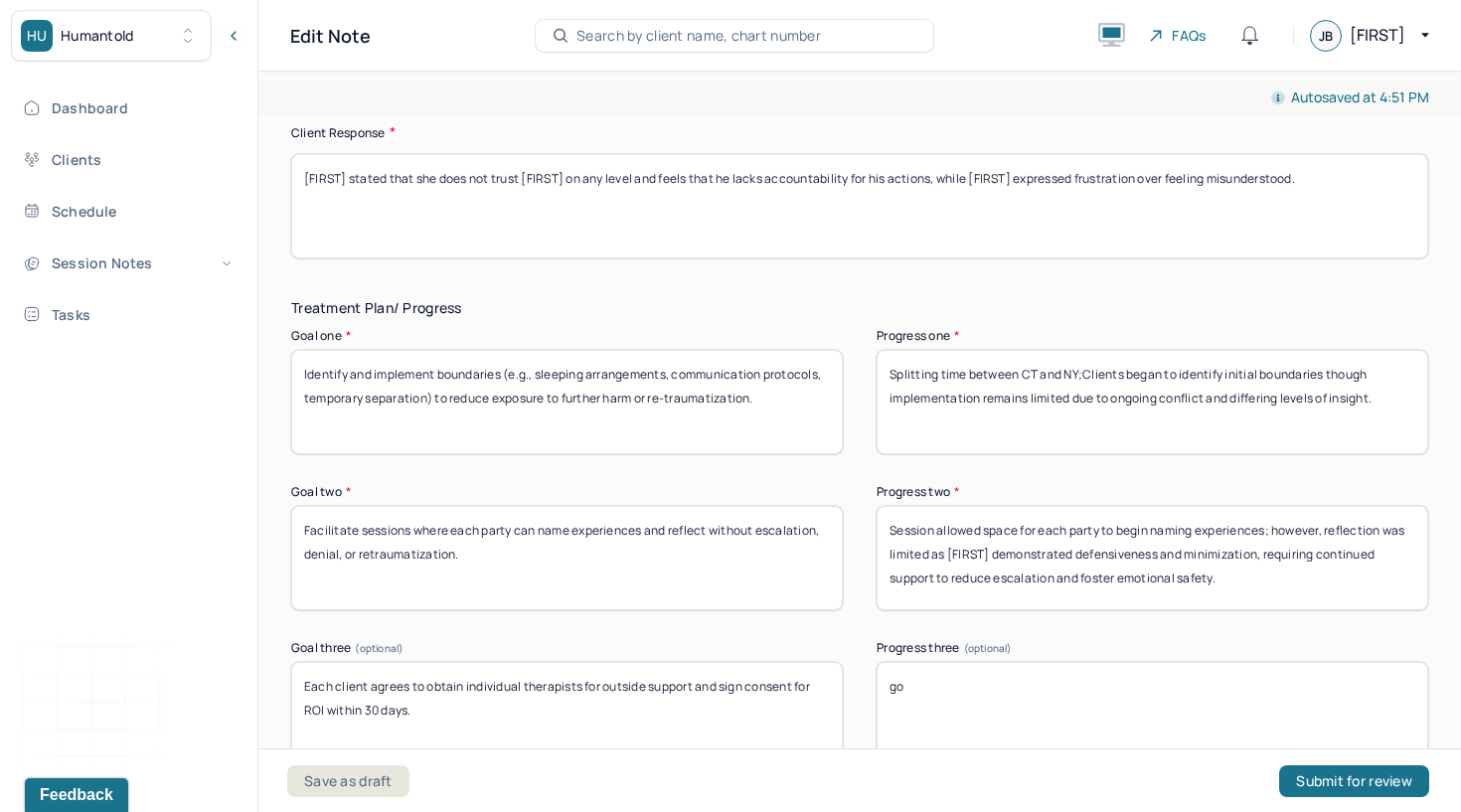 type on "g" 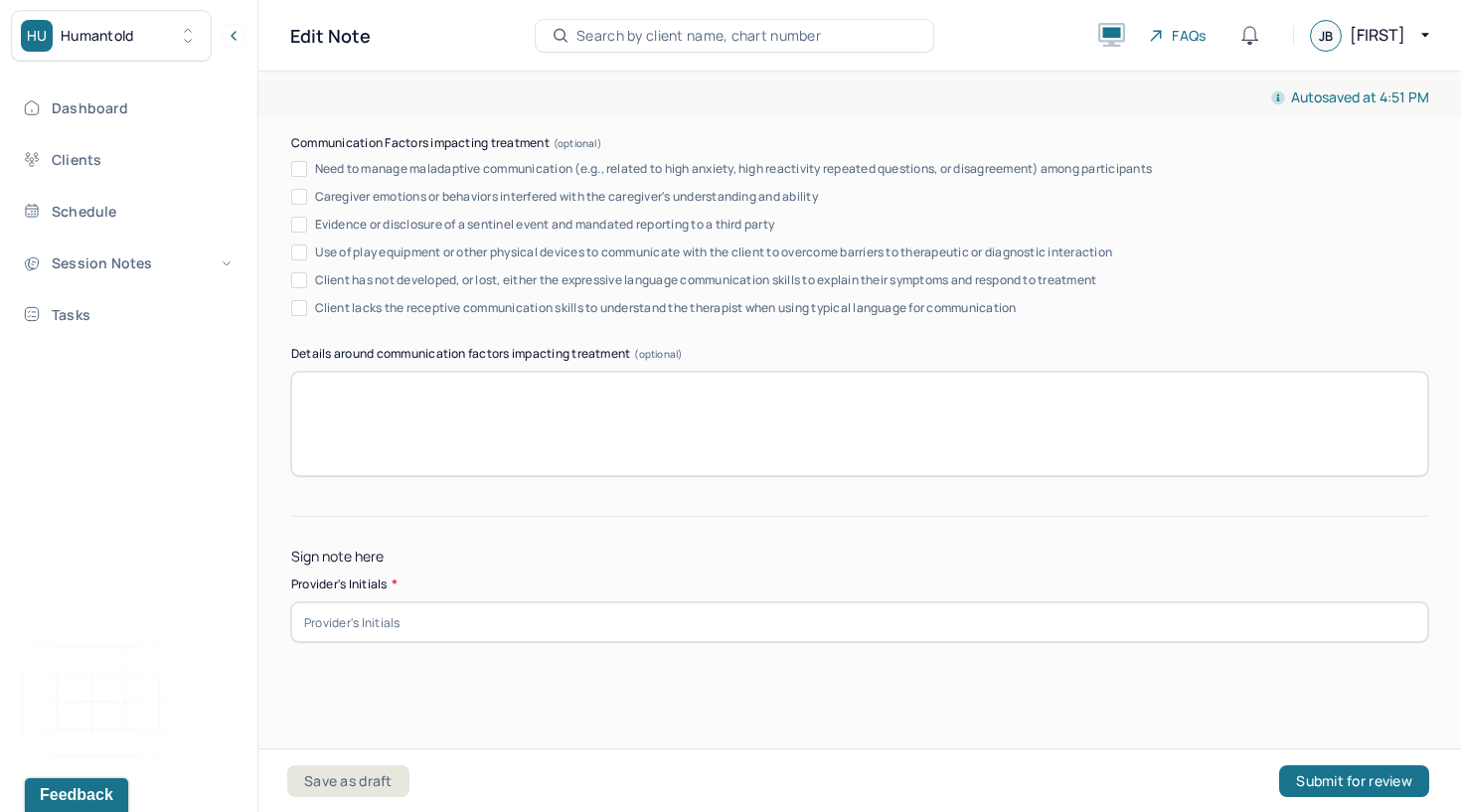type on "Clients verbalized agreement; writer will provide some referrals." 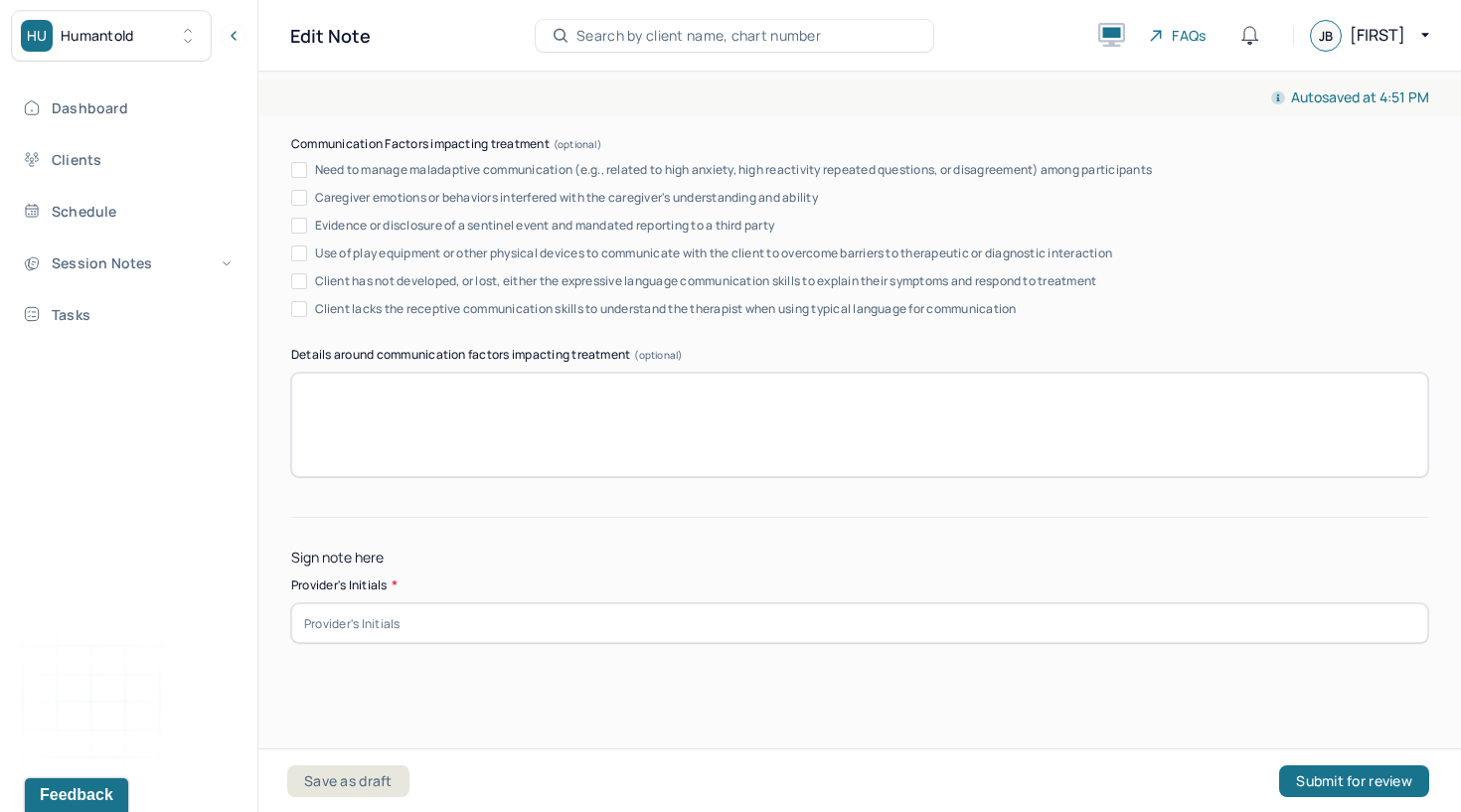 click at bounding box center (860, 623) 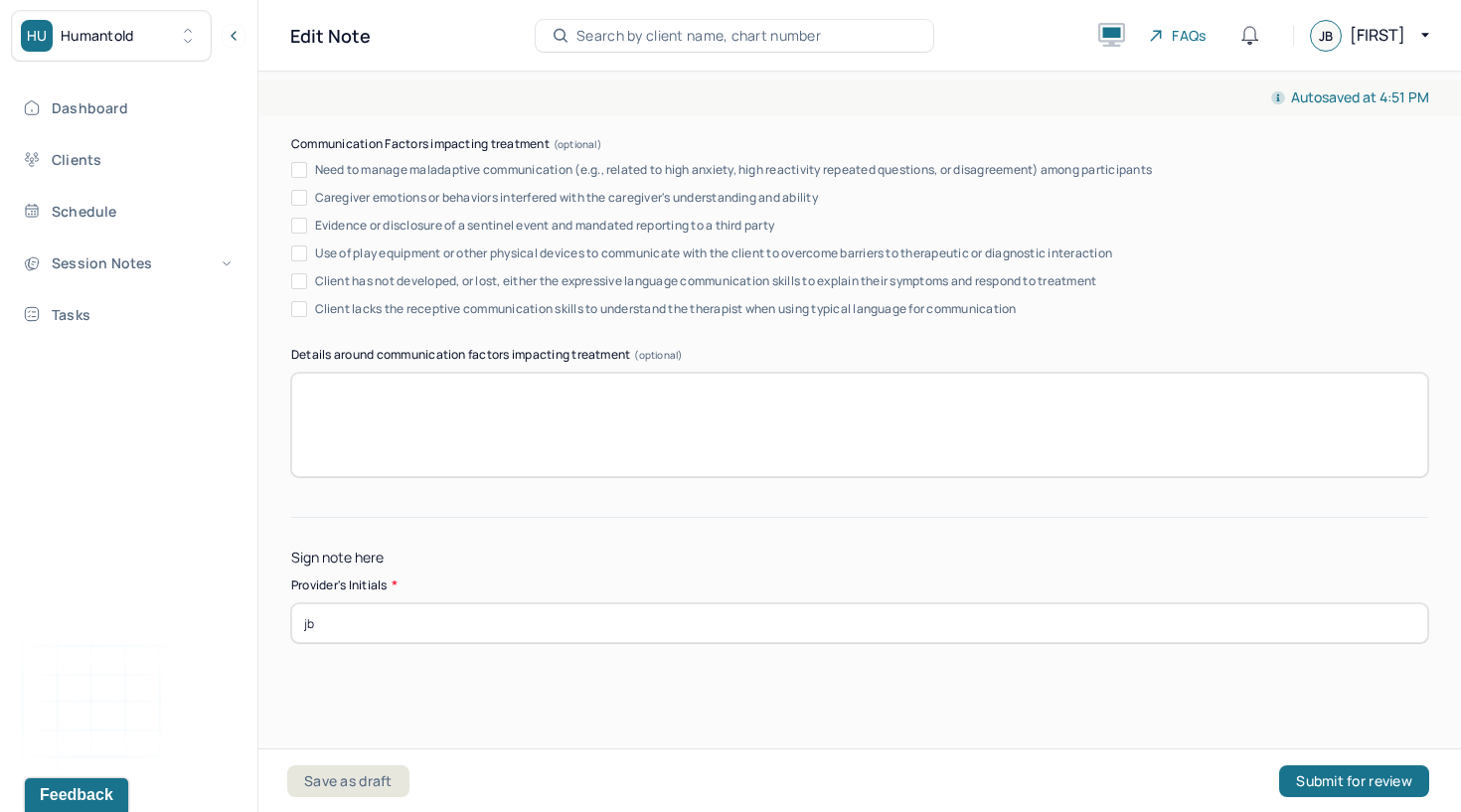 type on "jb" 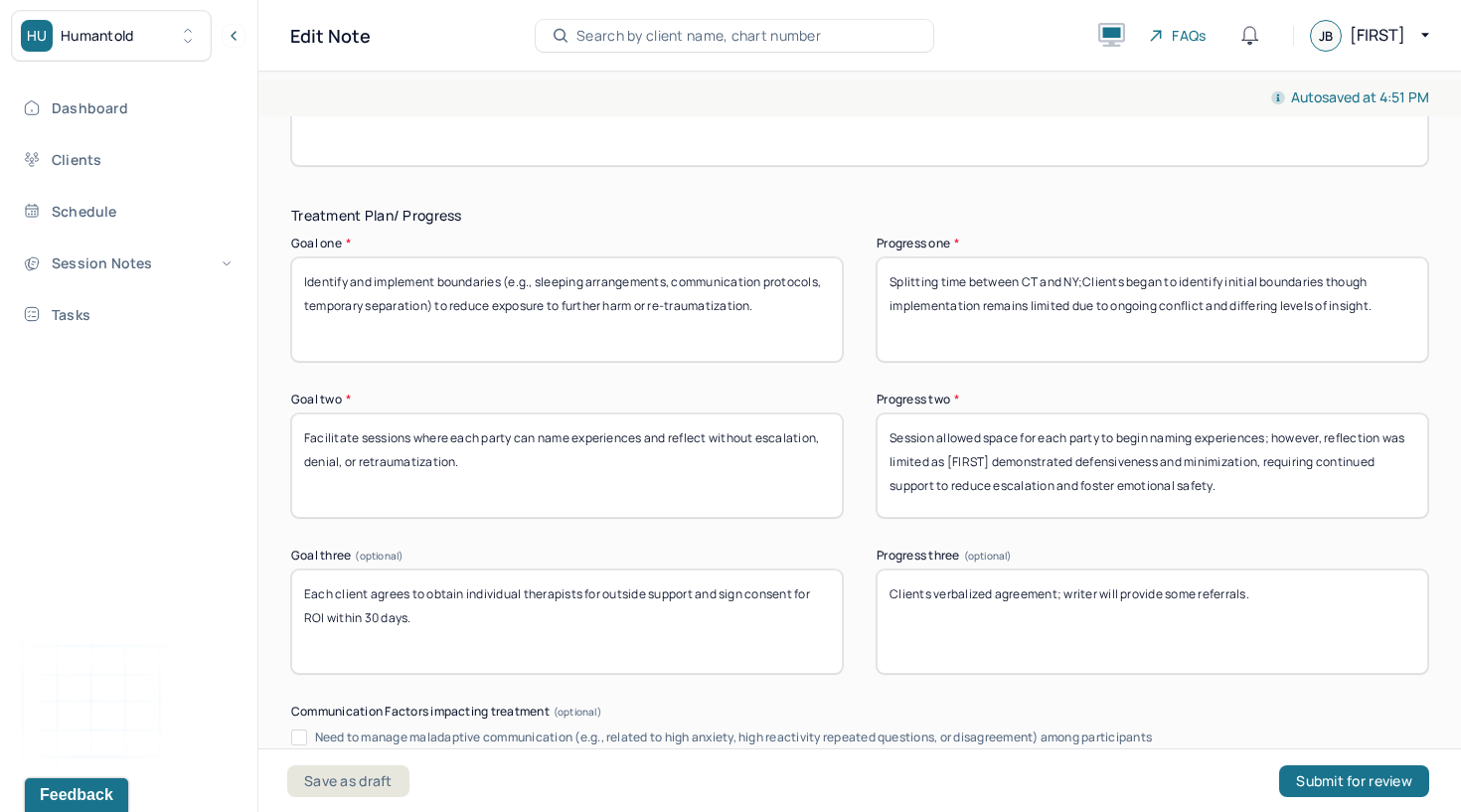 scroll, scrollTop: 3240, scrollLeft: 0, axis: vertical 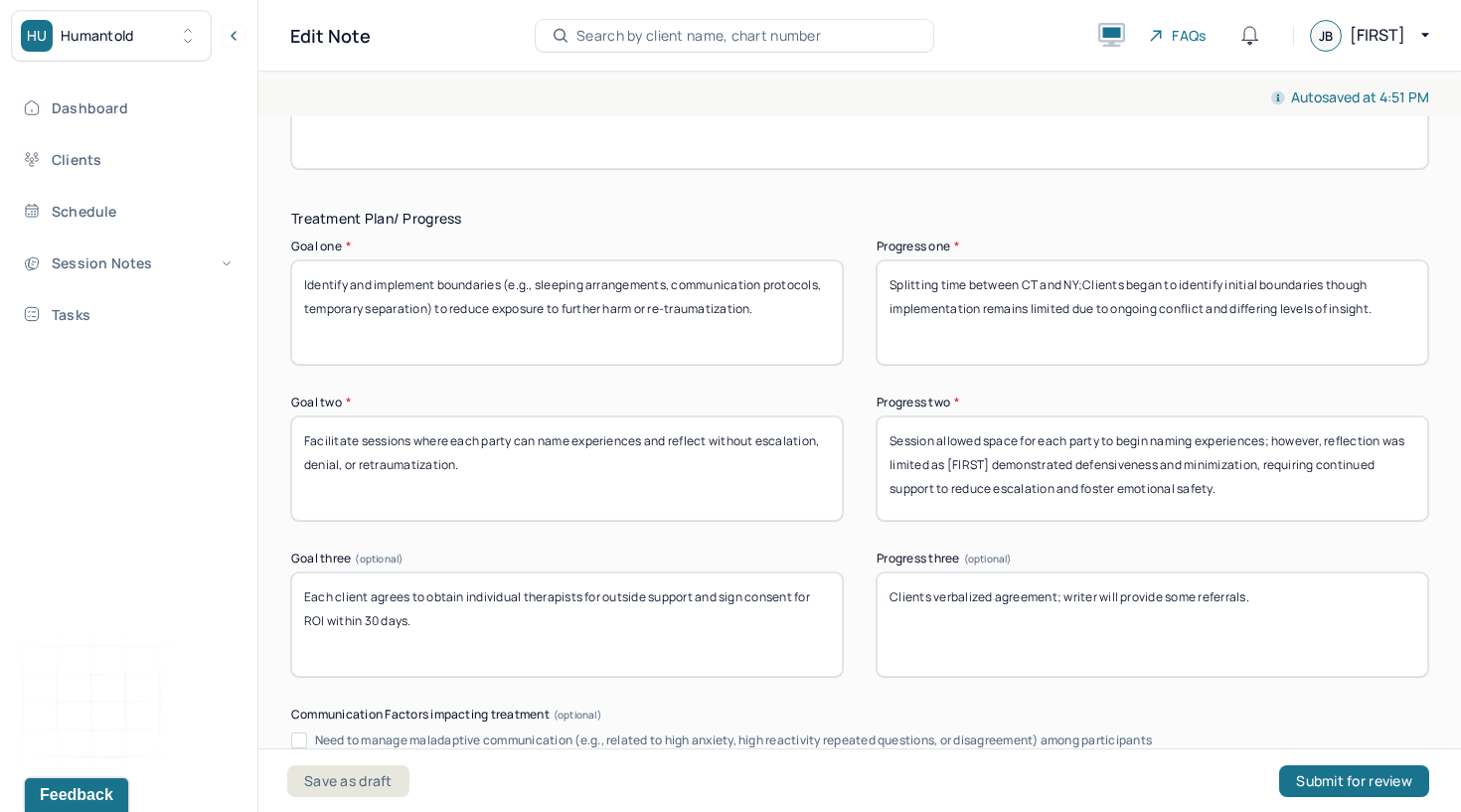 click on "Clients verbalized agreement; writer will provide some referrals." at bounding box center (1152, 624) 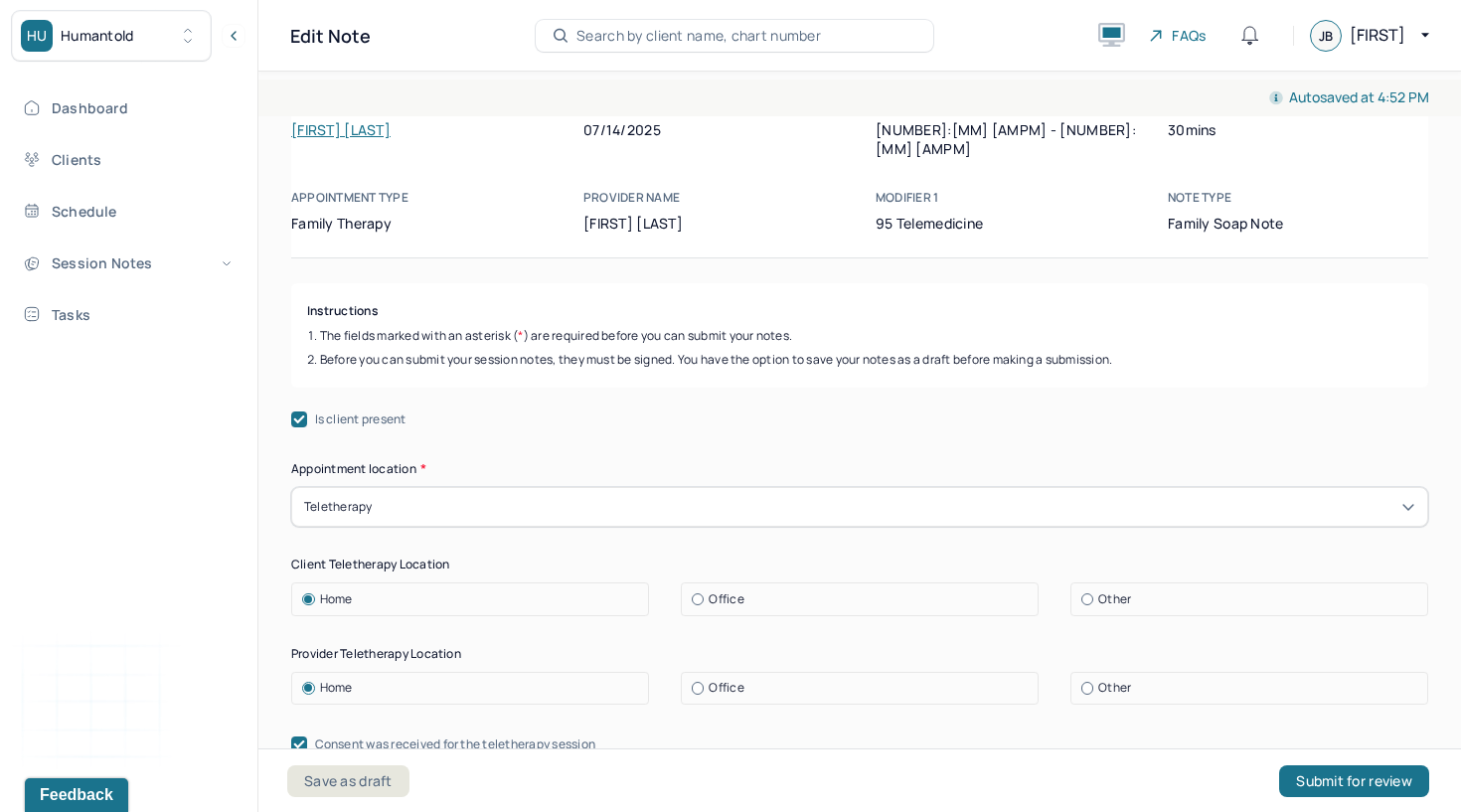 scroll, scrollTop: 60, scrollLeft: 0, axis: vertical 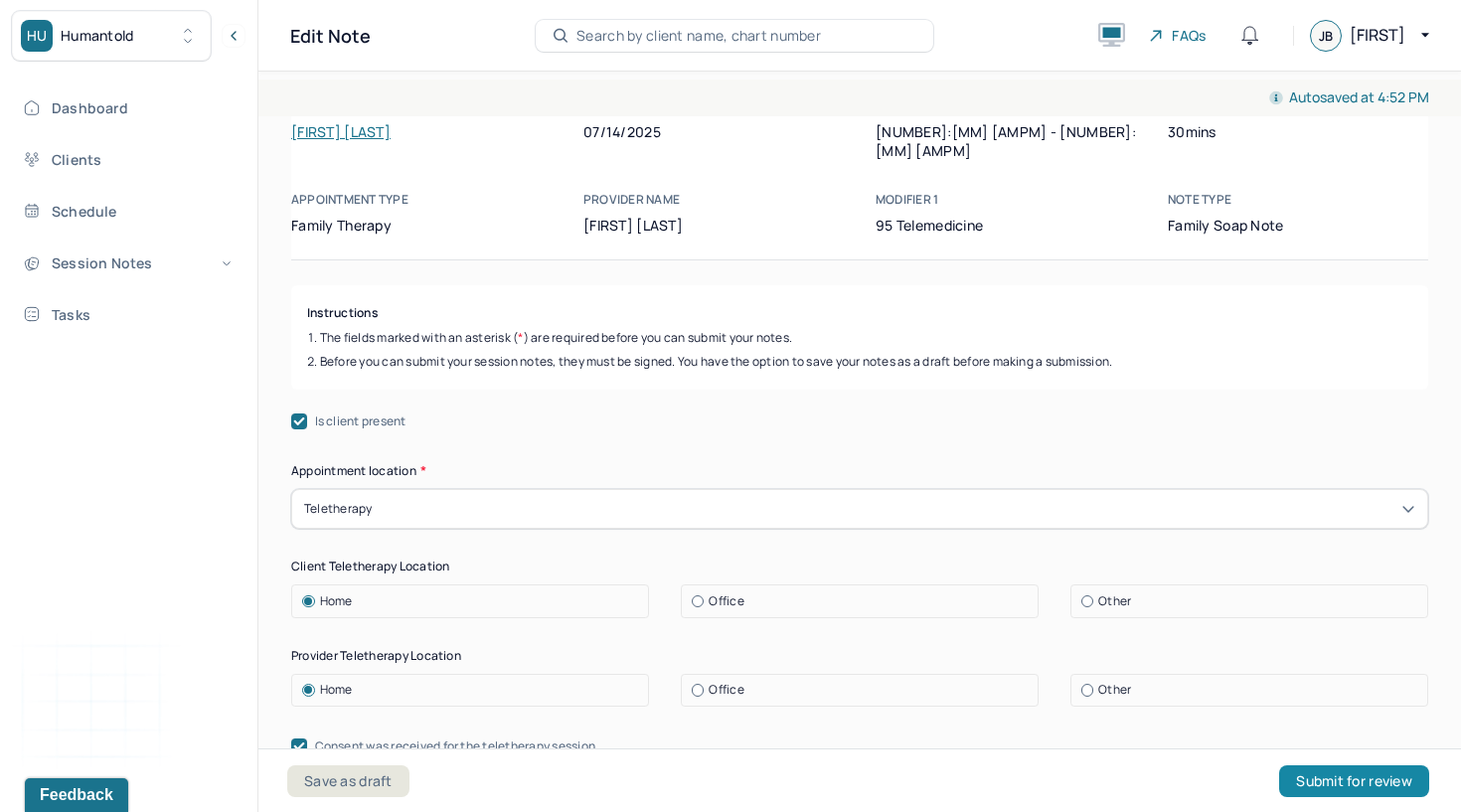 type on "Clients verbalized agreement; writer will provide some therapist referrals." 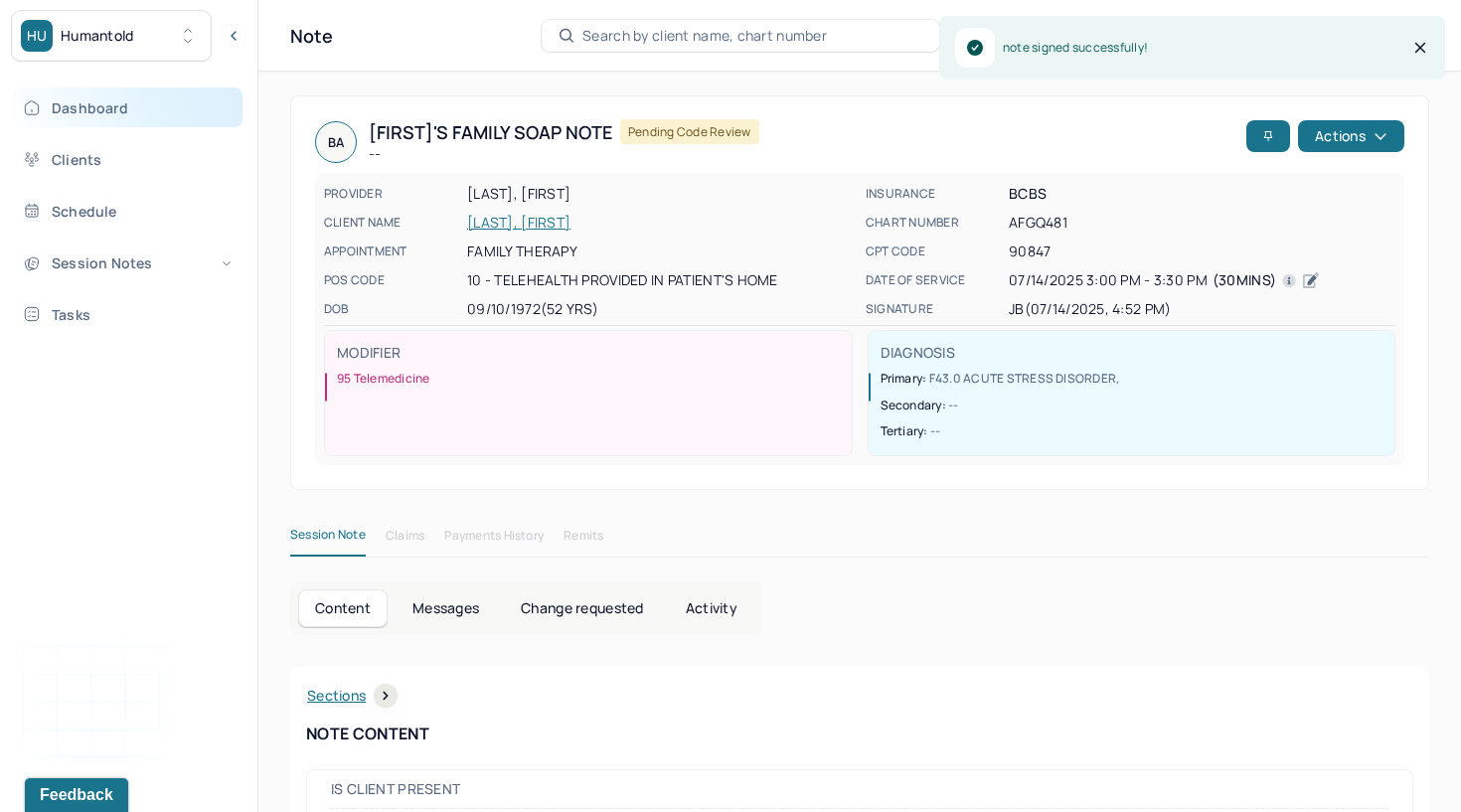 click on "Dashboard" at bounding box center [127, 107] 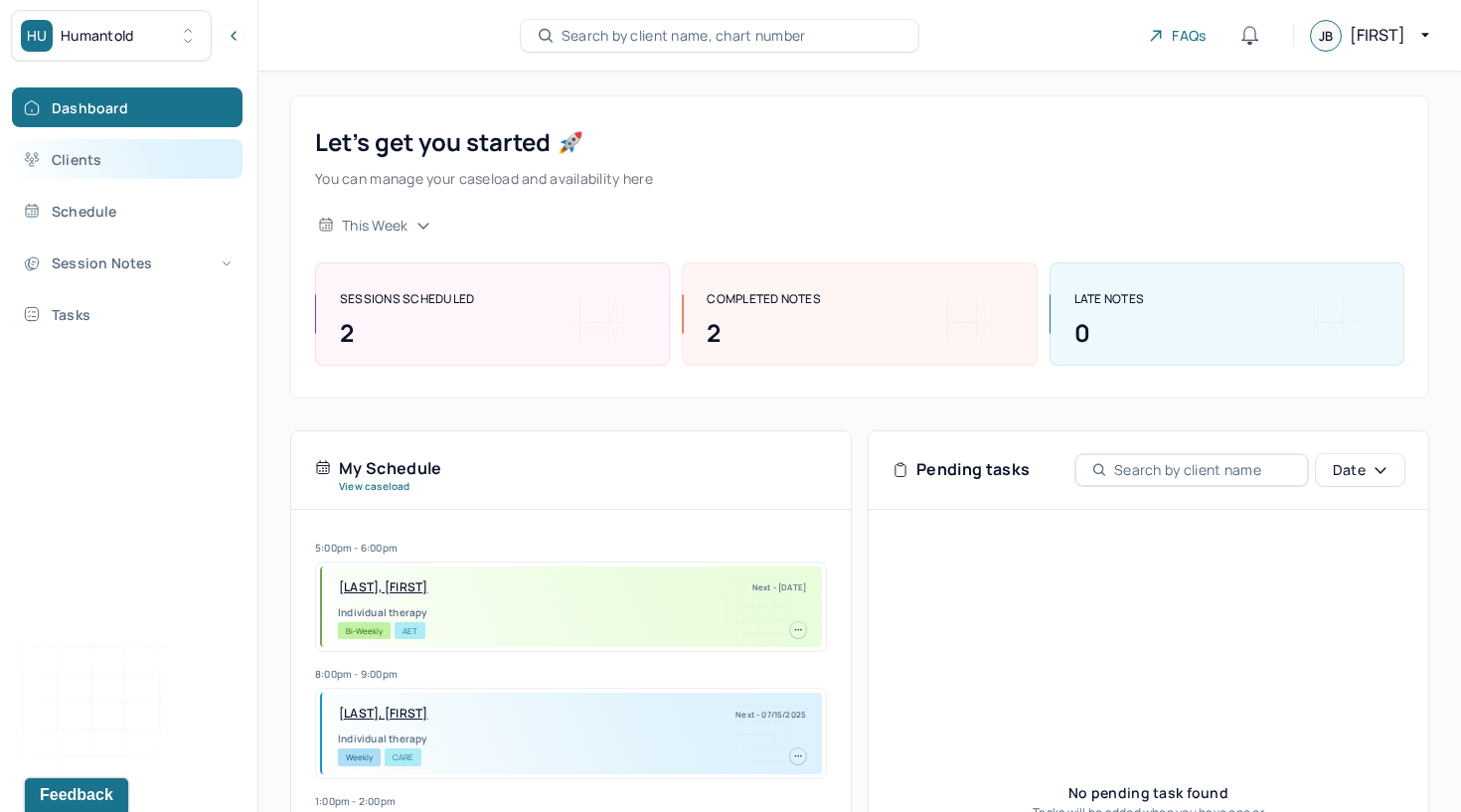 click on "Clients" at bounding box center (127, 159) 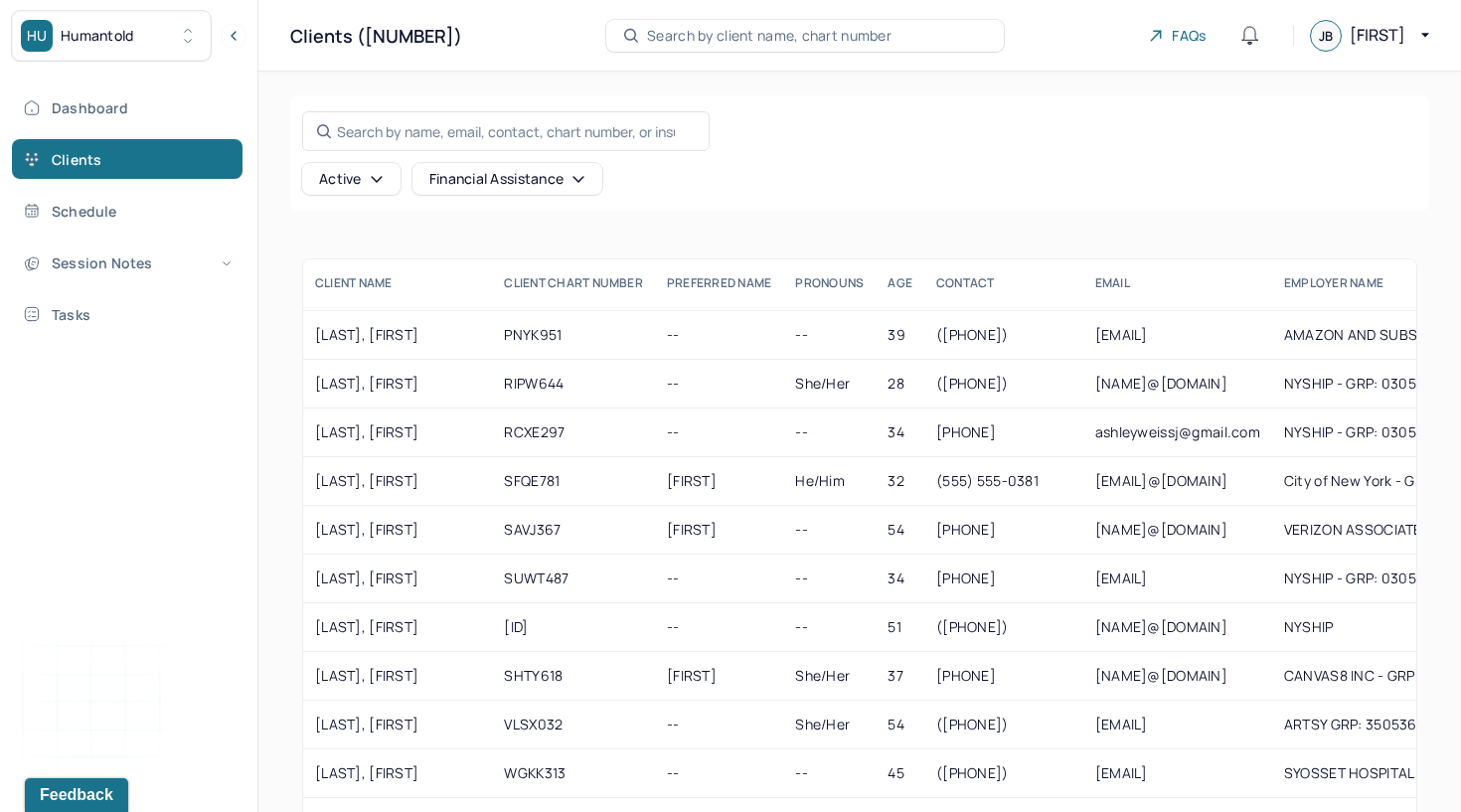 scroll, scrollTop: 1554, scrollLeft: 0, axis: vertical 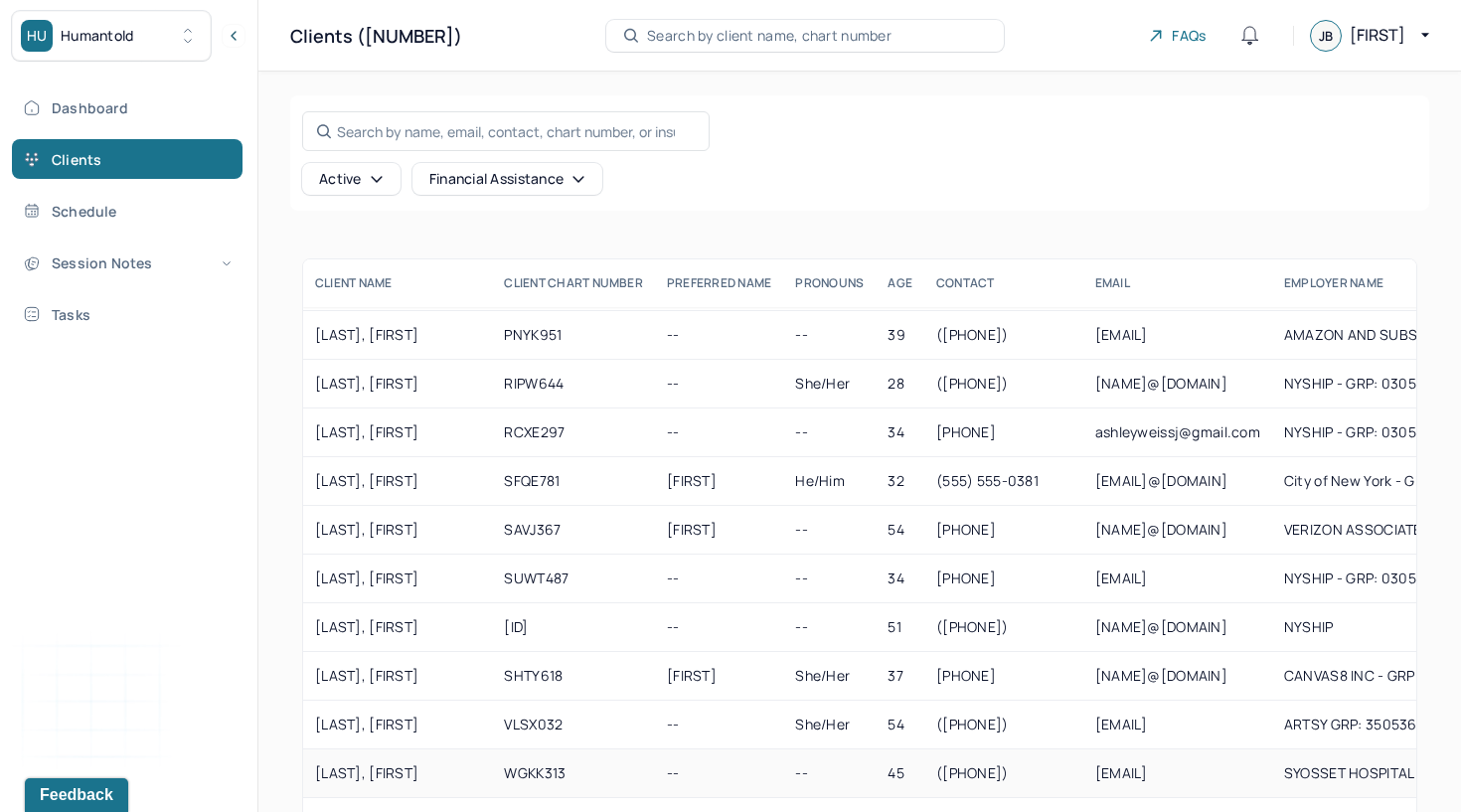 click on "[LAST], [FIRST]" at bounding box center [398, 773] 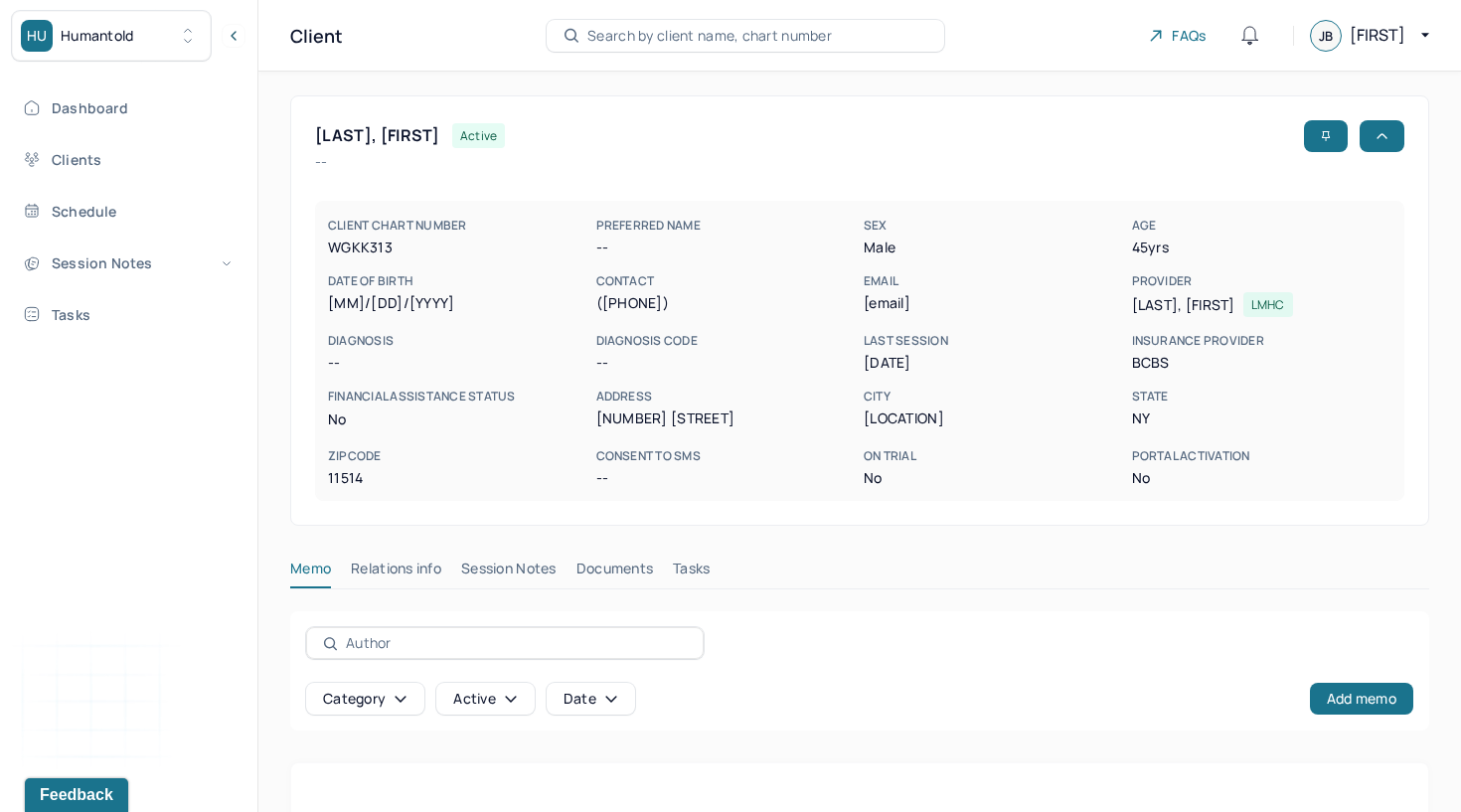 click on "Session Notes" at bounding box center [509, 572] 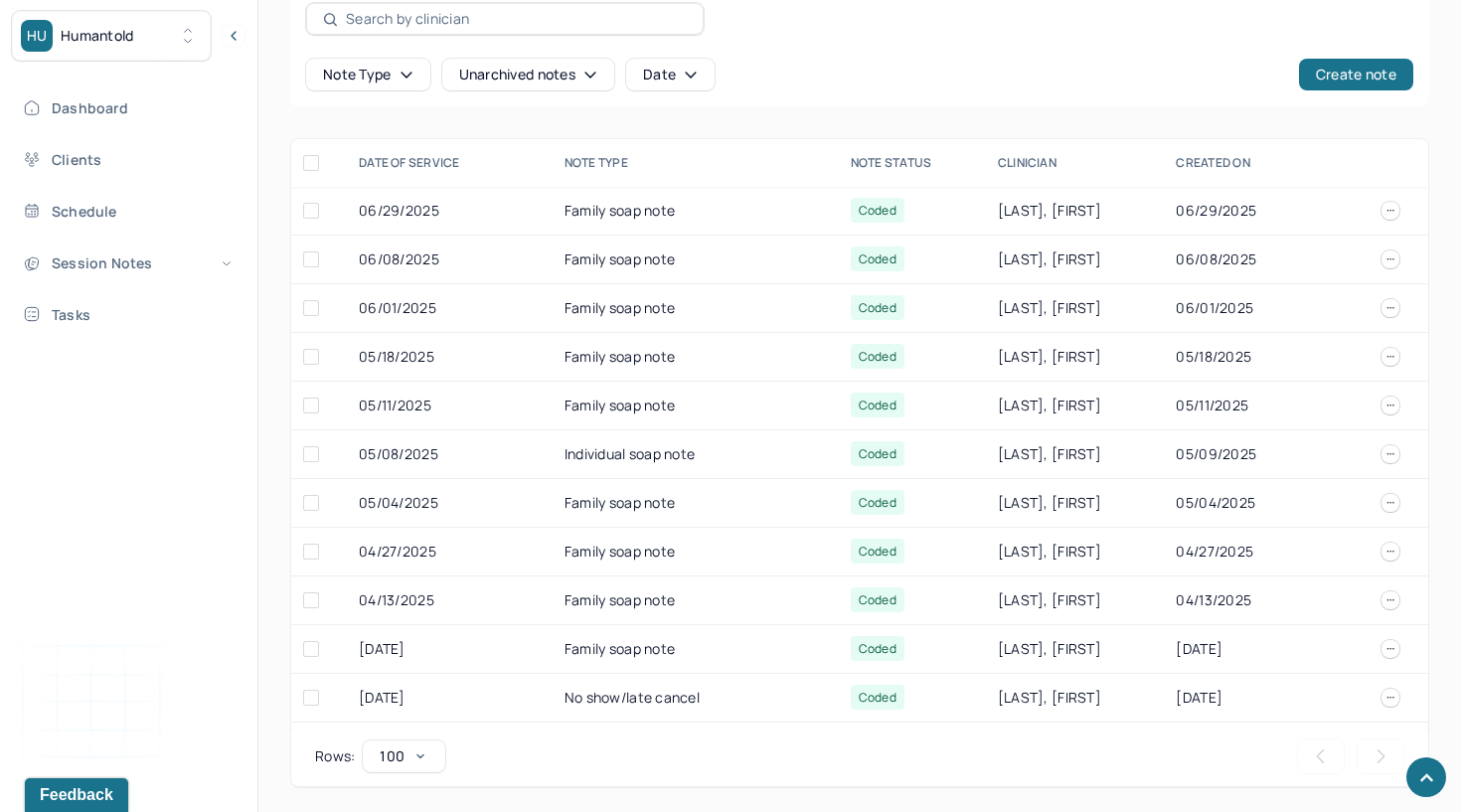 scroll, scrollTop: 624, scrollLeft: 0, axis: vertical 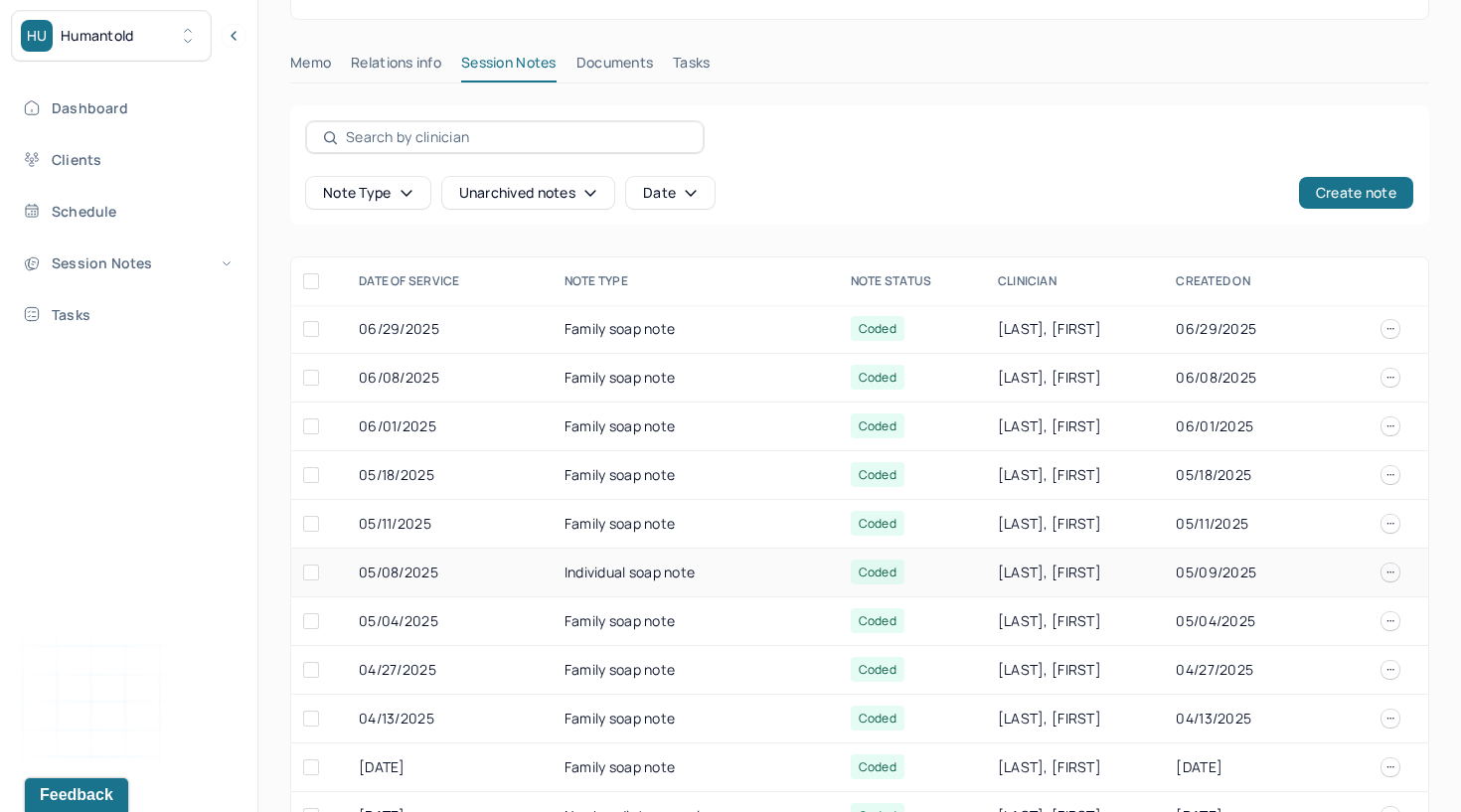 click on "Individual soap note" at bounding box center [696, 572] 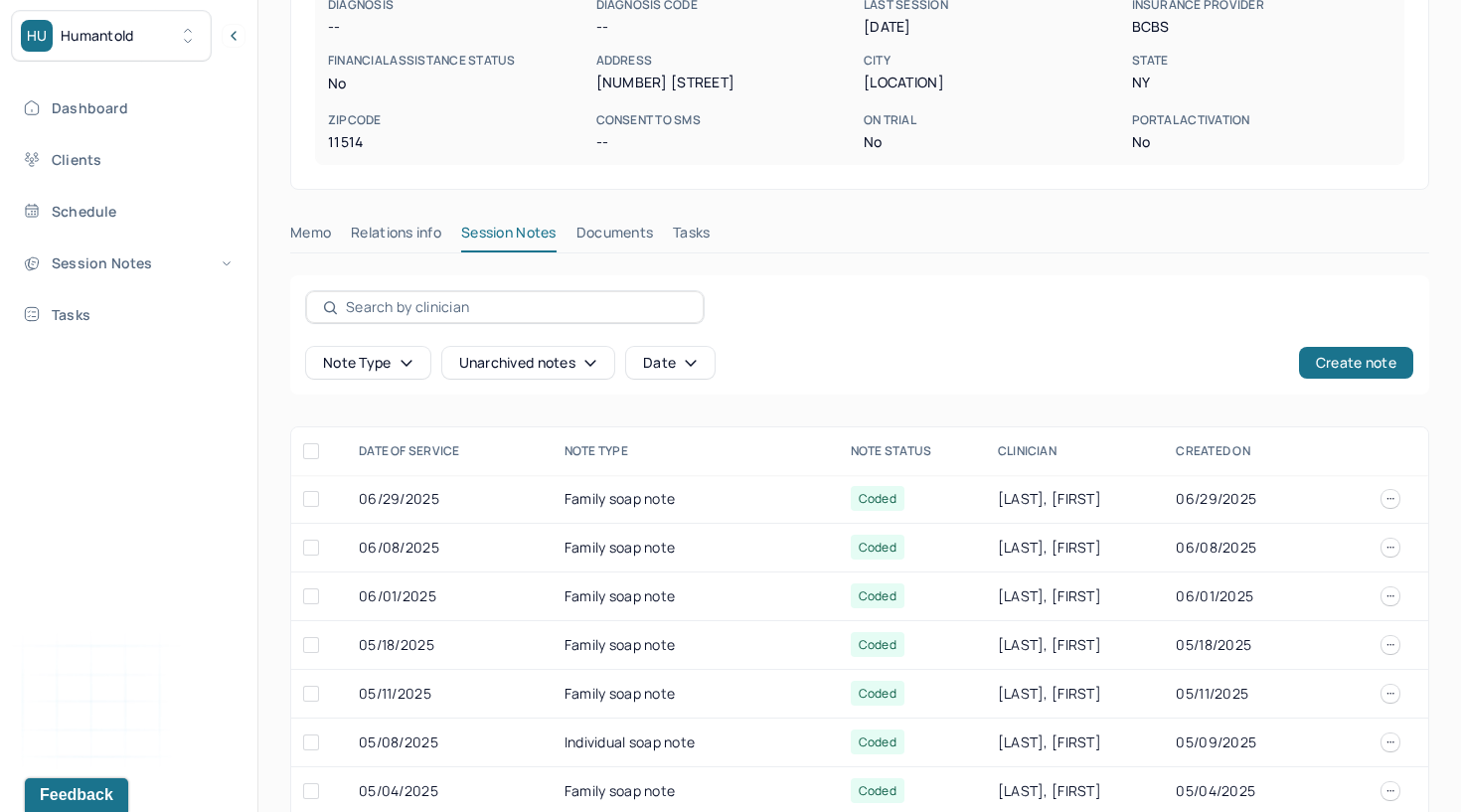 scroll, scrollTop: 506, scrollLeft: 0, axis: vertical 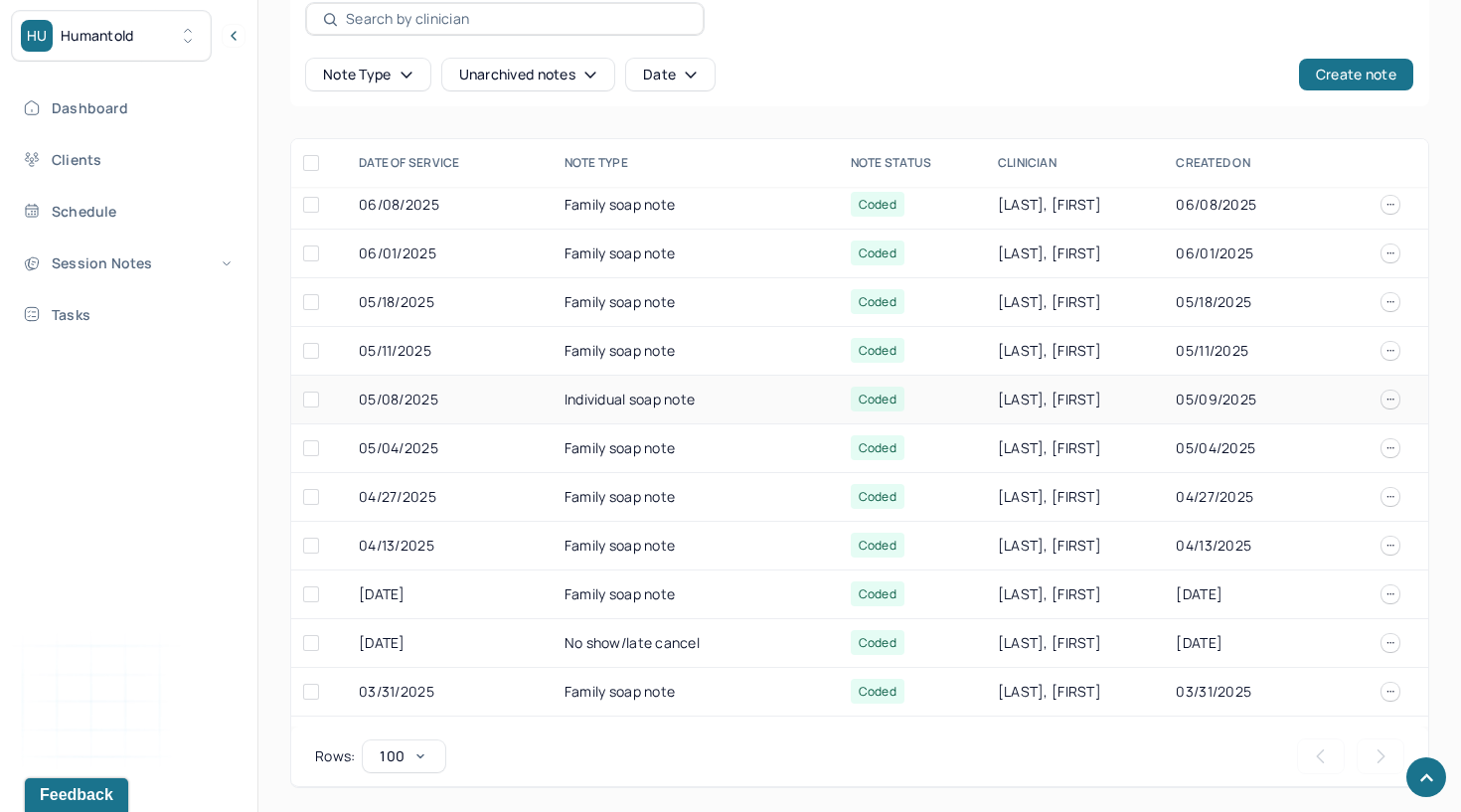 click on "Individual soap note" at bounding box center (696, 400) 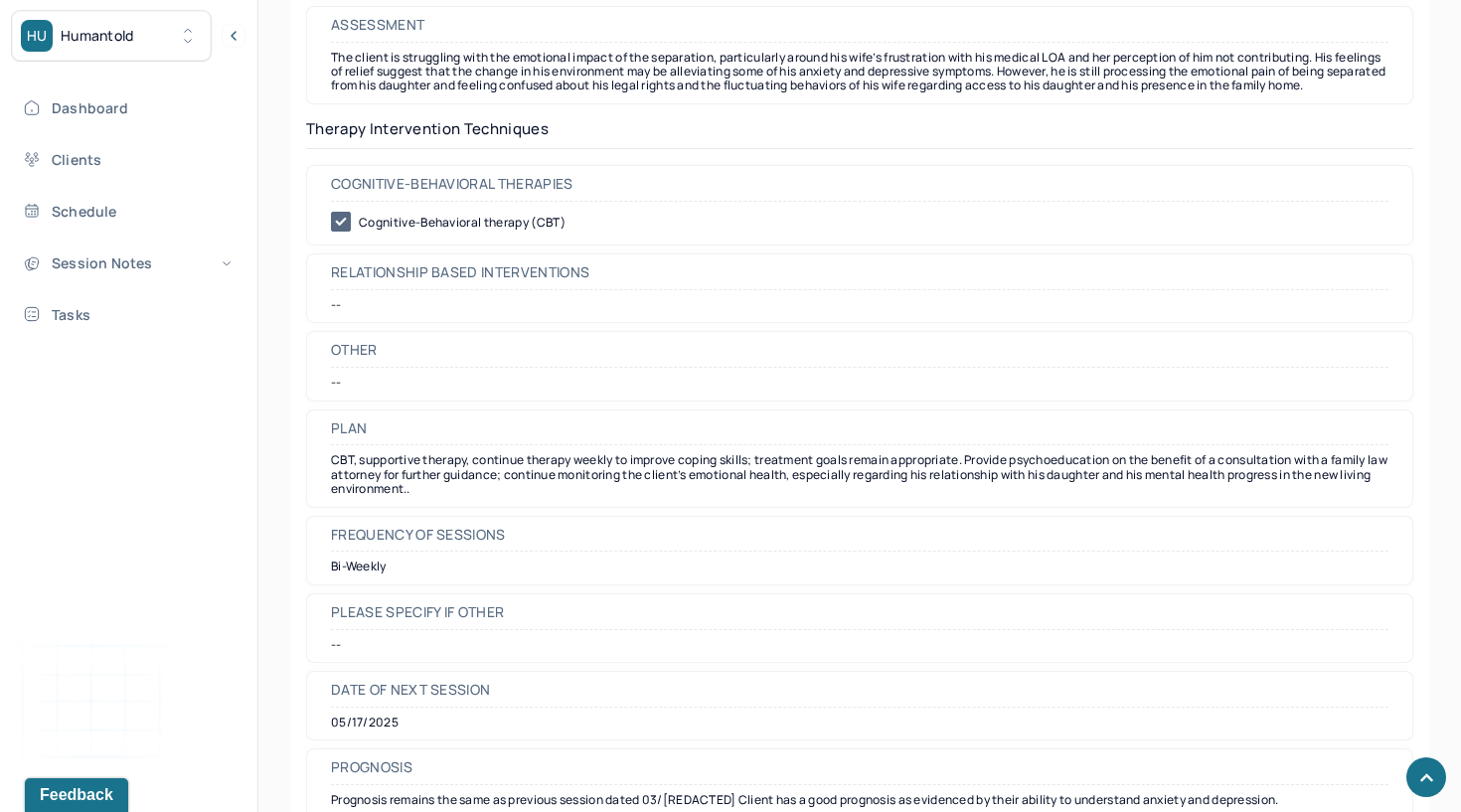scroll, scrollTop: 2602, scrollLeft: 0, axis: vertical 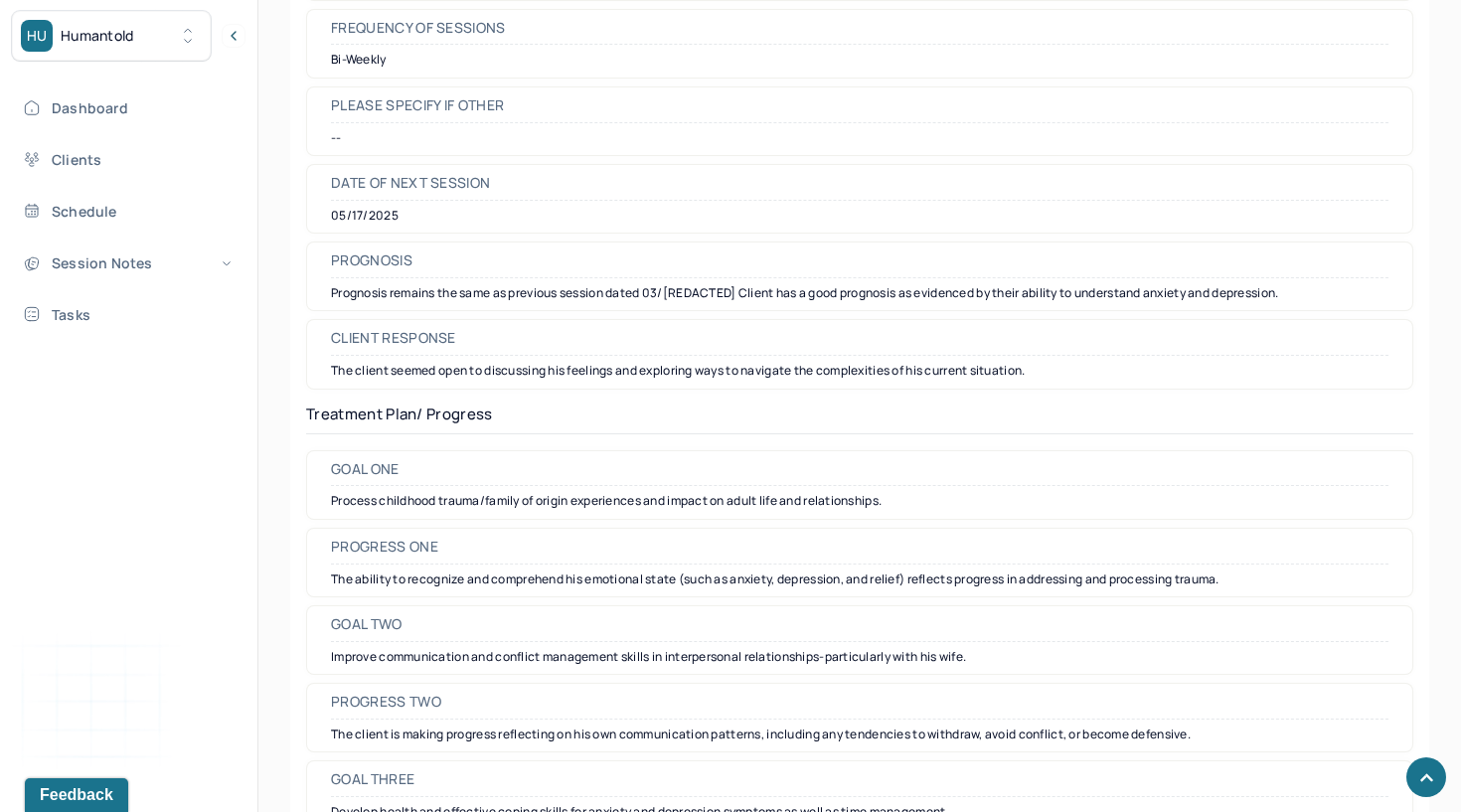 click on "Process childhood trauma/family of origin experiences and impact on adult life and relationships." at bounding box center [860, 501] 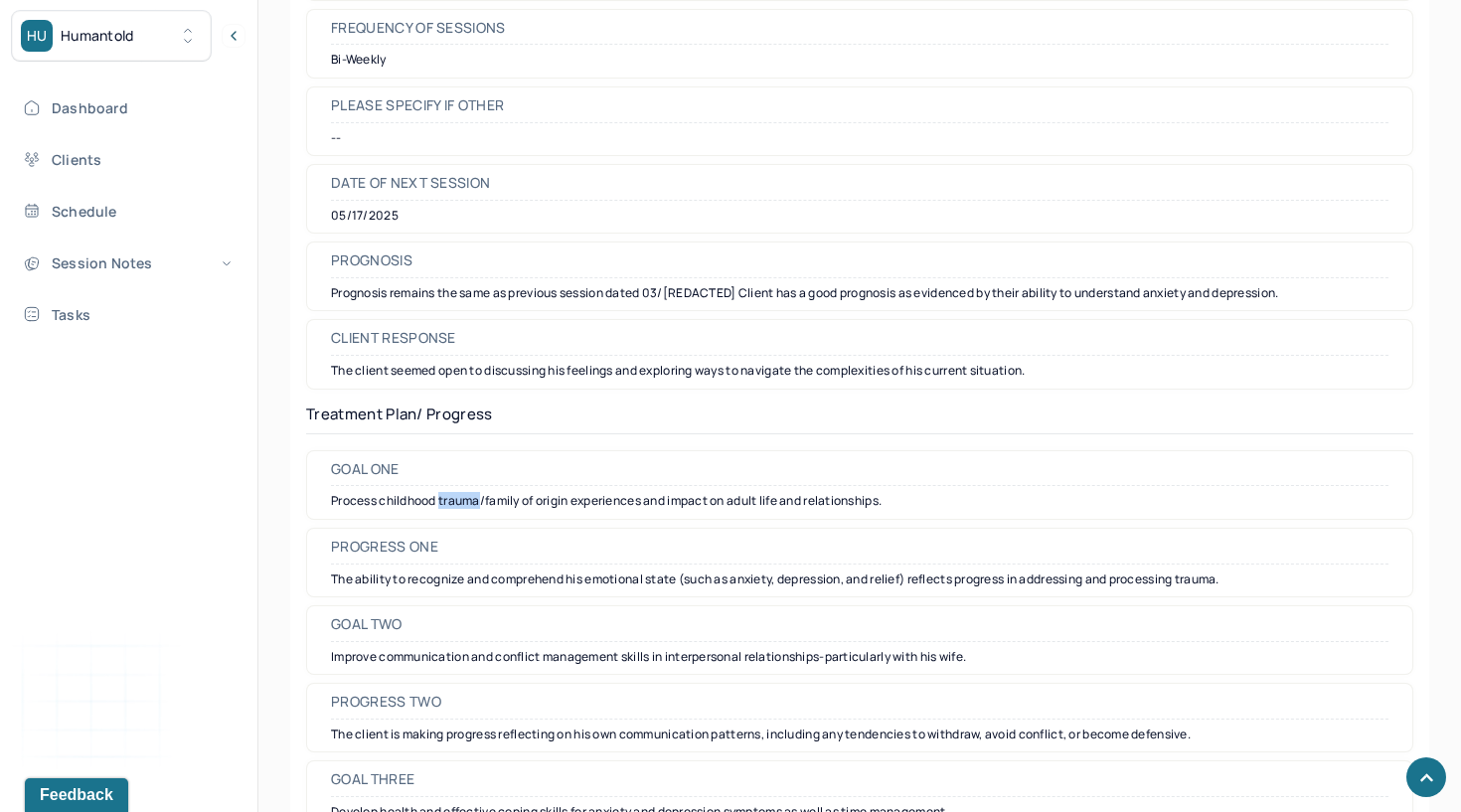 click on "Process childhood trauma/family of origin experiences and impact on adult life and relationships." at bounding box center (860, 501) 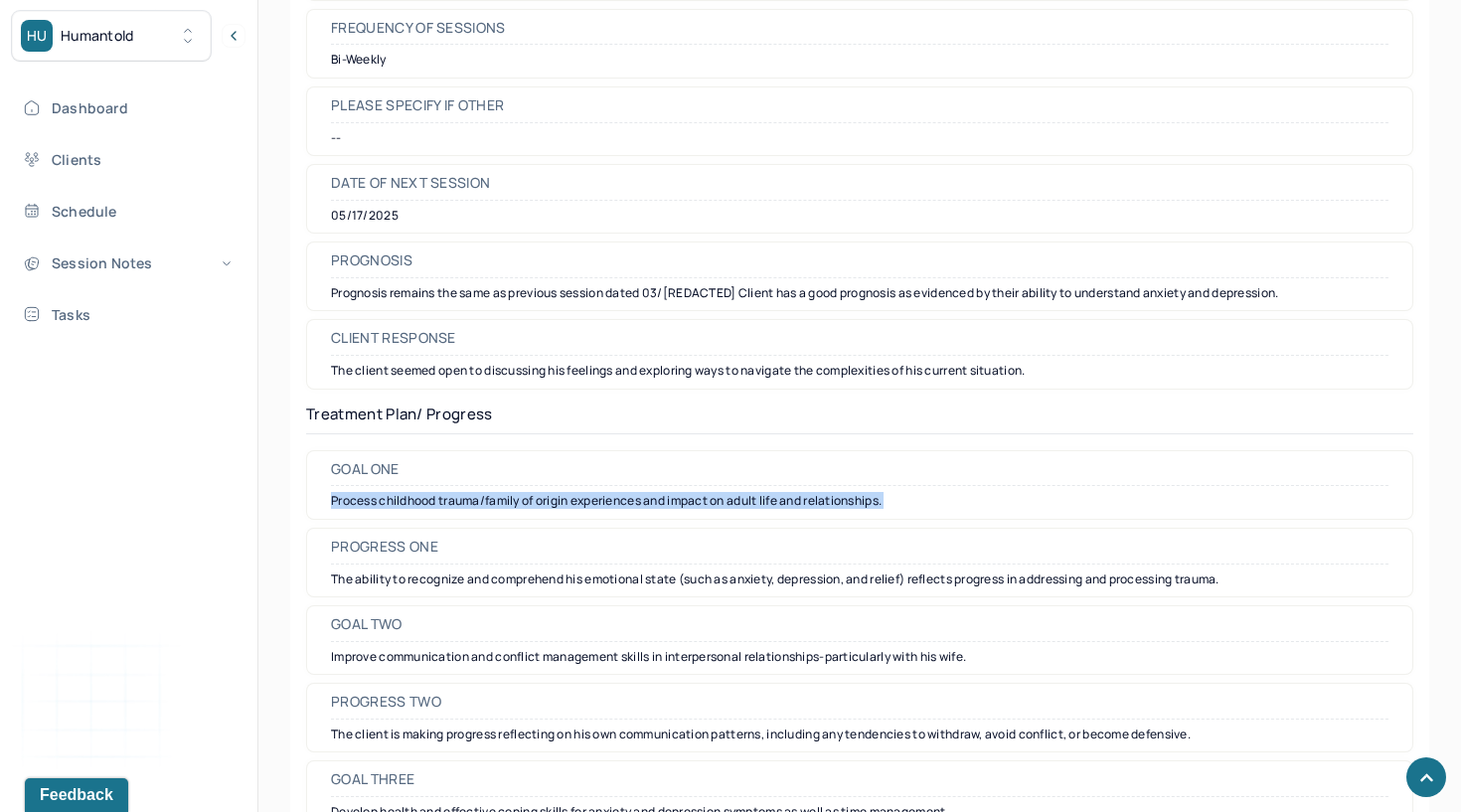 click on "Process childhood trauma/family of origin experiences and impact on adult life and relationships." at bounding box center (860, 501) 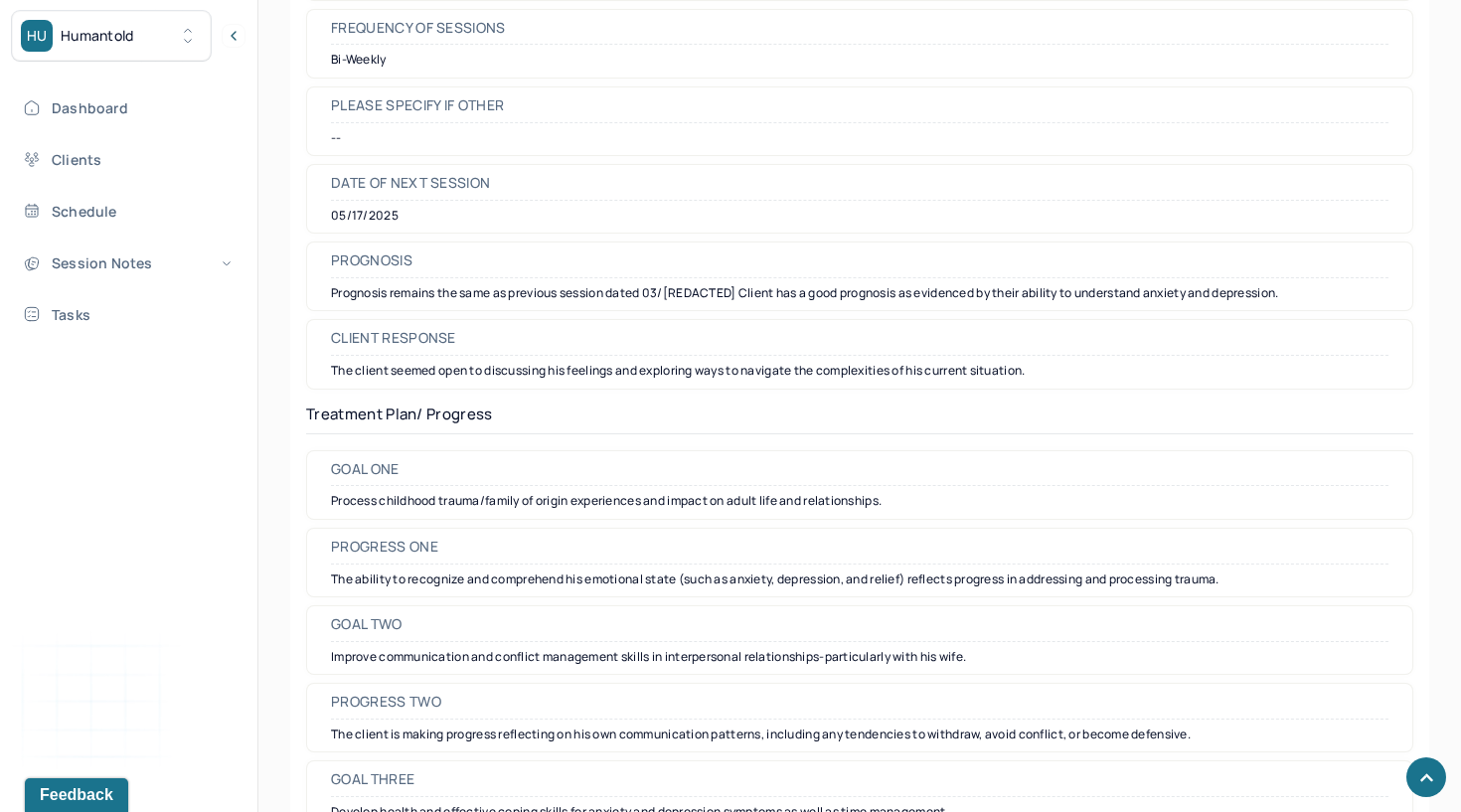 click on "Improve communication and conflict management skills in interpersonal relationships-particularly with his wife." at bounding box center (860, 657) 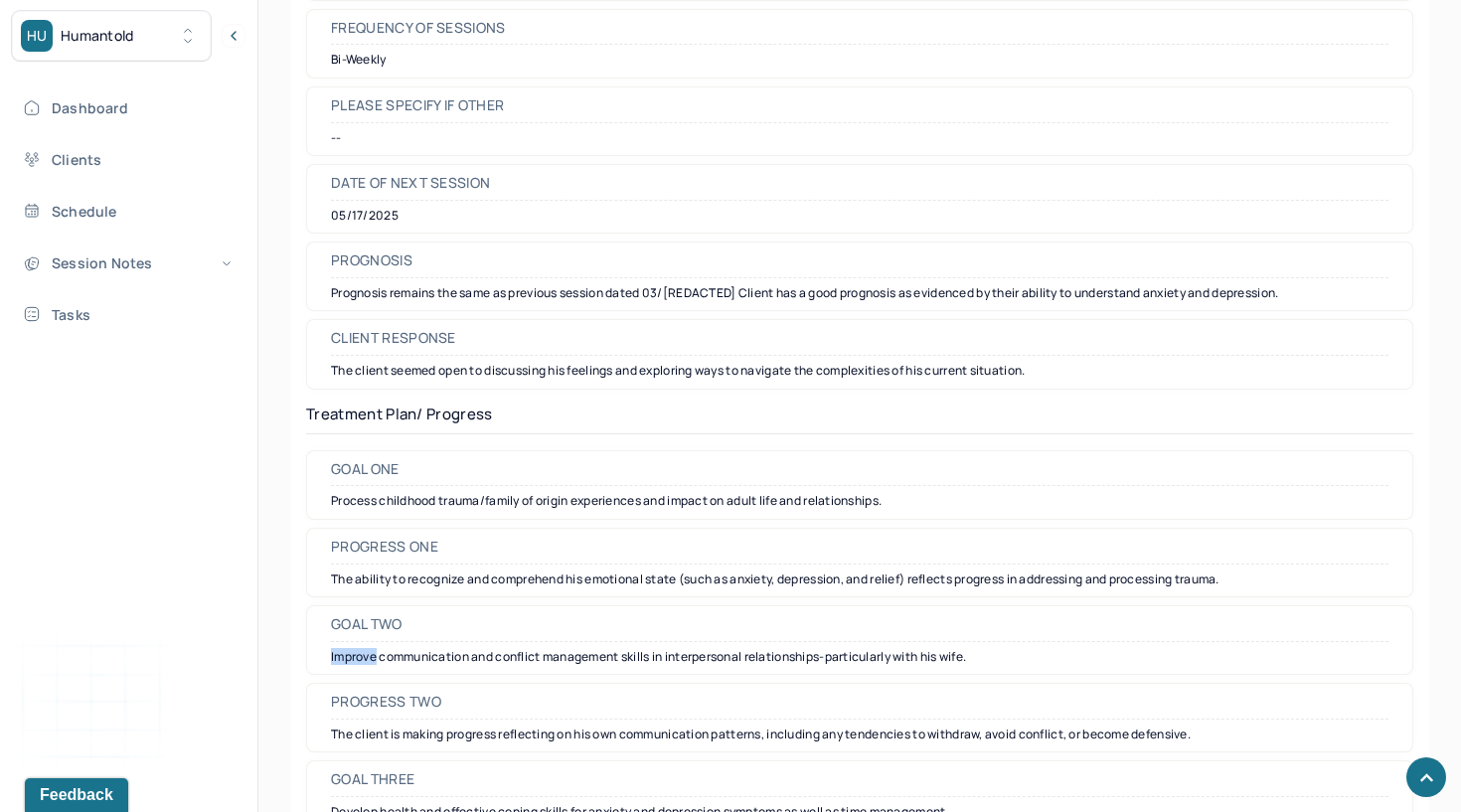 click on "Improve communication and conflict management skills in interpersonal relationships-particularly with his wife." at bounding box center (860, 657) 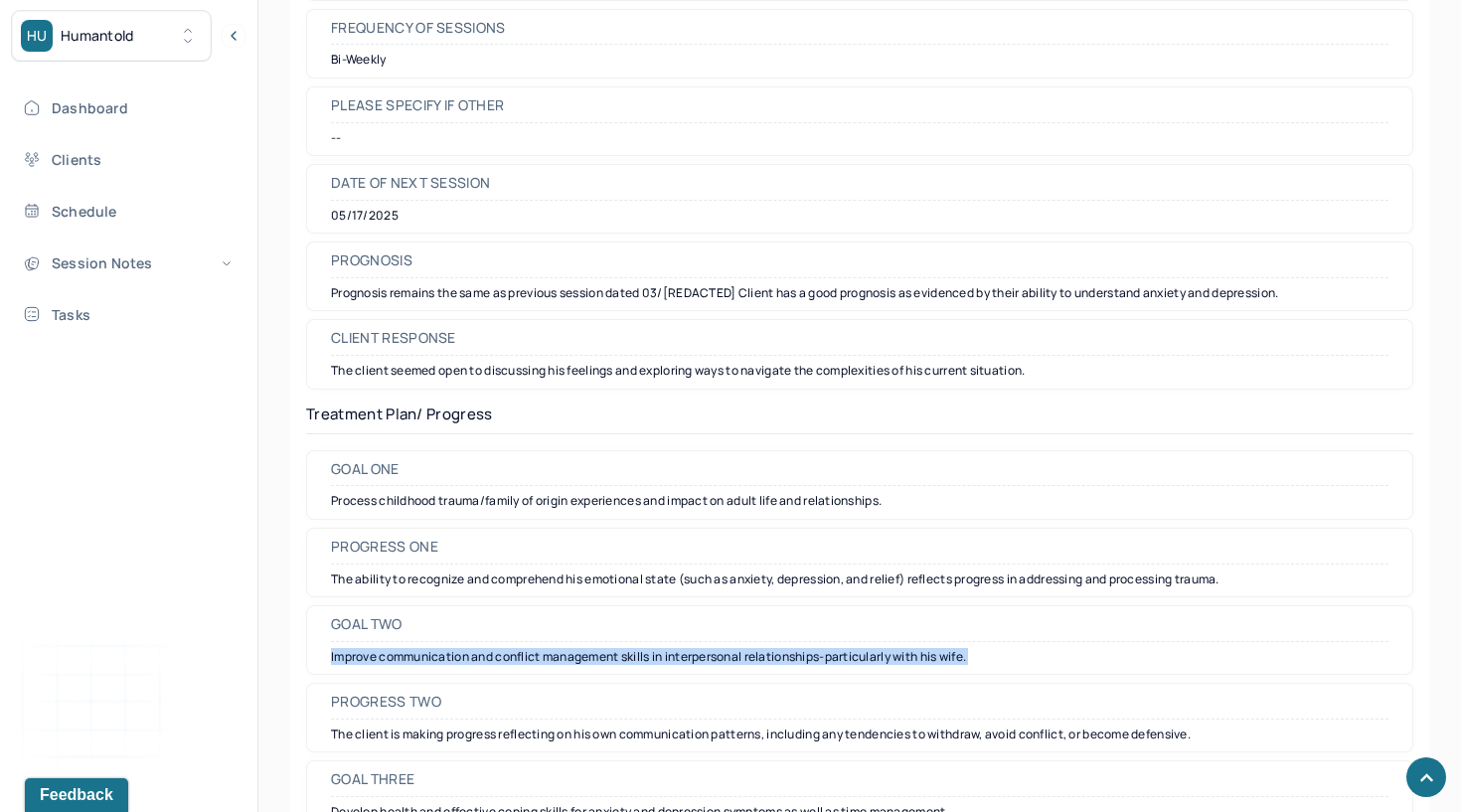 click on "Improve communication and conflict management skills in interpersonal relationships-particularly with his wife." at bounding box center (860, 657) 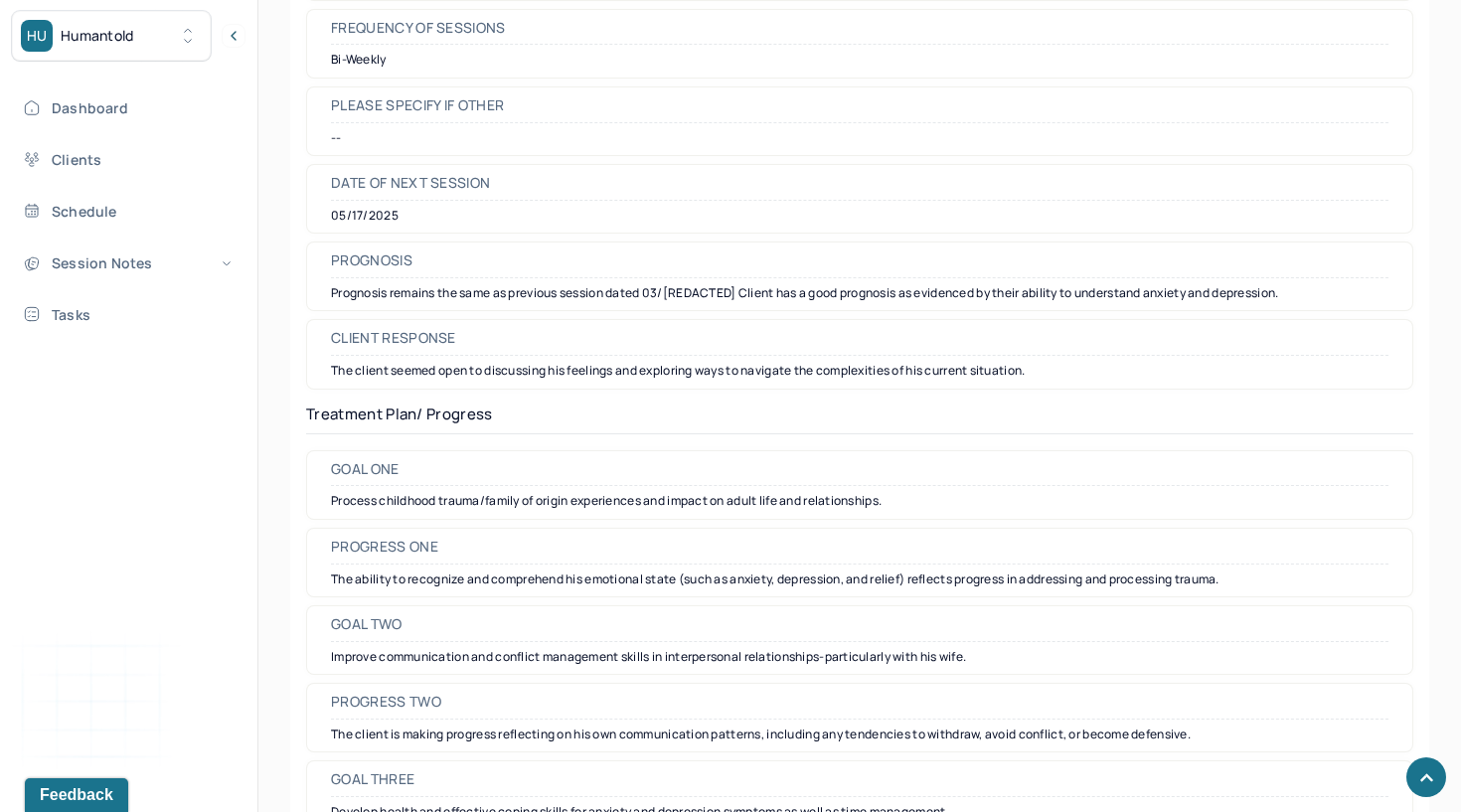click on "Develop health and effective coping skills for anxiety and depression symptoms as well as time management." at bounding box center (860, 812) 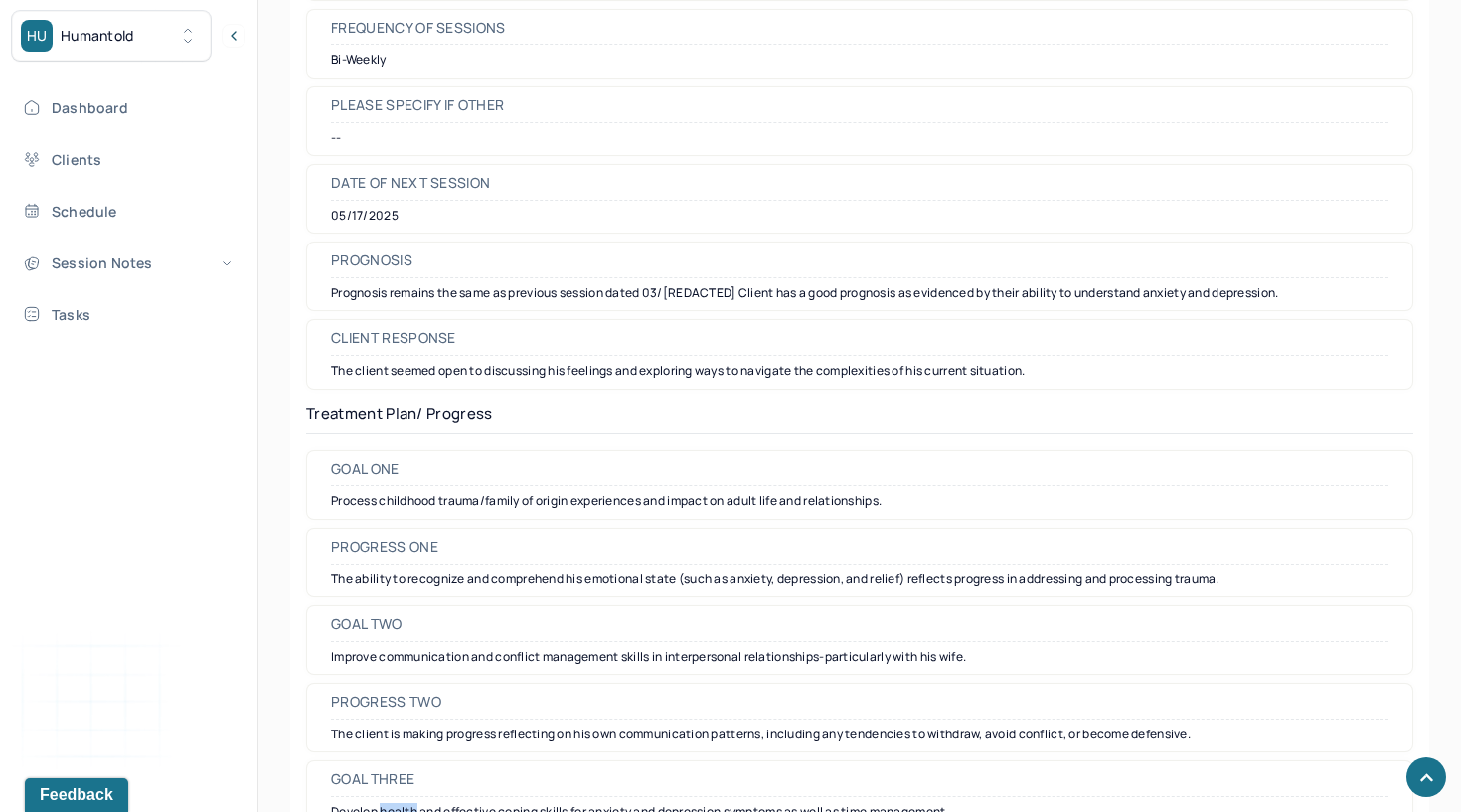 click on "Develop health and effective coping skills for anxiety and depression symptoms as well as time management." at bounding box center [860, 812] 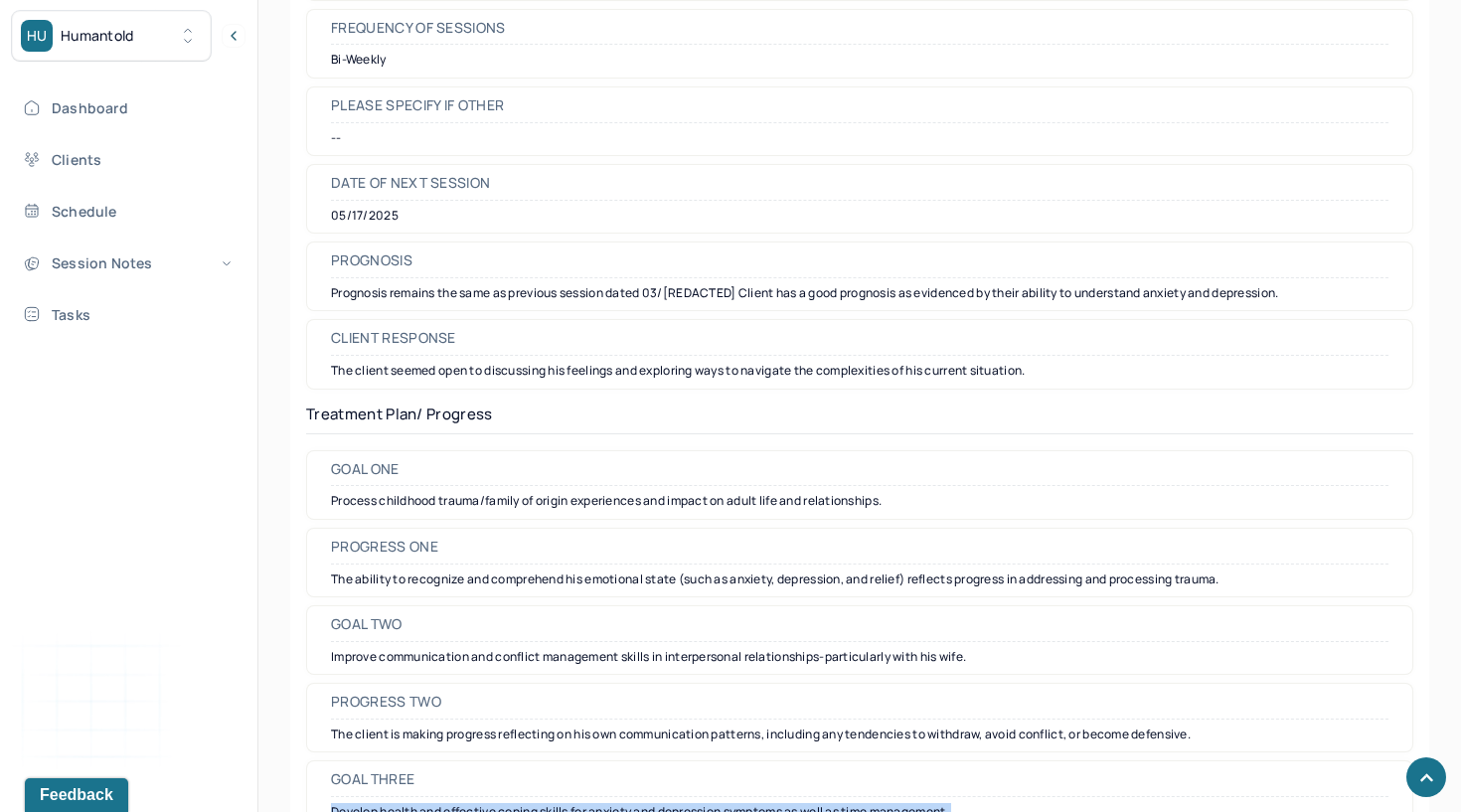 click on "Develop health and effective coping skills for anxiety and depression symptoms as well as time management." at bounding box center (860, 812) 